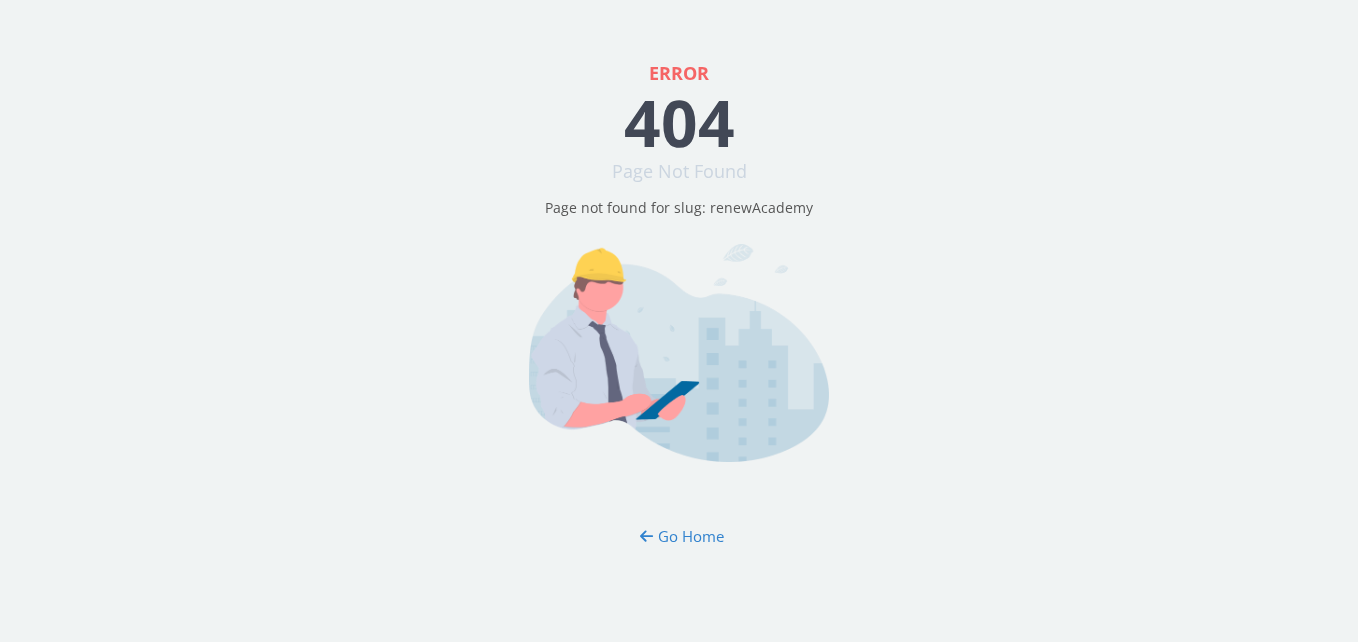 scroll, scrollTop: 0, scrollLeft: 0, axis: both 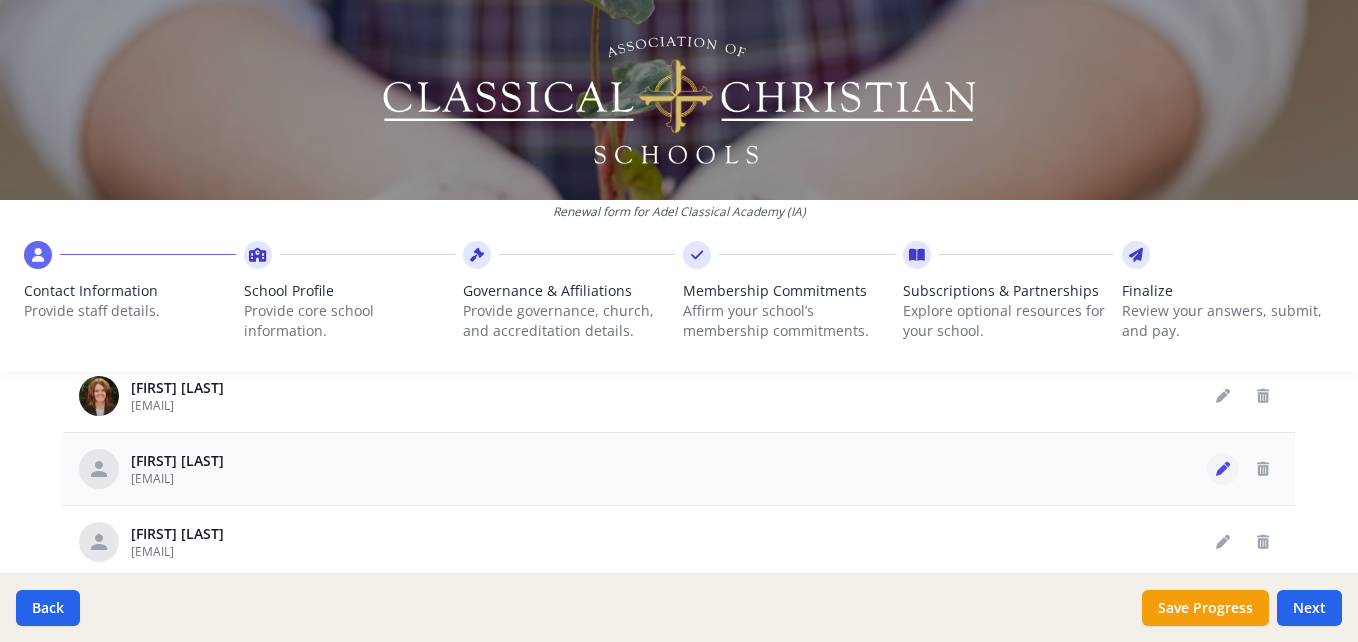 click at bounding box center (1223, 469) 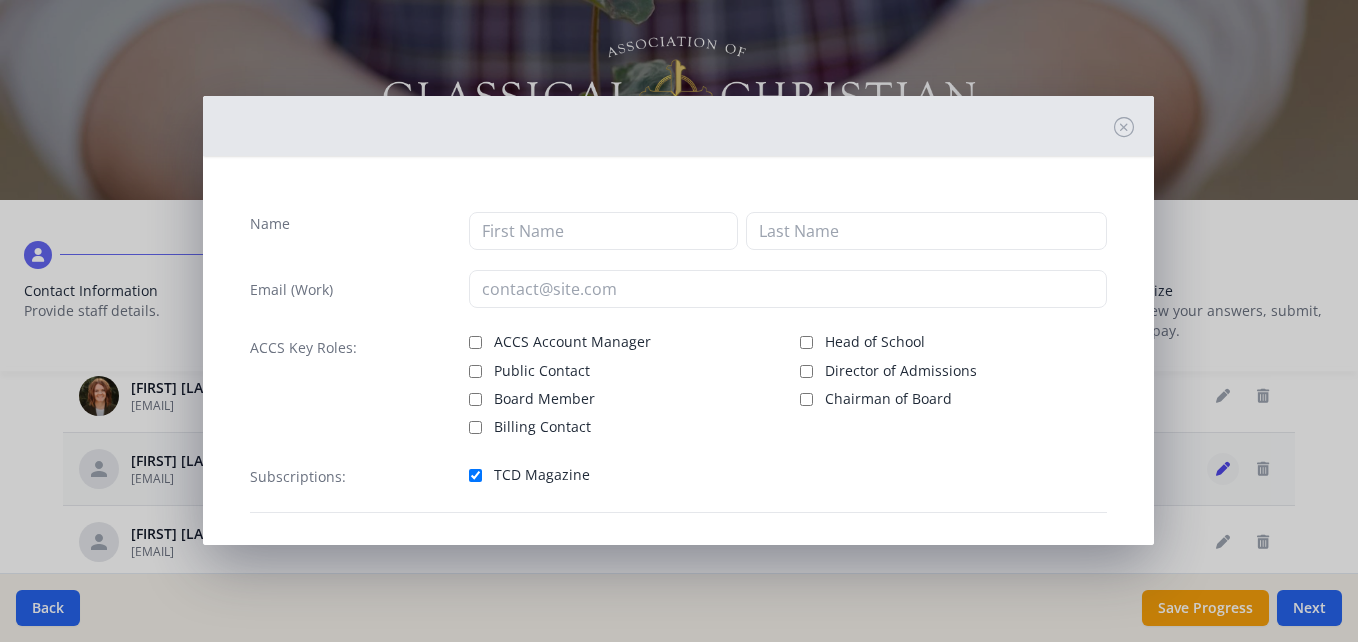 type on "[FIRST]" 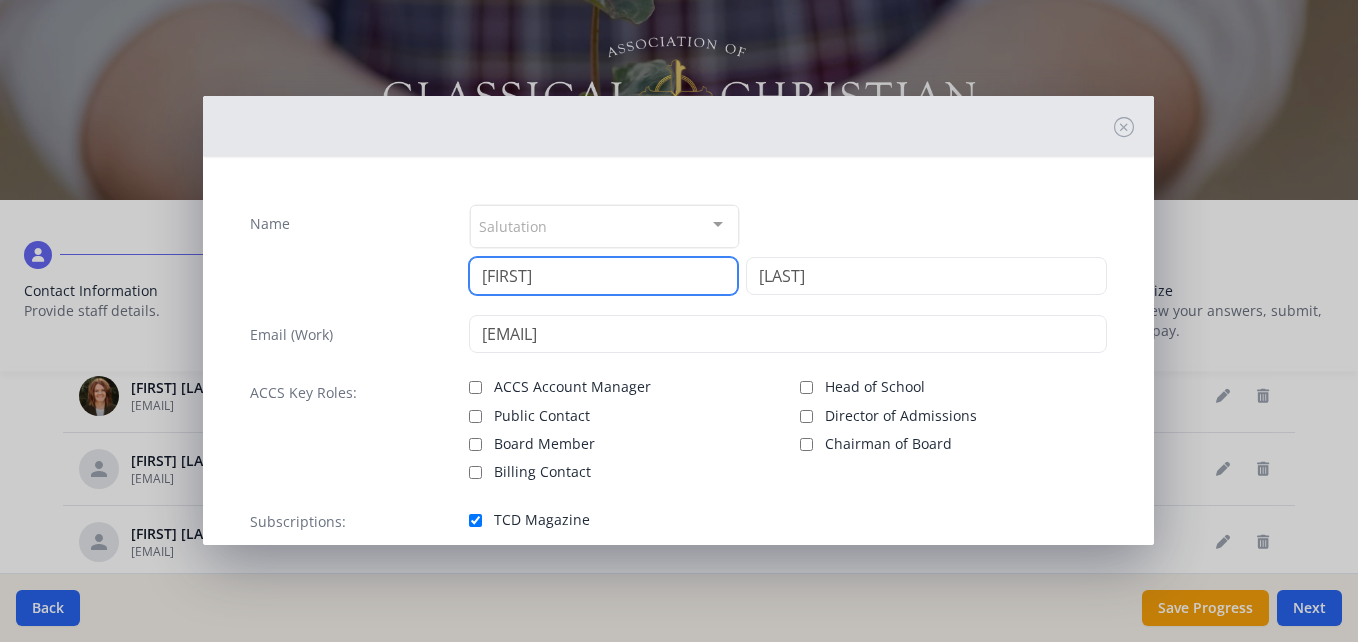 click on "[FIRST]" at bounding box center [603, 276] 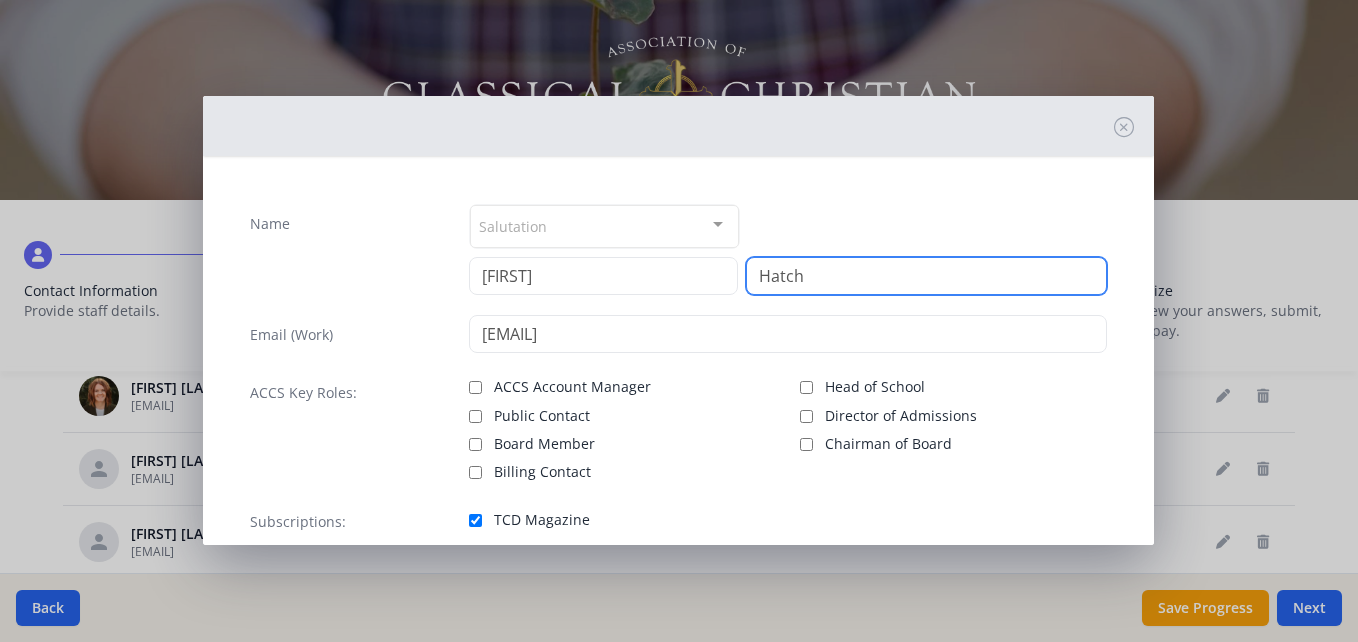 type on "Hatch" 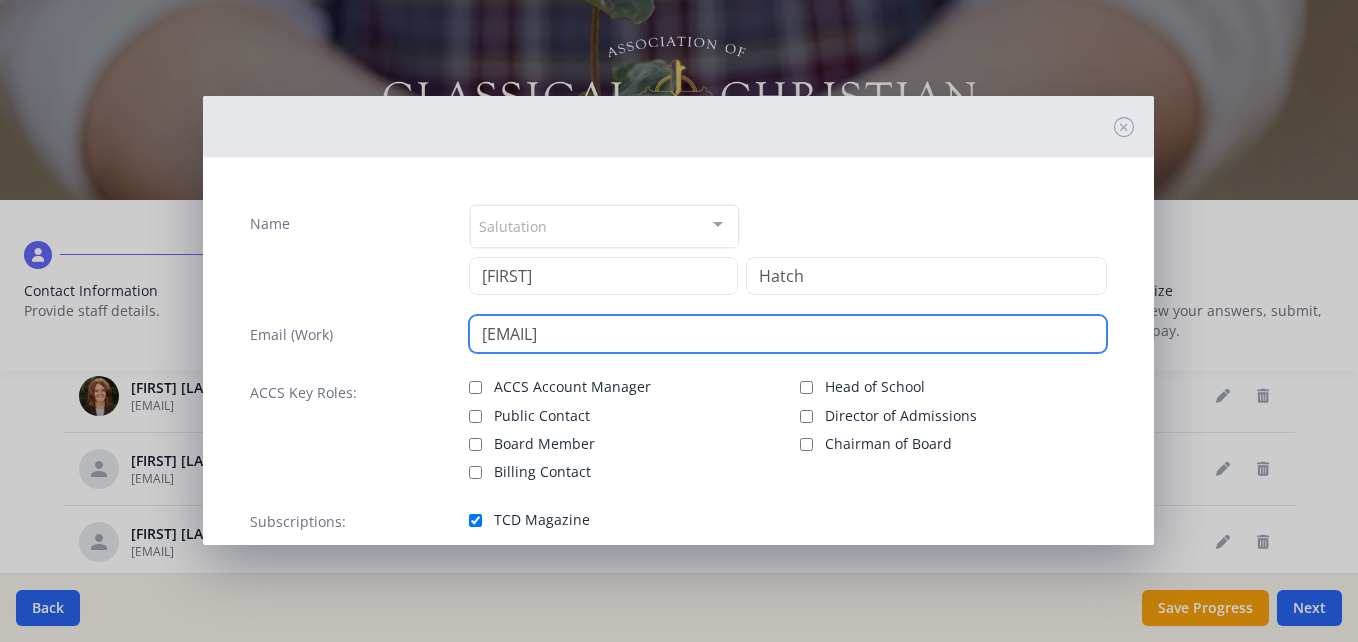 click on "[EMAIL]" at bounding box center [787, 334] 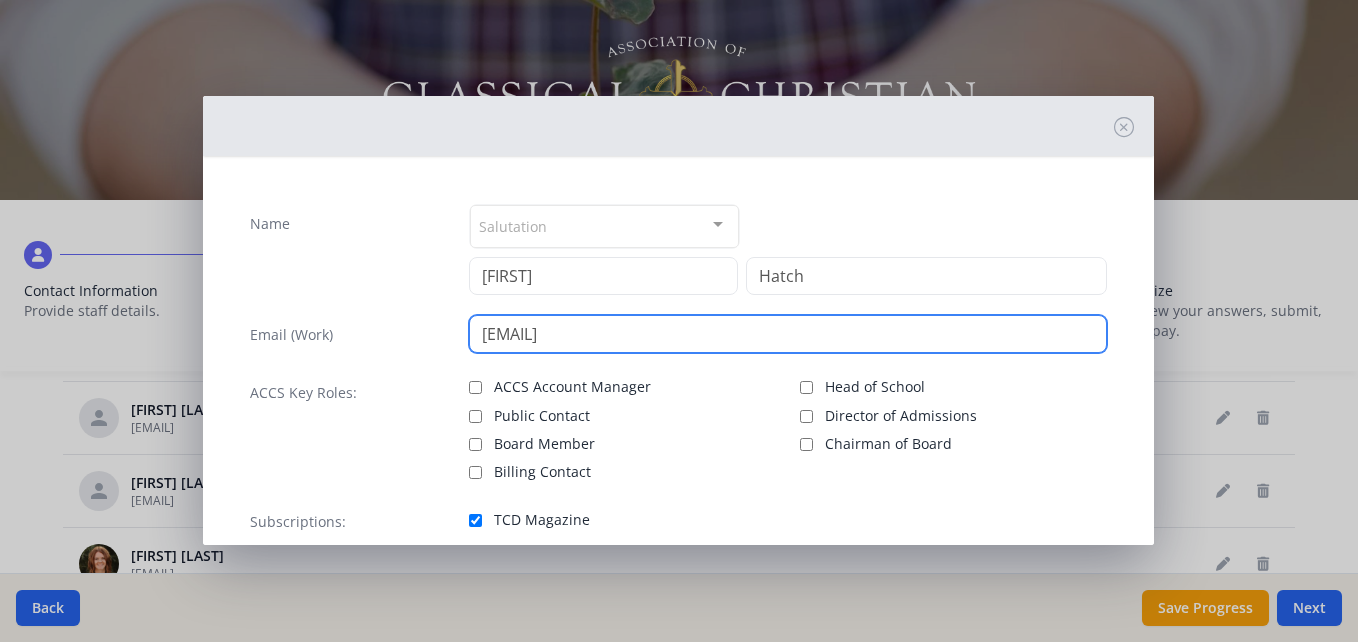 scroll, scrollTop: 835, scrollLeft: 0, axis: vertical 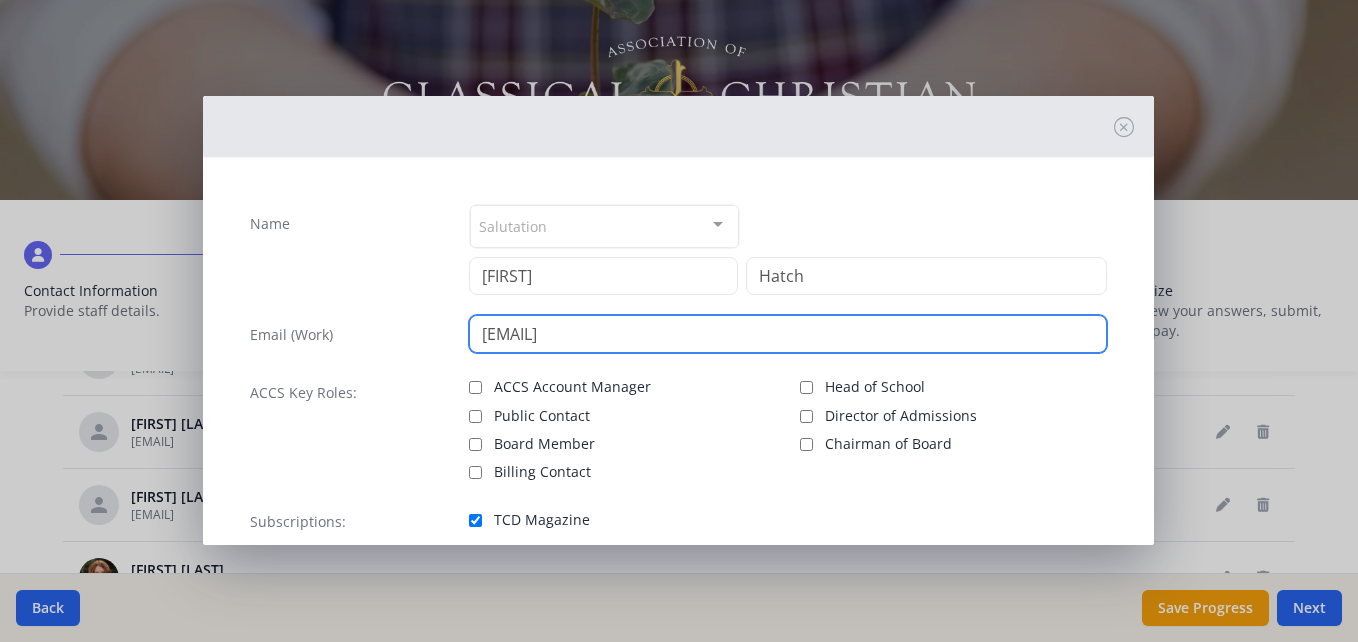 type on "[EMAIL]" 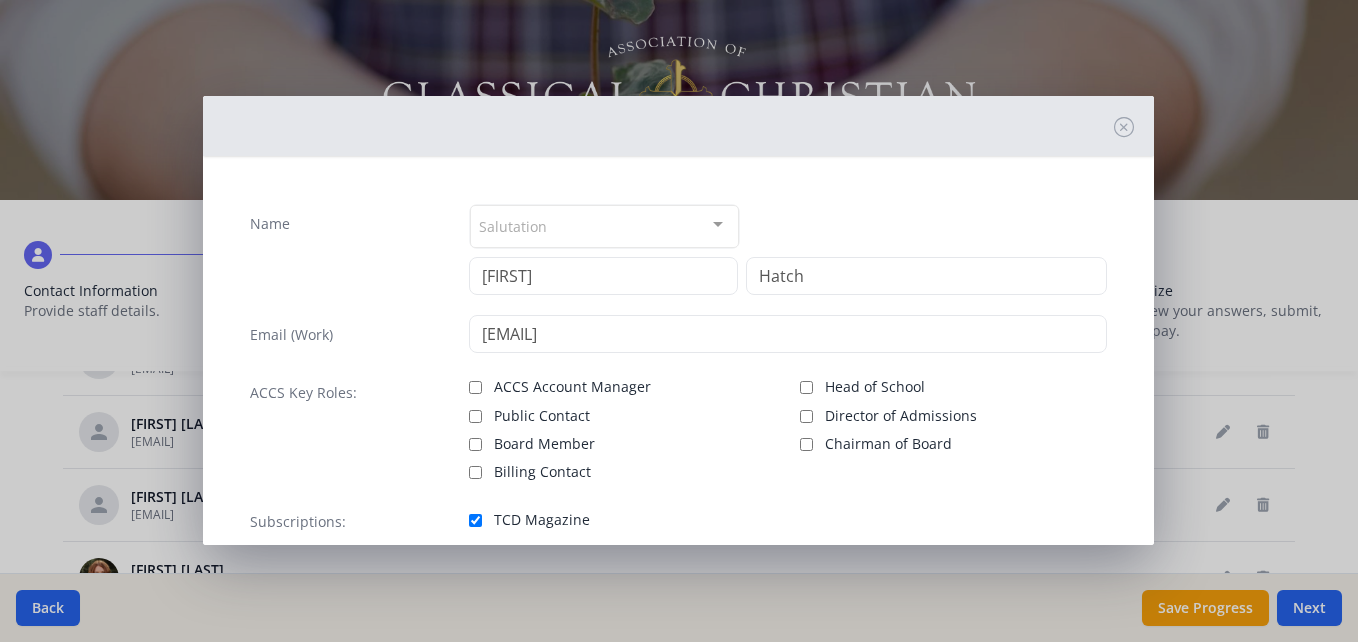 click on "Name
Salutation
Mr.   Mrs.   Ms.   Dr.   Rev.   Fr.   Esq.     No elements found. Consider changing the search query.   List is empty.     [FIRST]   [LAST]   Email (Work)   [EMAIL]     ACCS Key Roles:     ACCS Account Manager     Public Contact     Board Member     Billing Contact     Head of School     Director of Admissions     Chairman of Board   Subscriptions:     TCD Magazine" at bounding box center [678, 381] 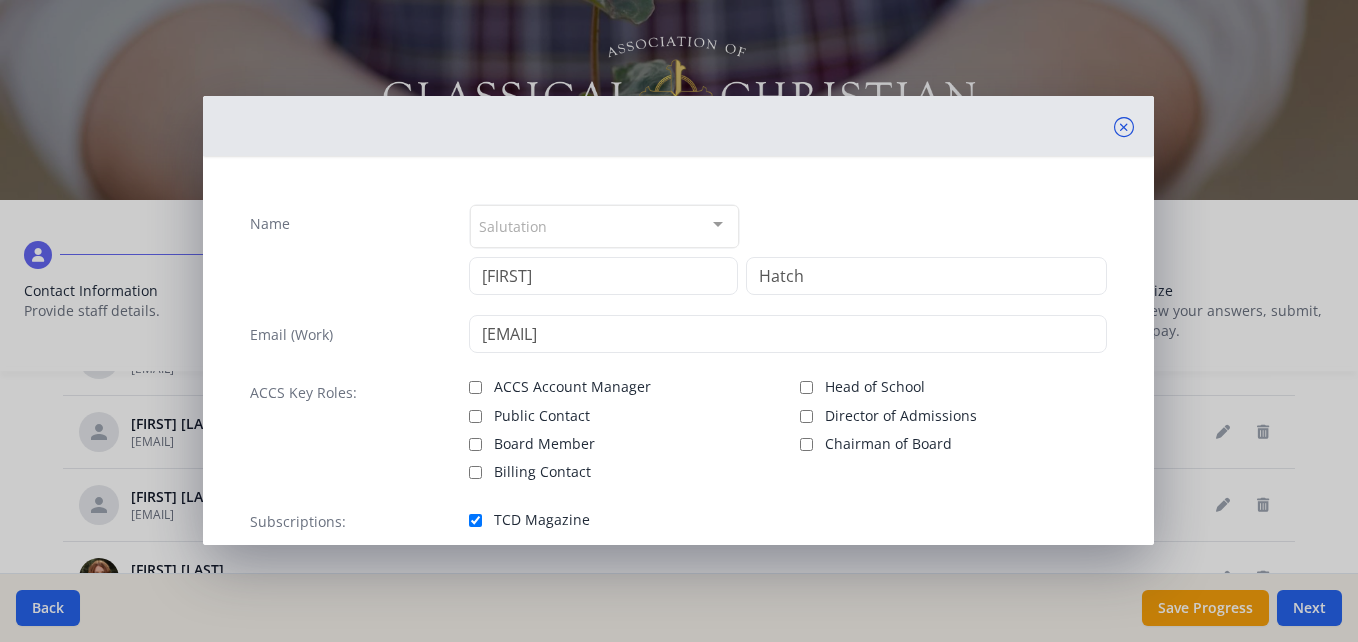 click at bounding box center [1124, 127] 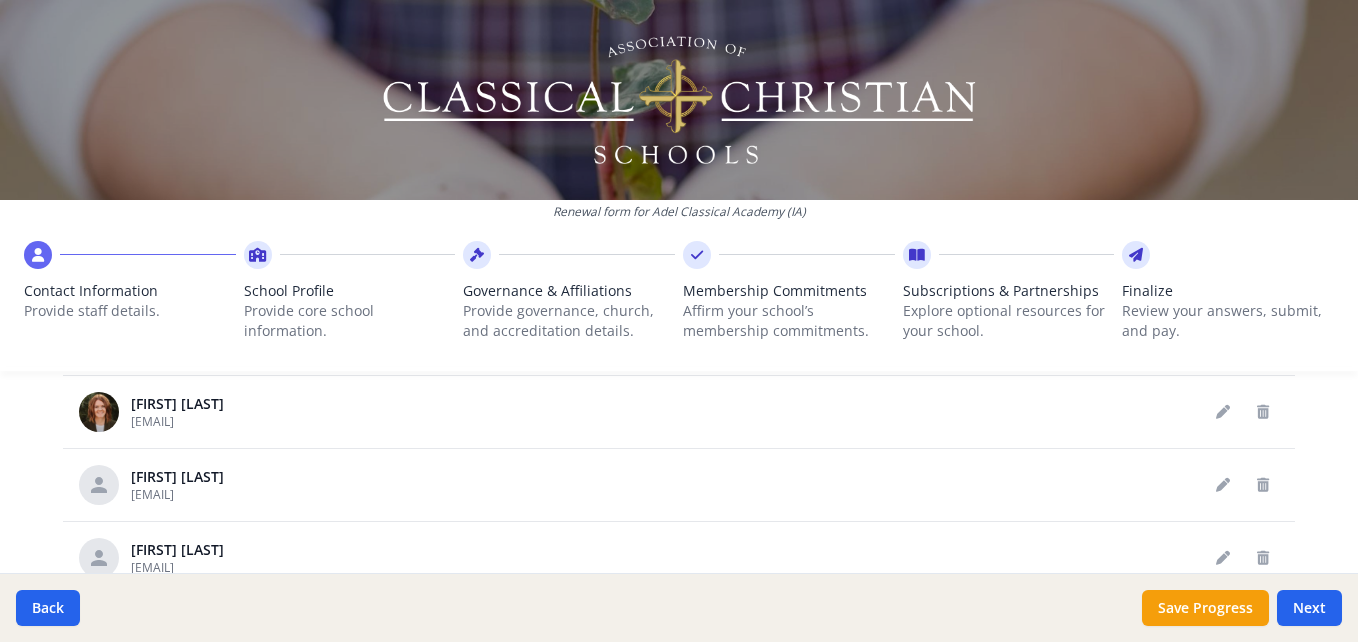 scroll, scrollTop: 1013, scrollLeft: 0, axis: vertical 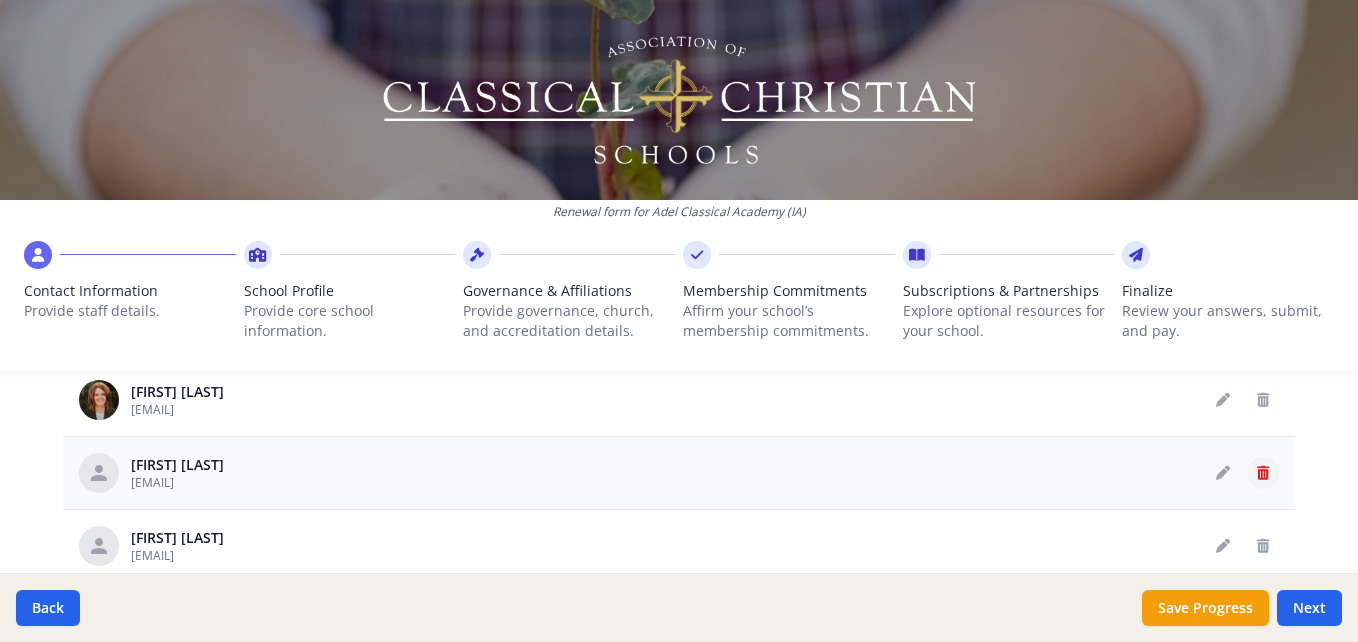 click at bounding box center (1263, 473) 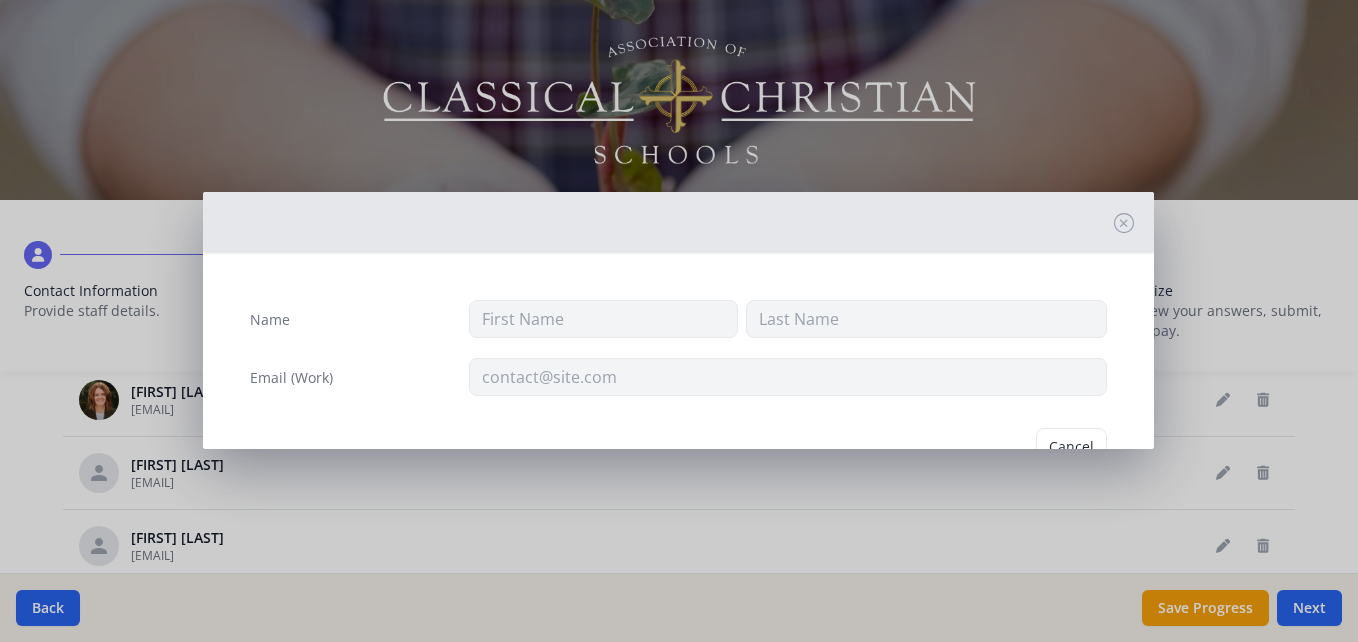 type on "[FIRST]" 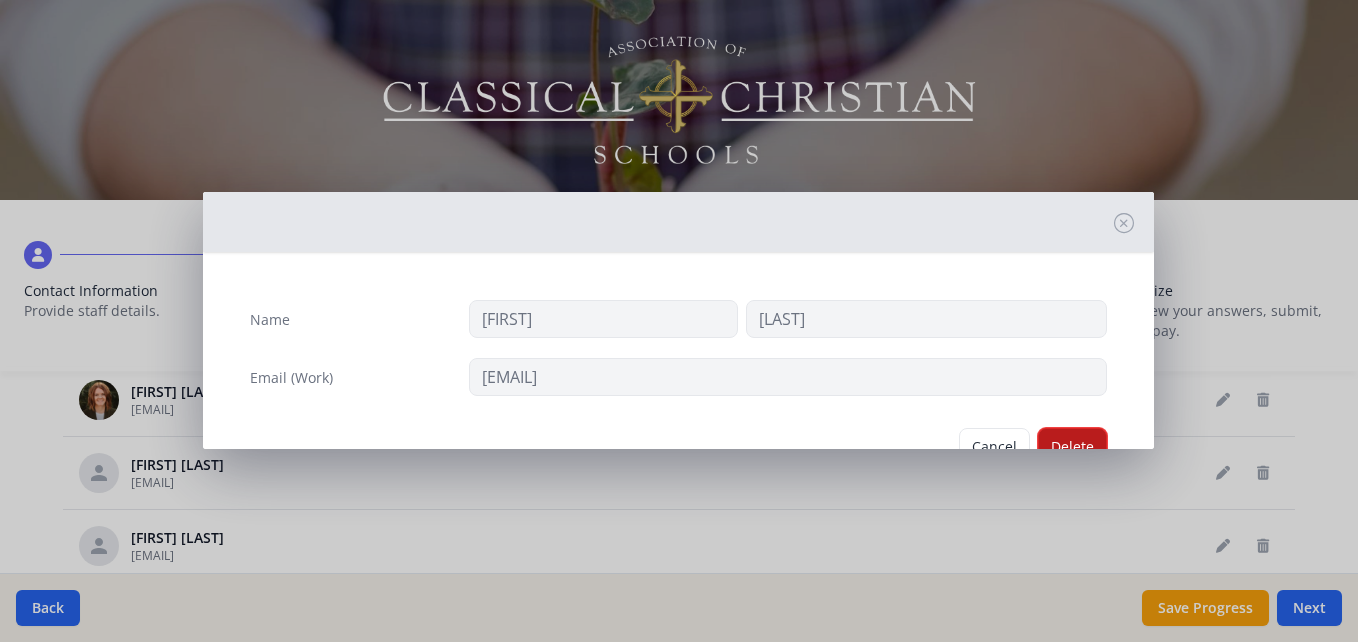click on "Delete" at bounding box center [1072, 447] 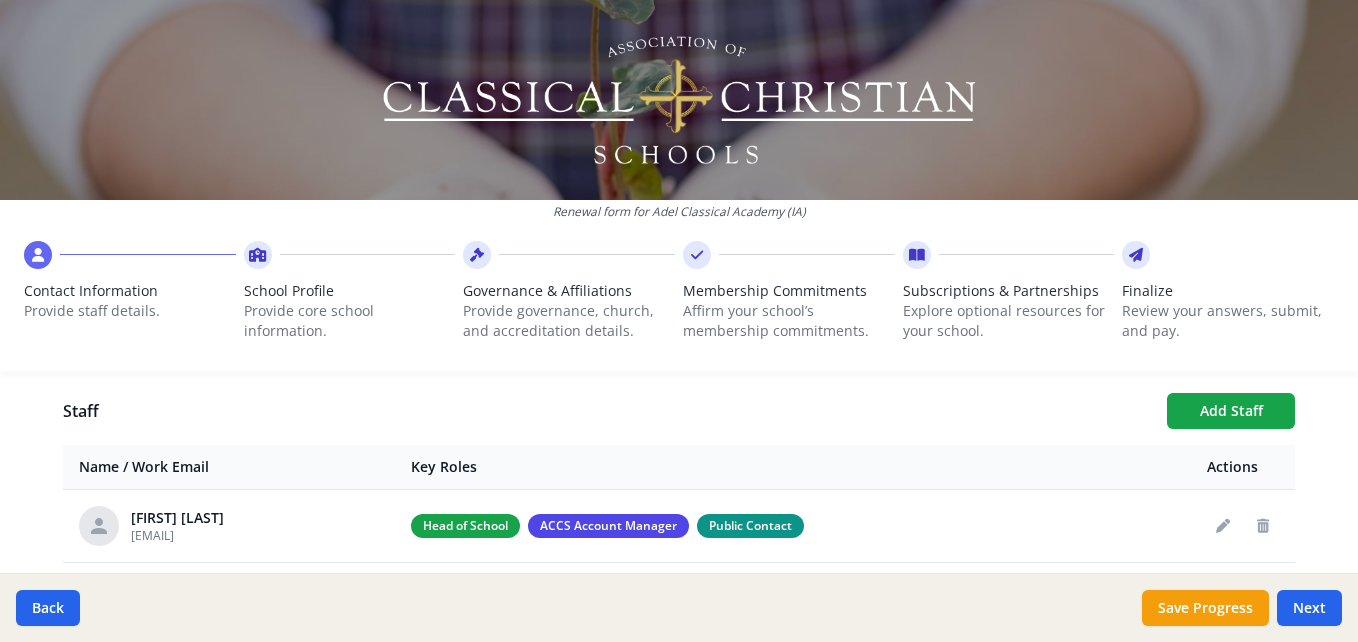 scroll, scrollTop: 667, scrollLeft: 0, axis: vertical 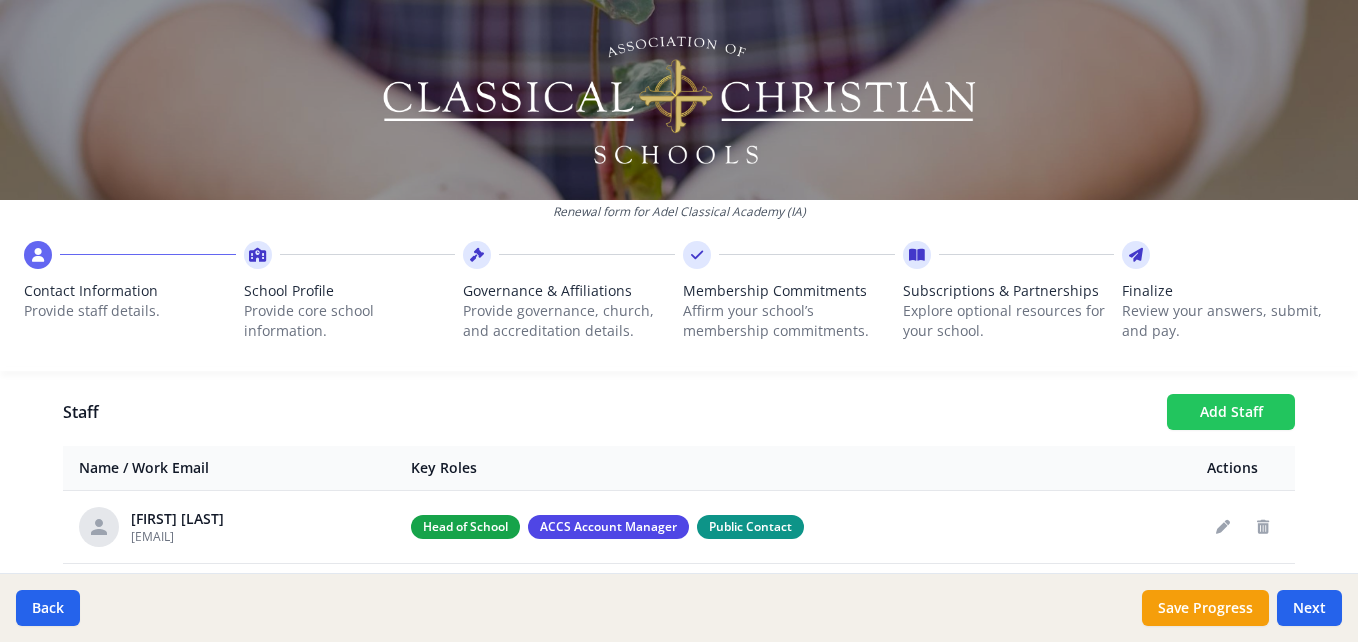 click on "Add Staff" at bounding box center [1231, 412] 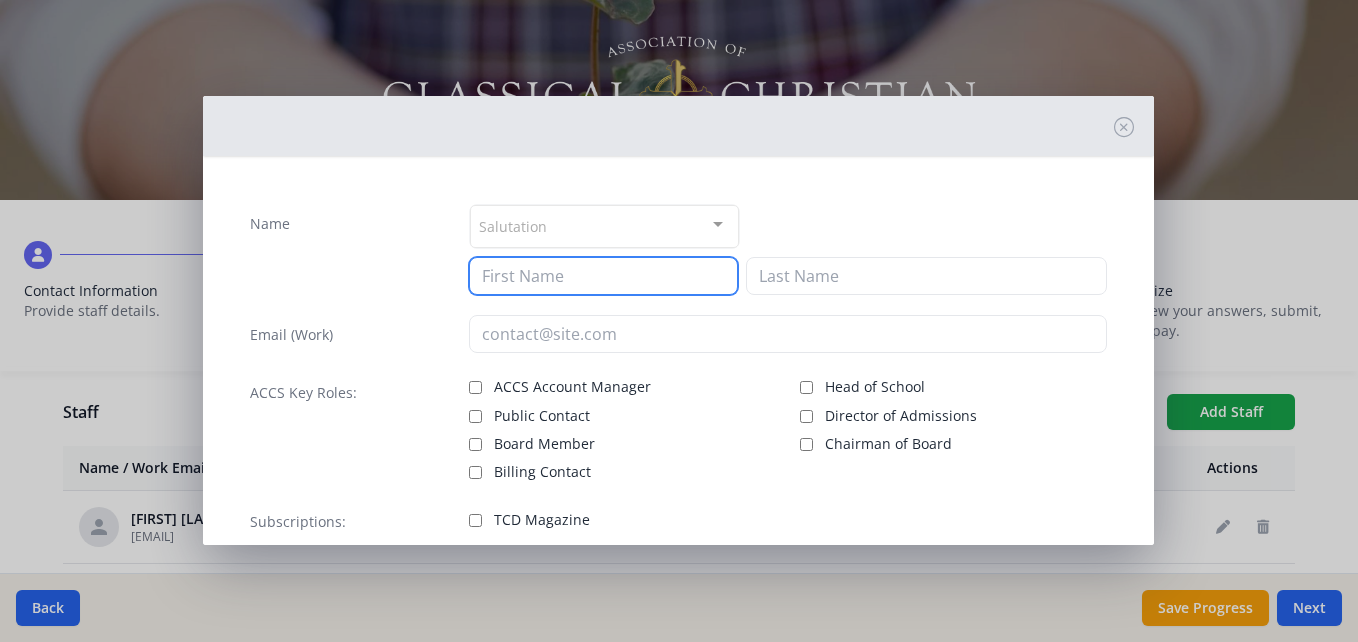 click at bounding box center (603, 276) 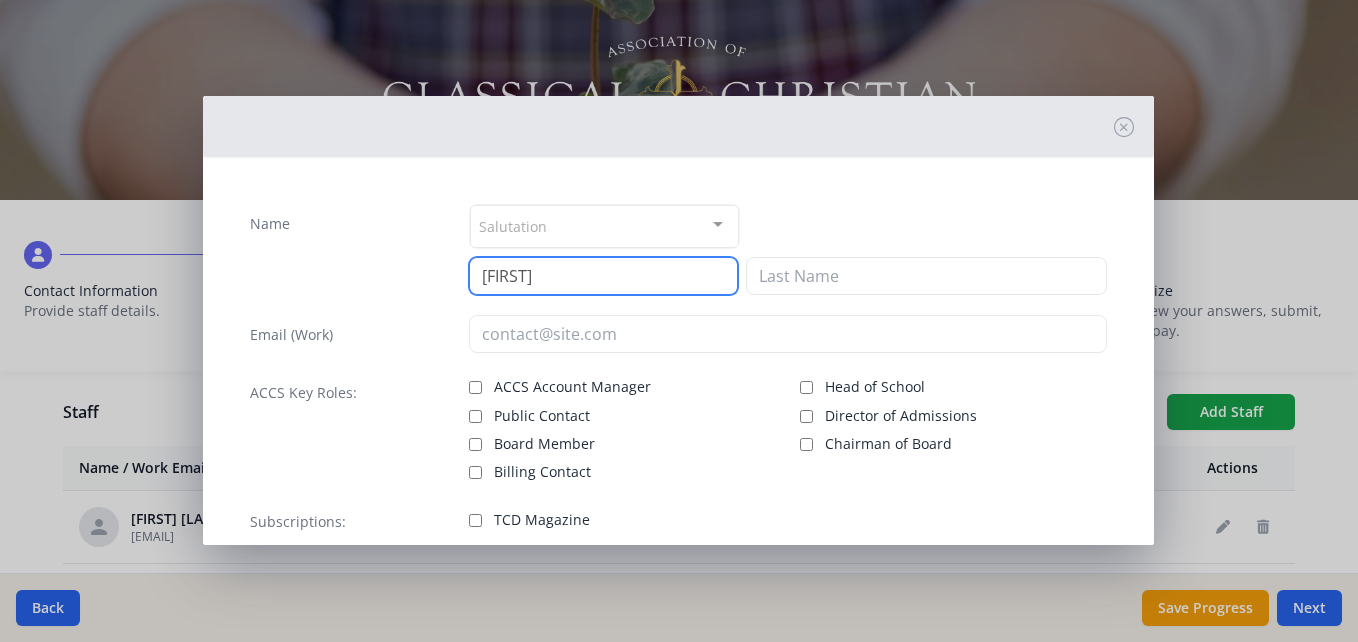 type on "[FIRST]" 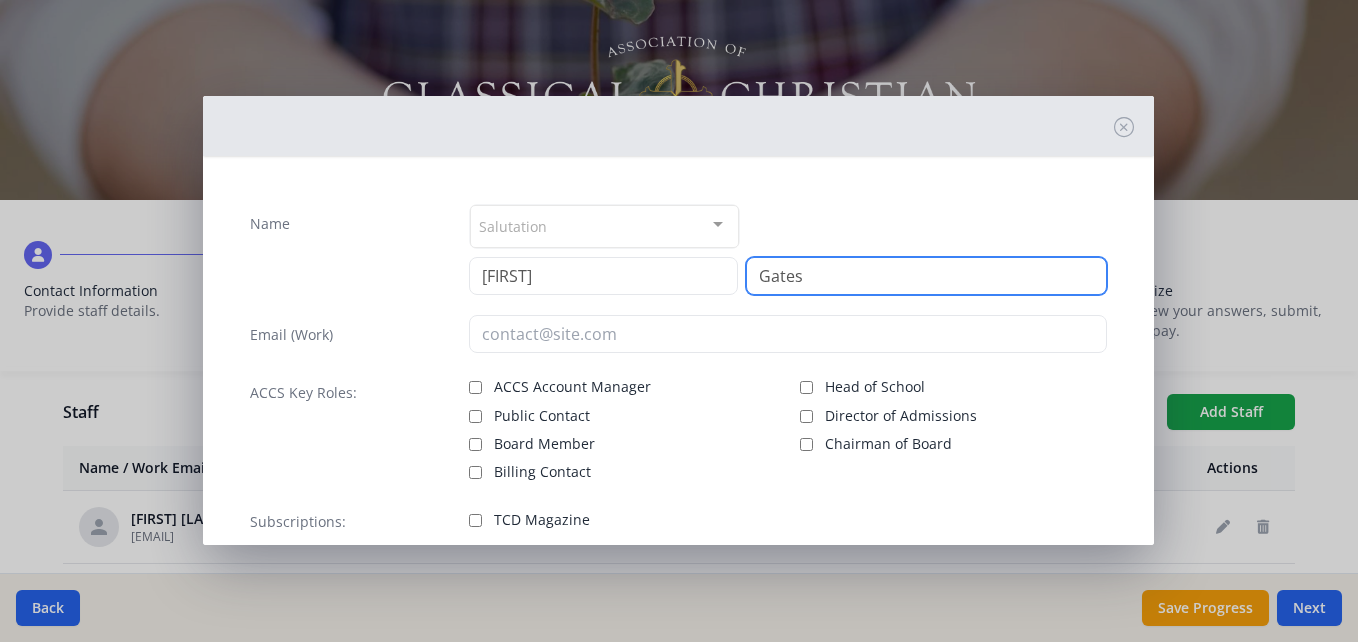 type on "Gates" 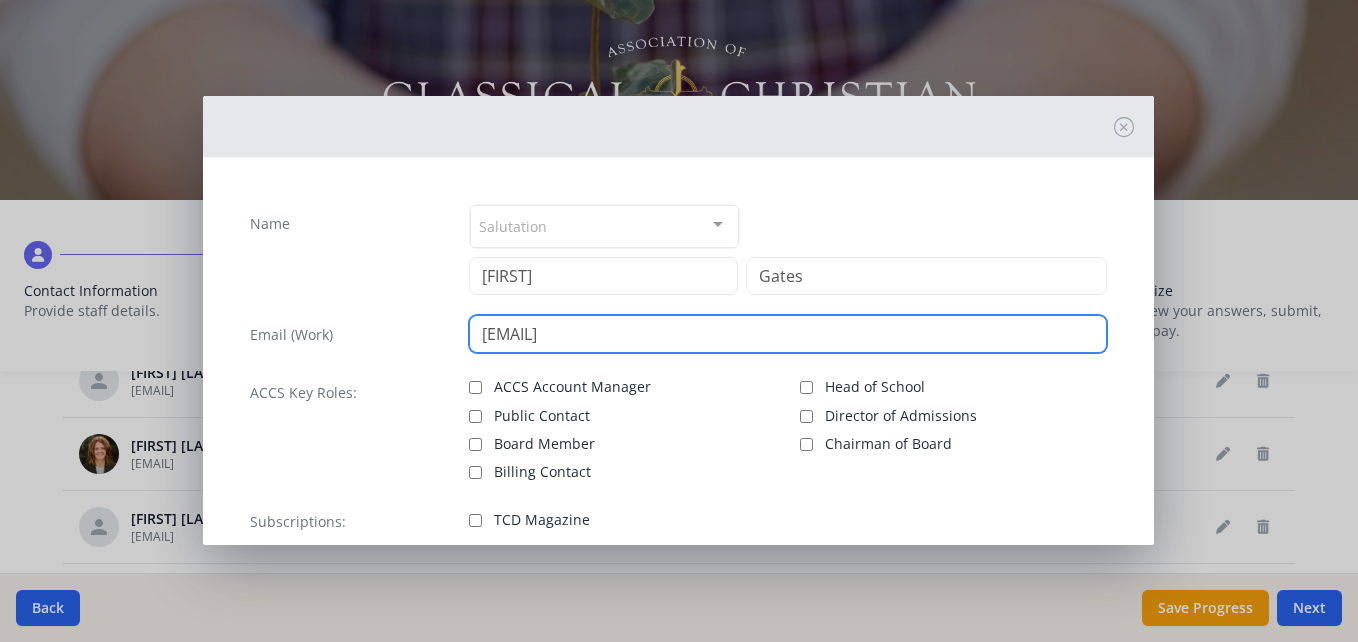 scroll, scrollTop: 960, scrollLeft: 0, axis: vertical 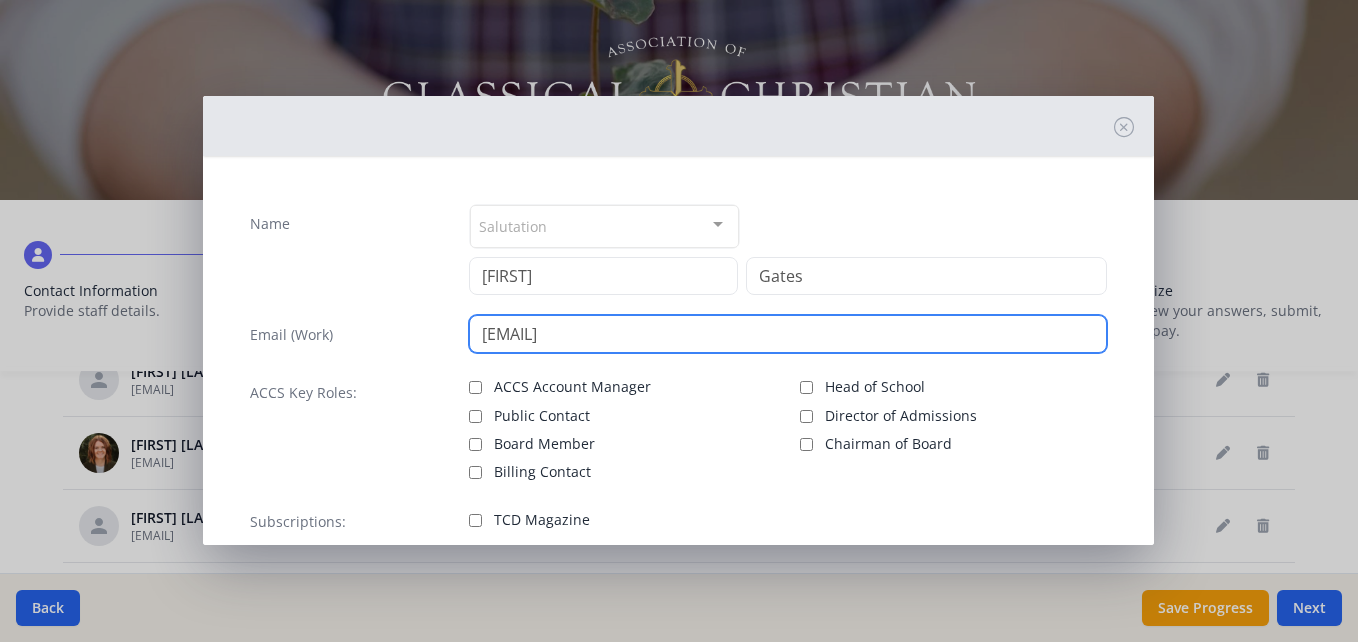 type on "[EMAIL]" 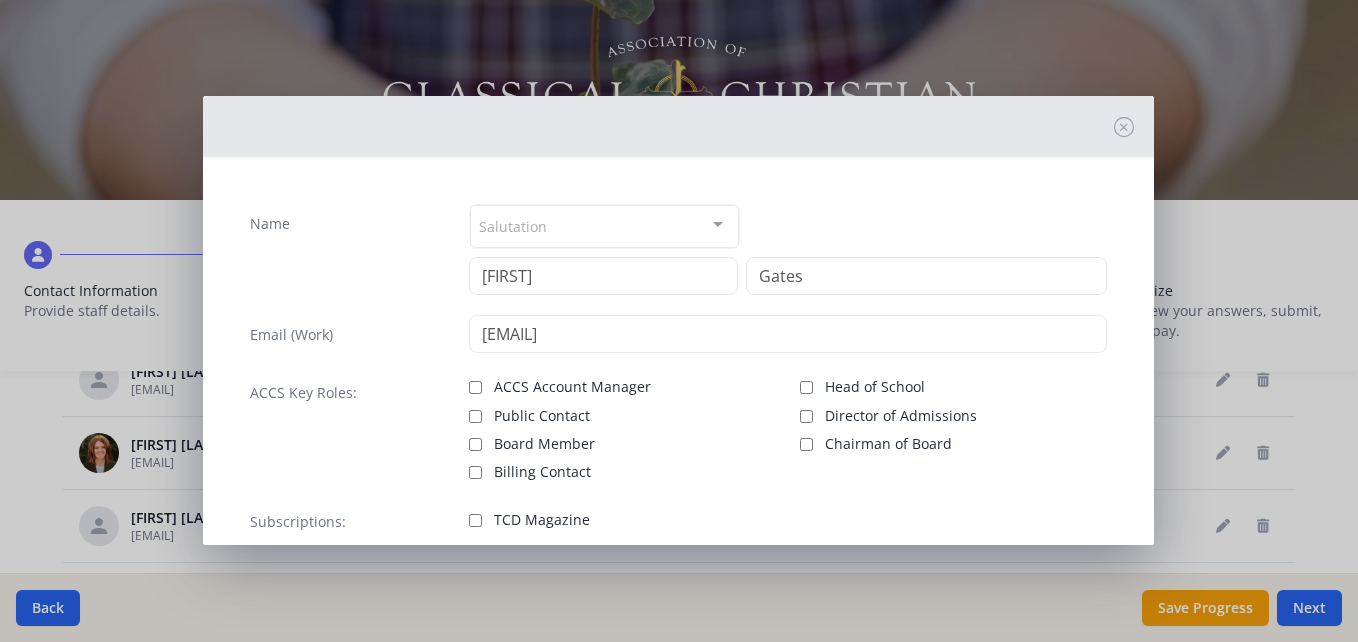 click on "Name
Salutation
Mr.   Mrs.   Ms.   Dr.   Rev.   Fr.   Esq.     No elements found. Consider changing the search query.   List is empty.     [FIRST]   [LAST]   Email (Work)   [EMAIL]     ACCS Key Roles:     ACCS Account Manager     Public Contact     Board Member     Billing Contact     Head of School     Director of Admissions     Chairman of Board   Subscriptions:     TCD Magazine
Cancel
Save" at bounding box center [678, 188] 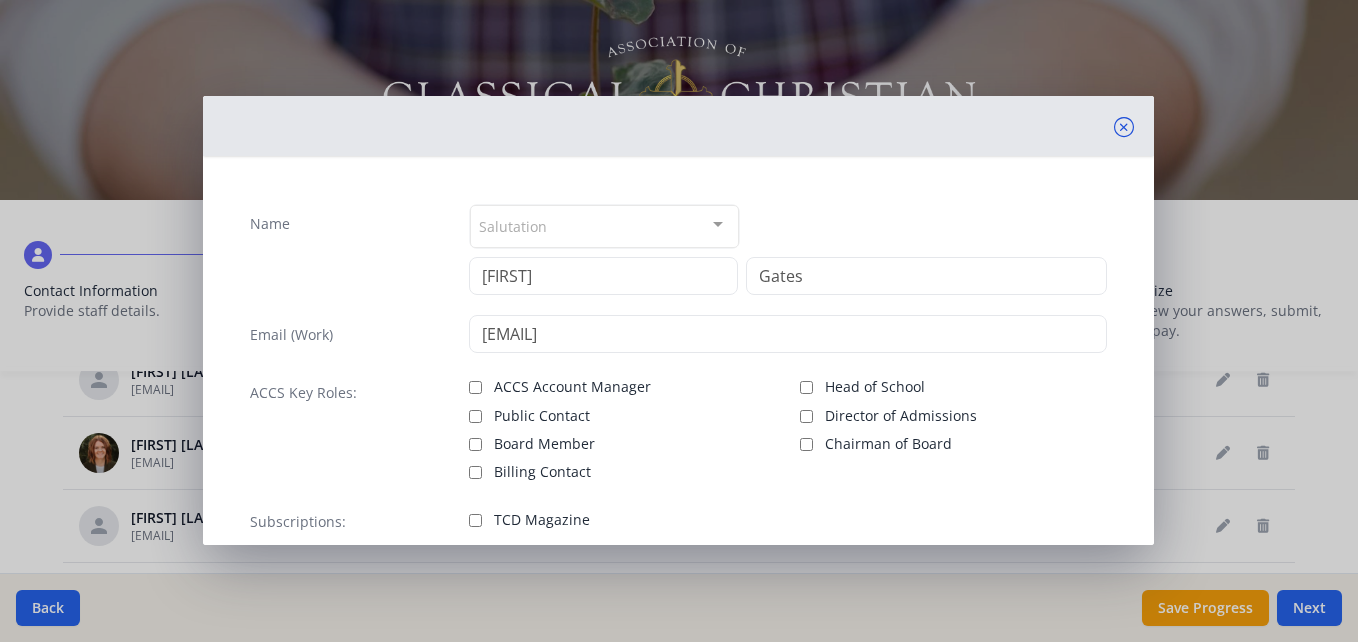 click at bounding box center [1124, 127] 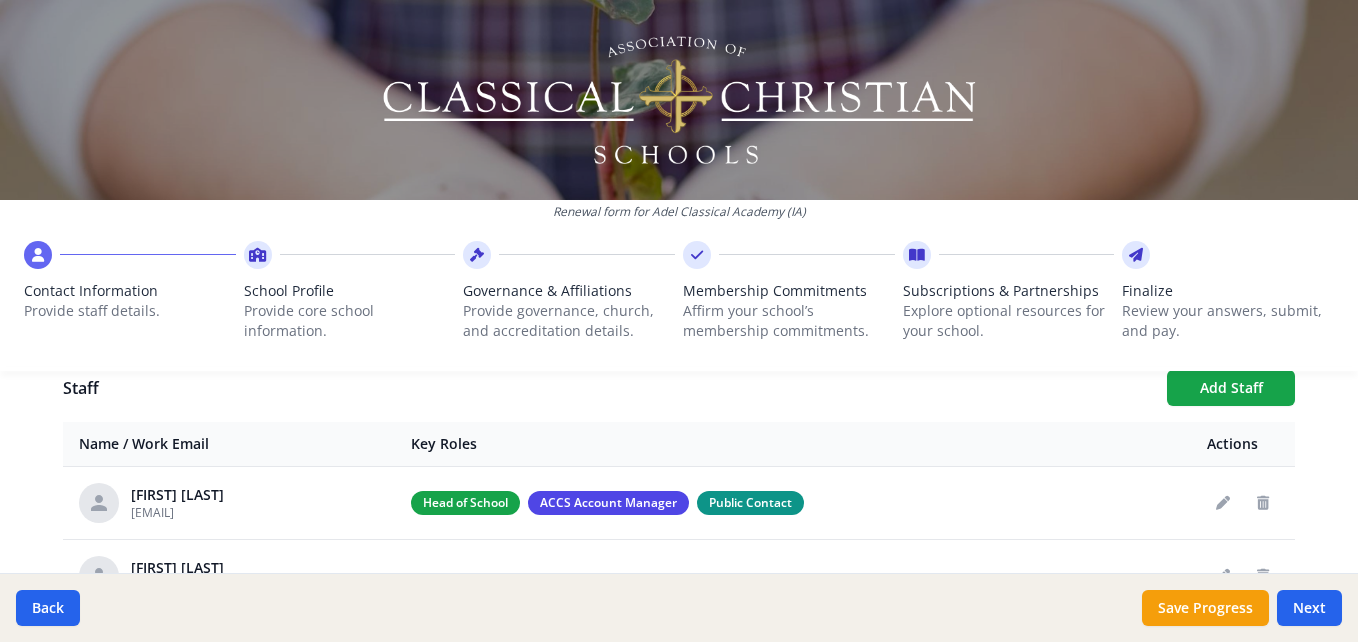 scroll, scrollTop: 672, scrollLeft: 0, axis: vertical 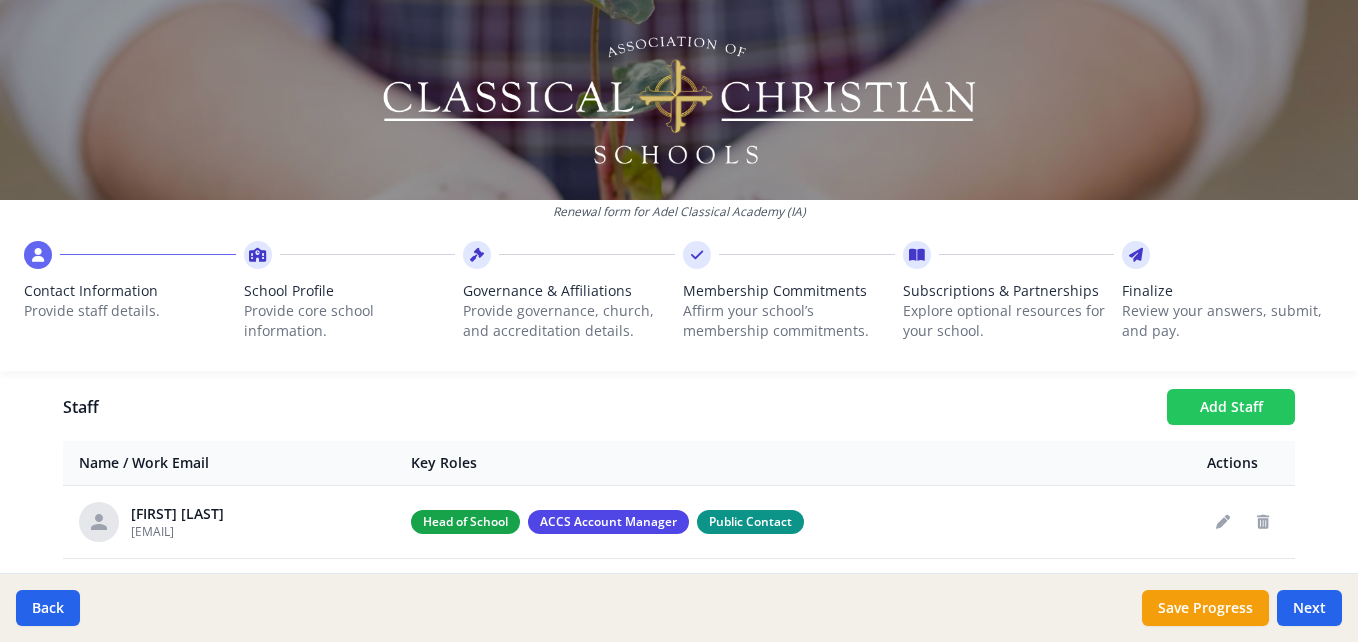 click on "Add Staff" at bounding box center [1231, 407] 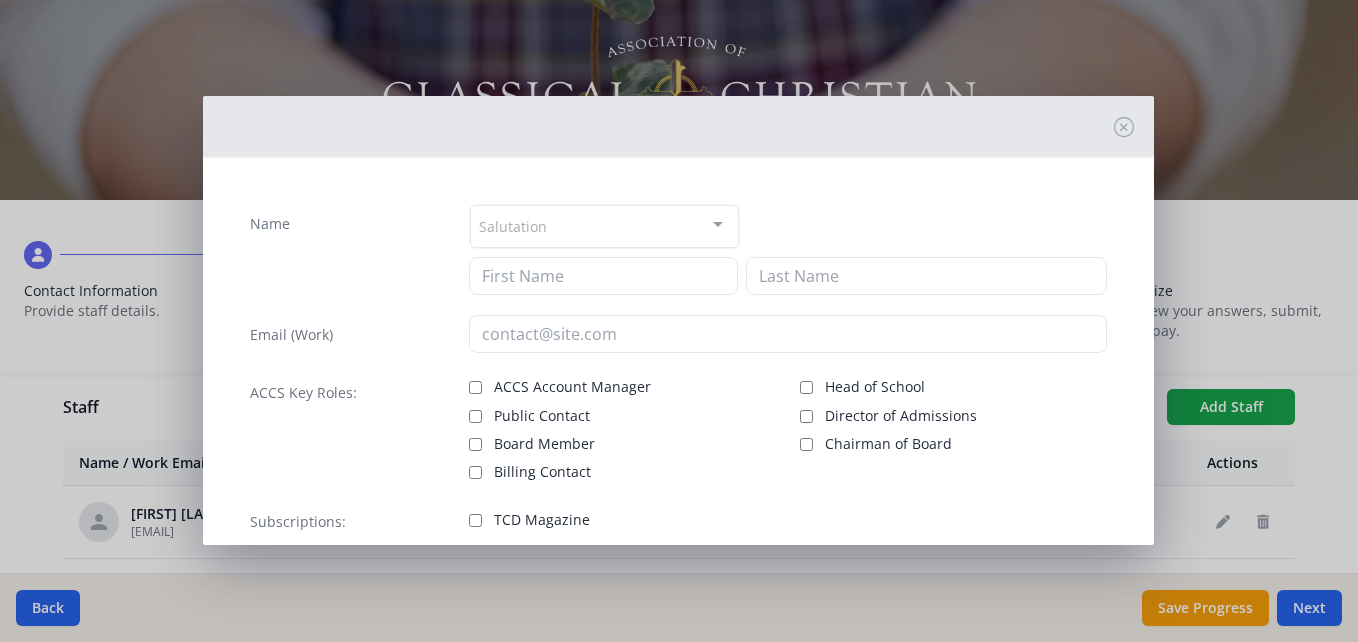 click on "Board Member" at bounding box center (622, 442) 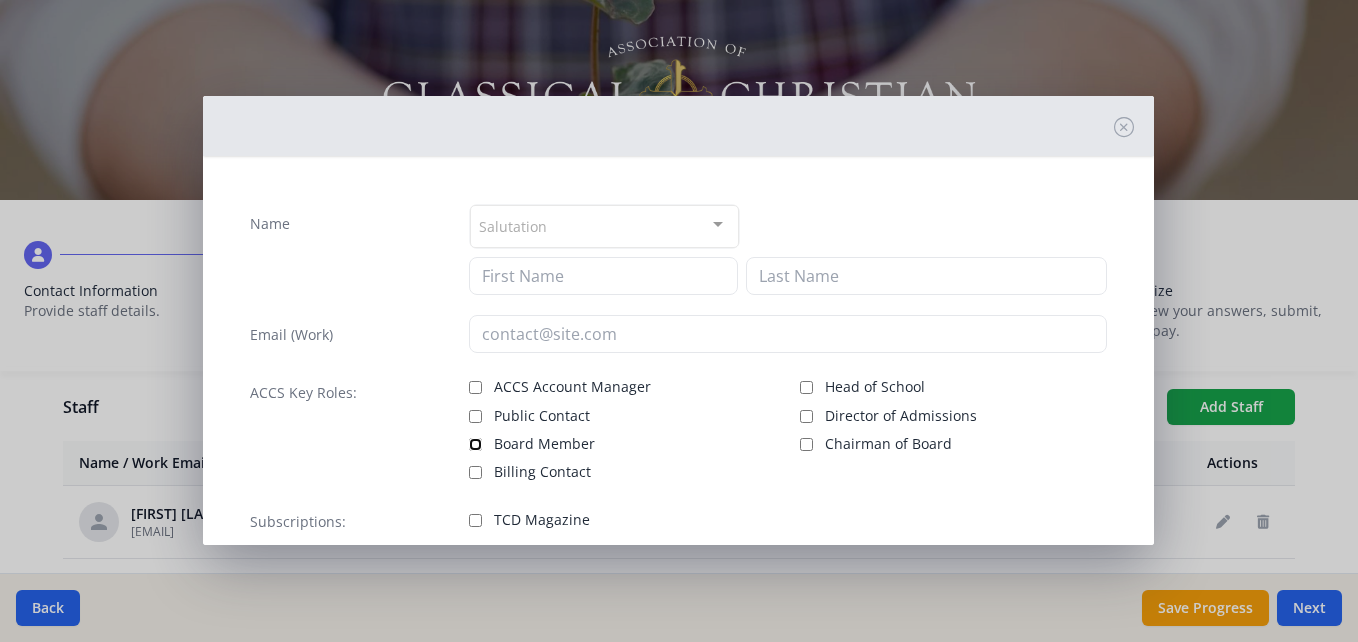 click on "Board Member" at bounding box center (475, 444) 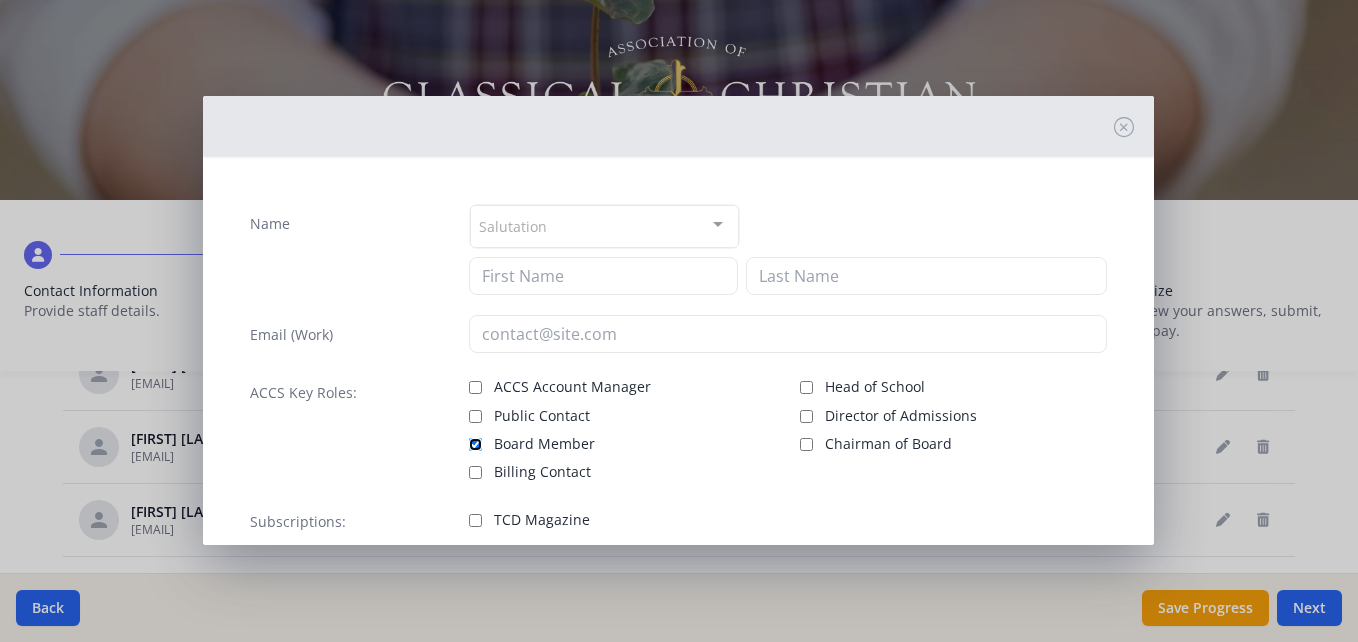 scroll, scrollTop: 822, scrollLeft: 0, axis: vertical 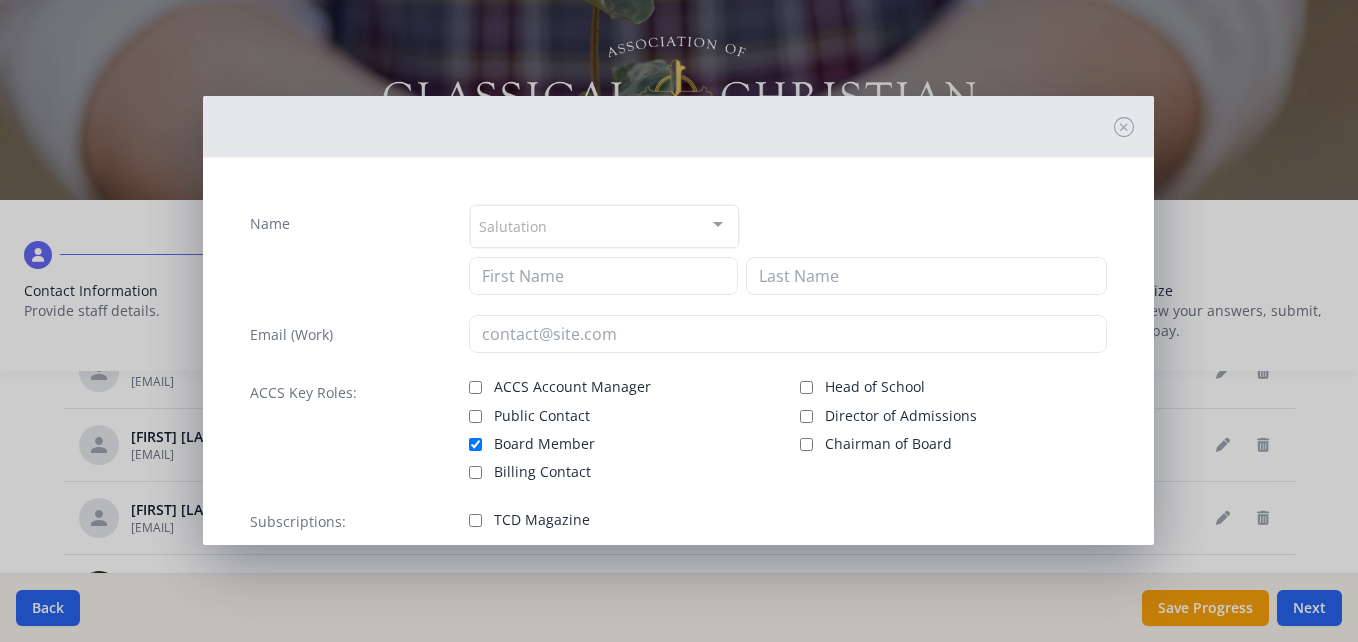 click on "Board Member" at bounding box center [544, 444] 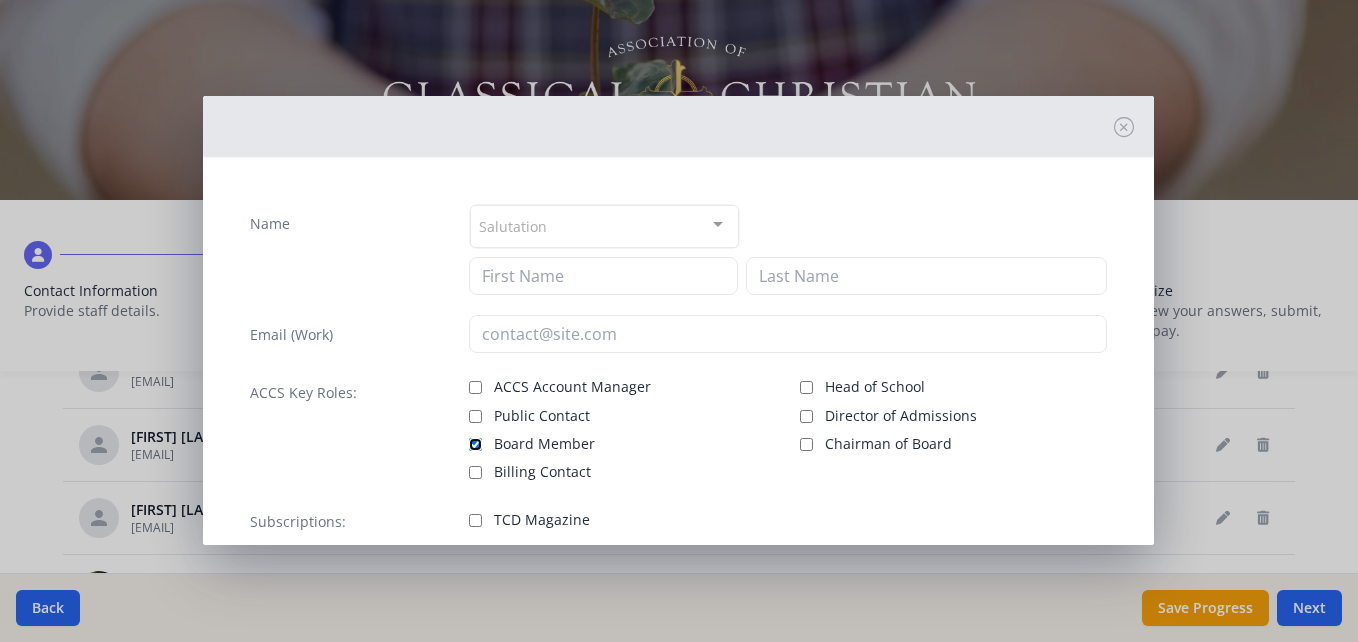 click on "Board Member" at bounding box center [475, 444] 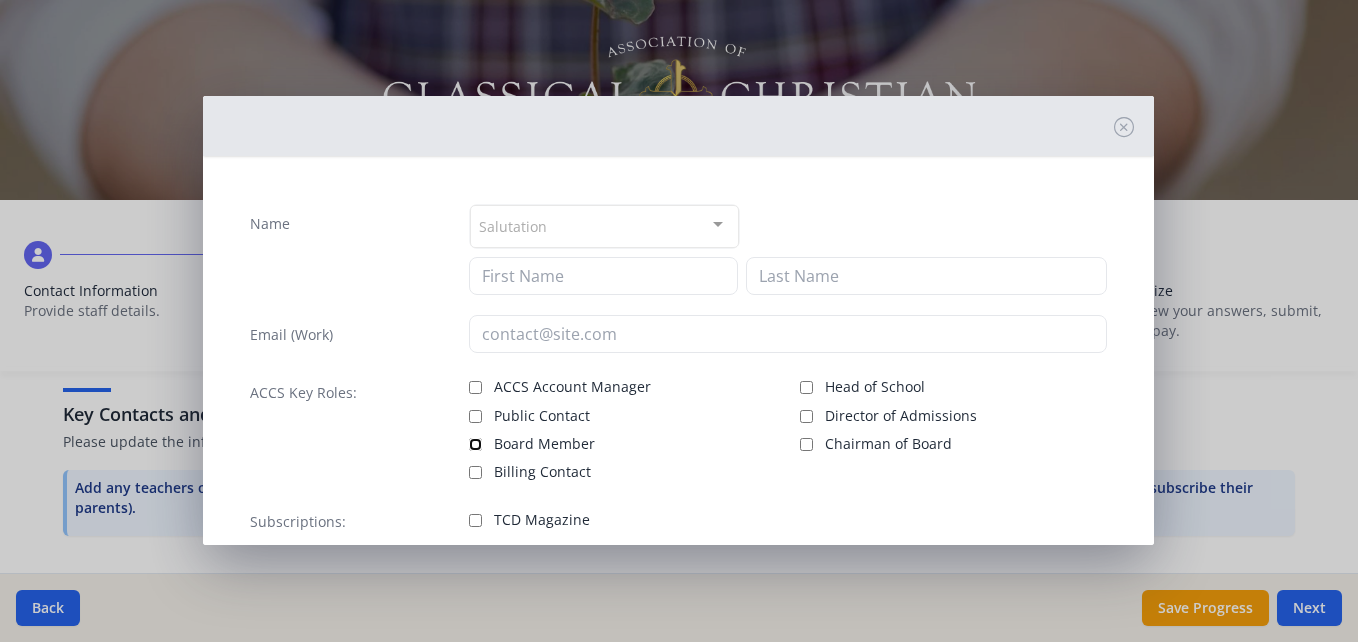 scroll, scrollTop: 475, scrollLeft: 0, axis: vertical 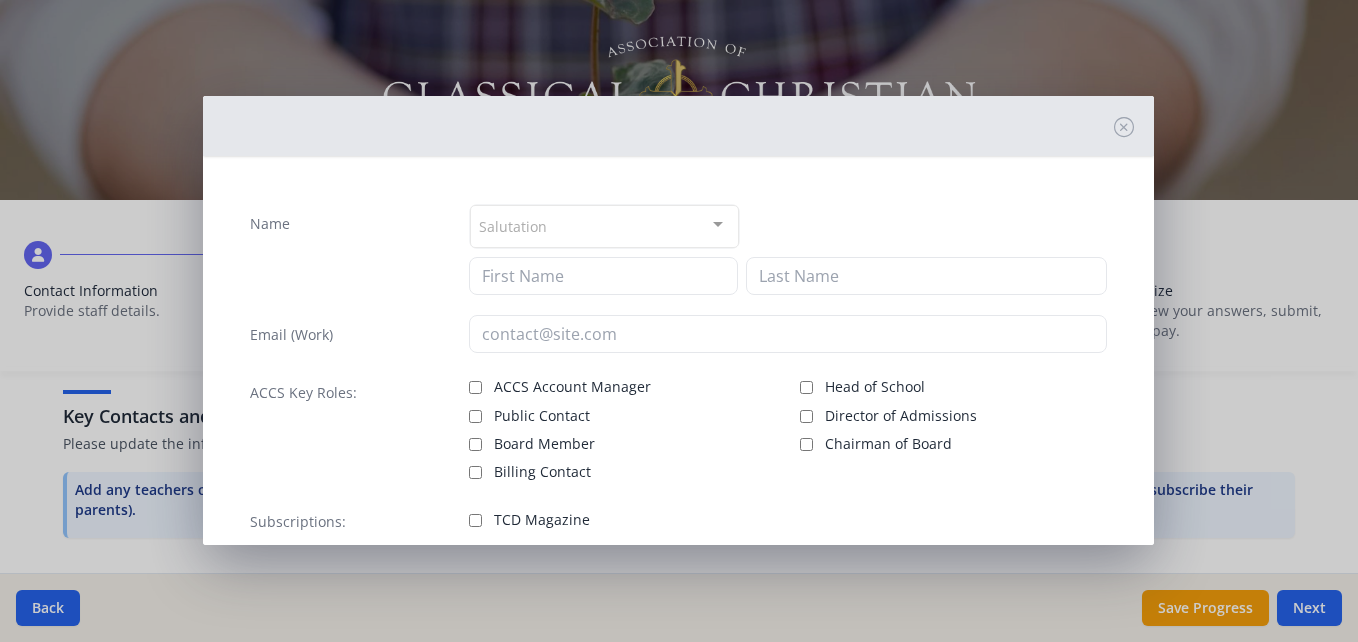 drag, startPoint x: 924, startPoint y: 198, endPoint x: 893, endPoint y: 211, distance: 33.61547 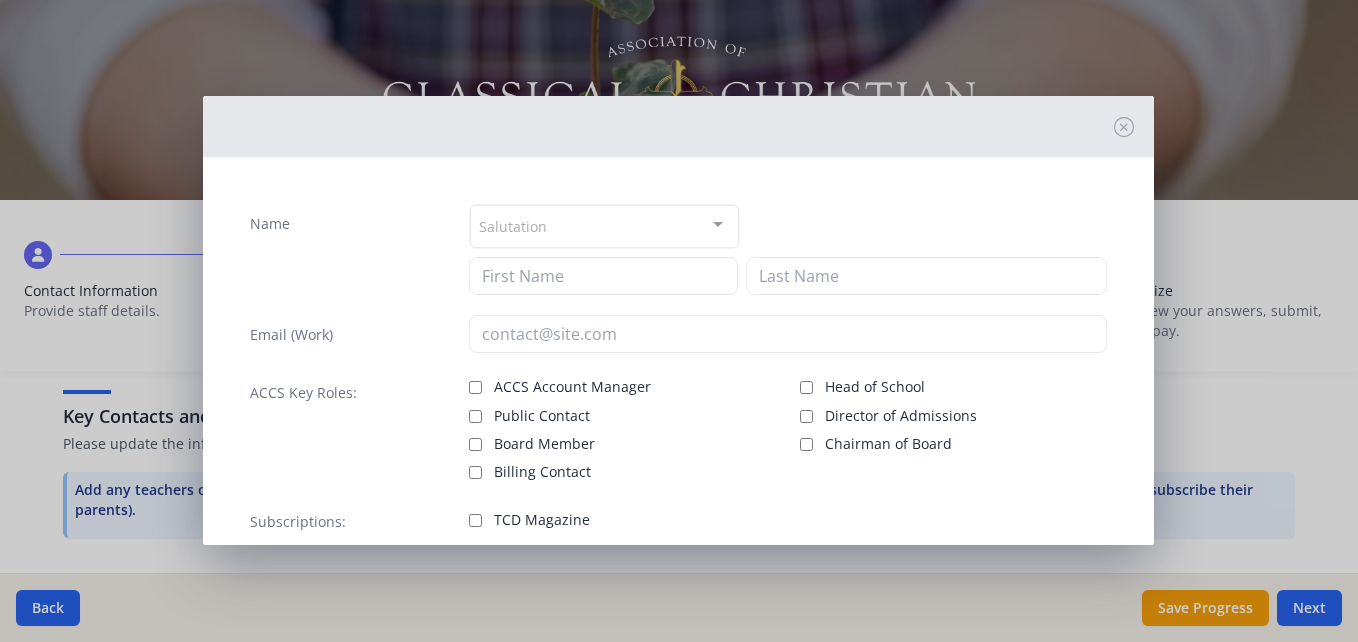 click at bounding box center (678, 126) 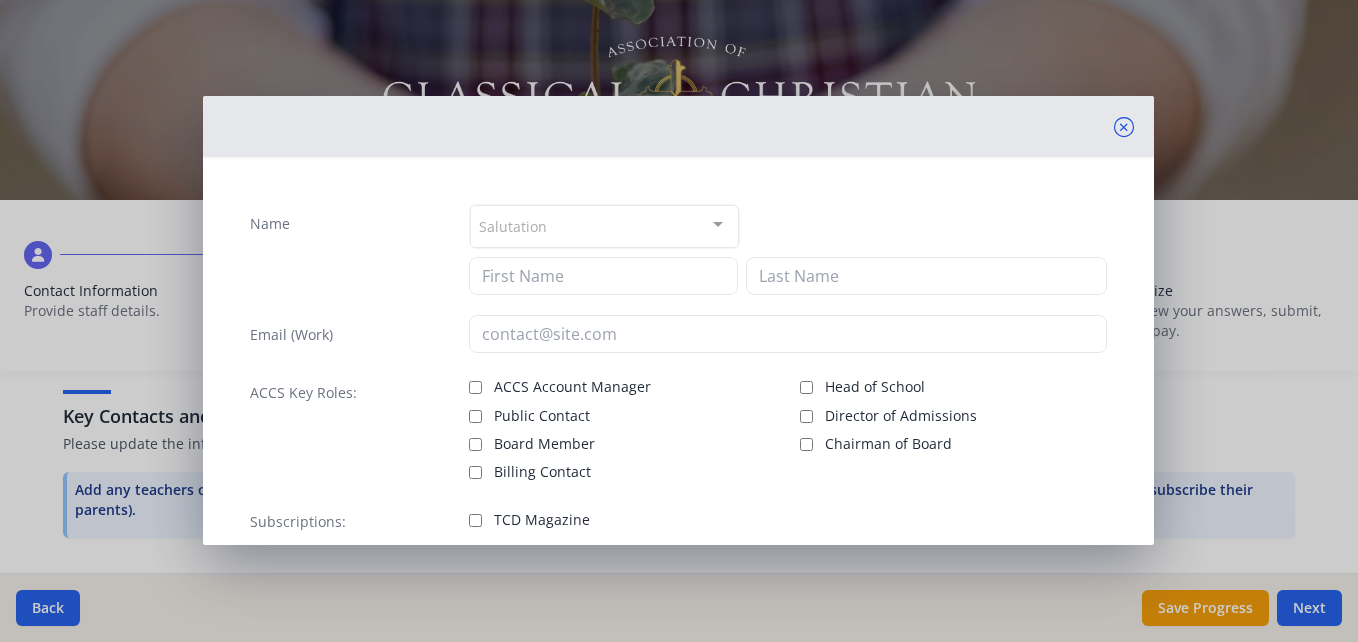 click at bounding box center [1124, 127] 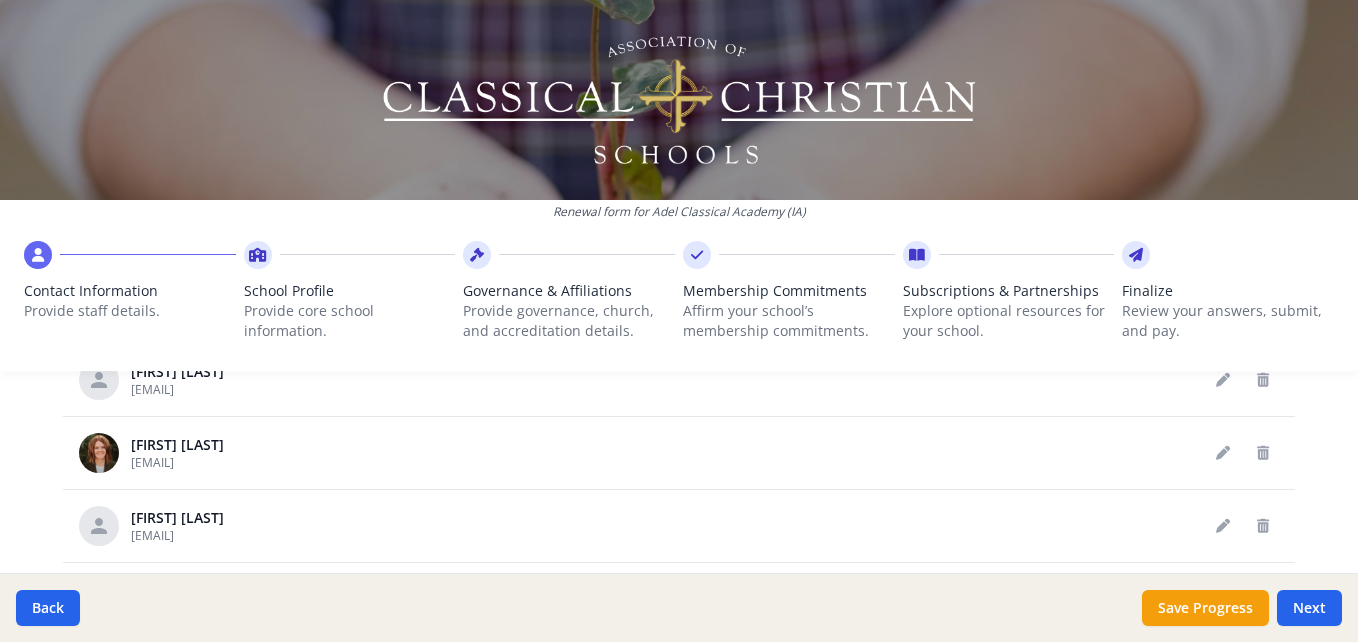 scroll, scrollTop: 1106, scrollLeft: 0, axis: vertical 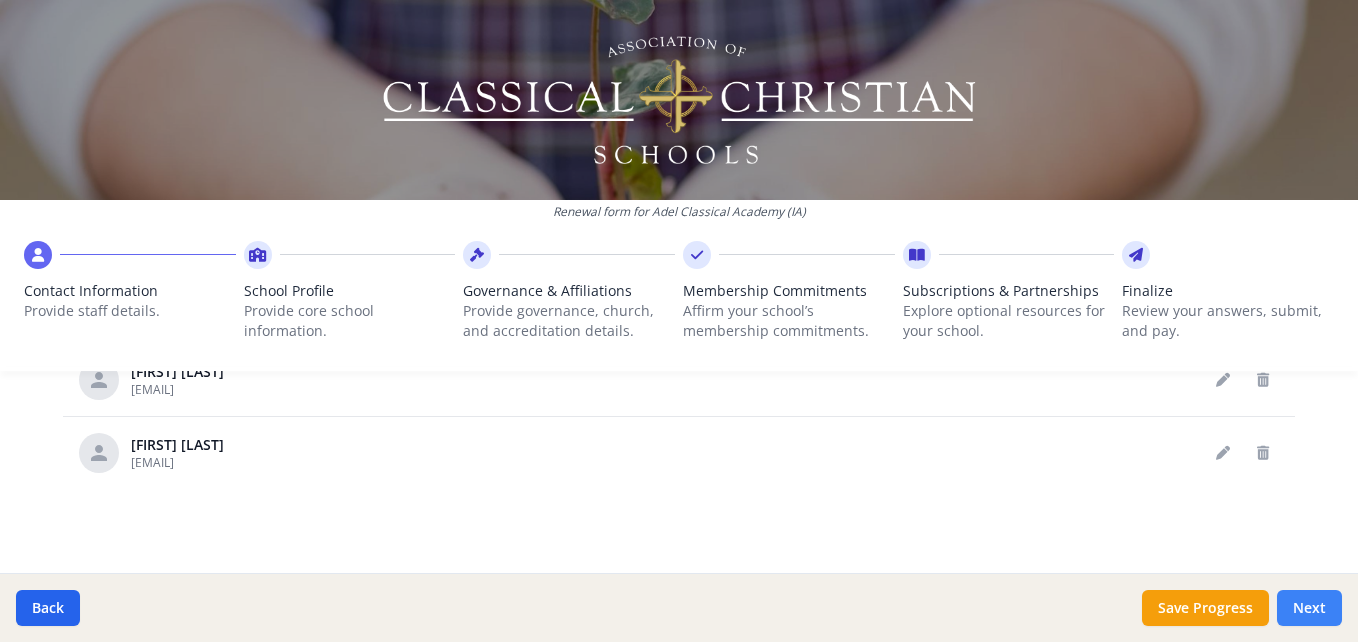 click on "Next" at bounding box center (1309, 608) 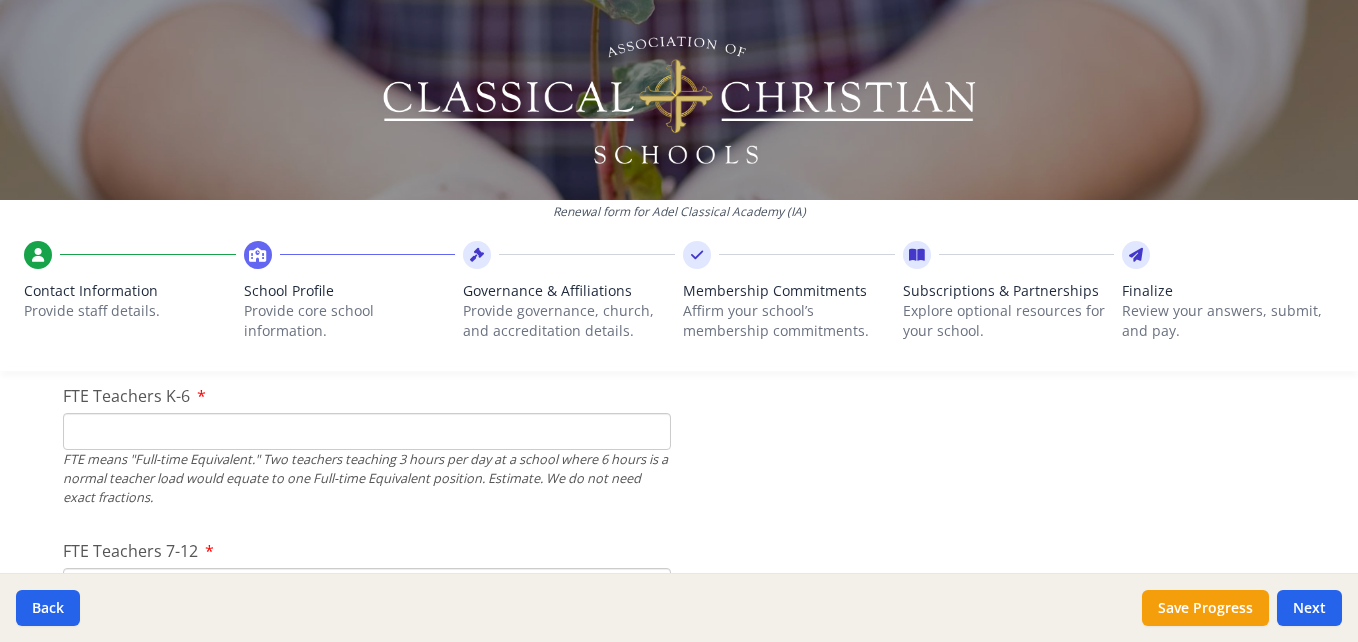 scroll, scrollTop: 1227, scrollLeft: 0, axis: vertical 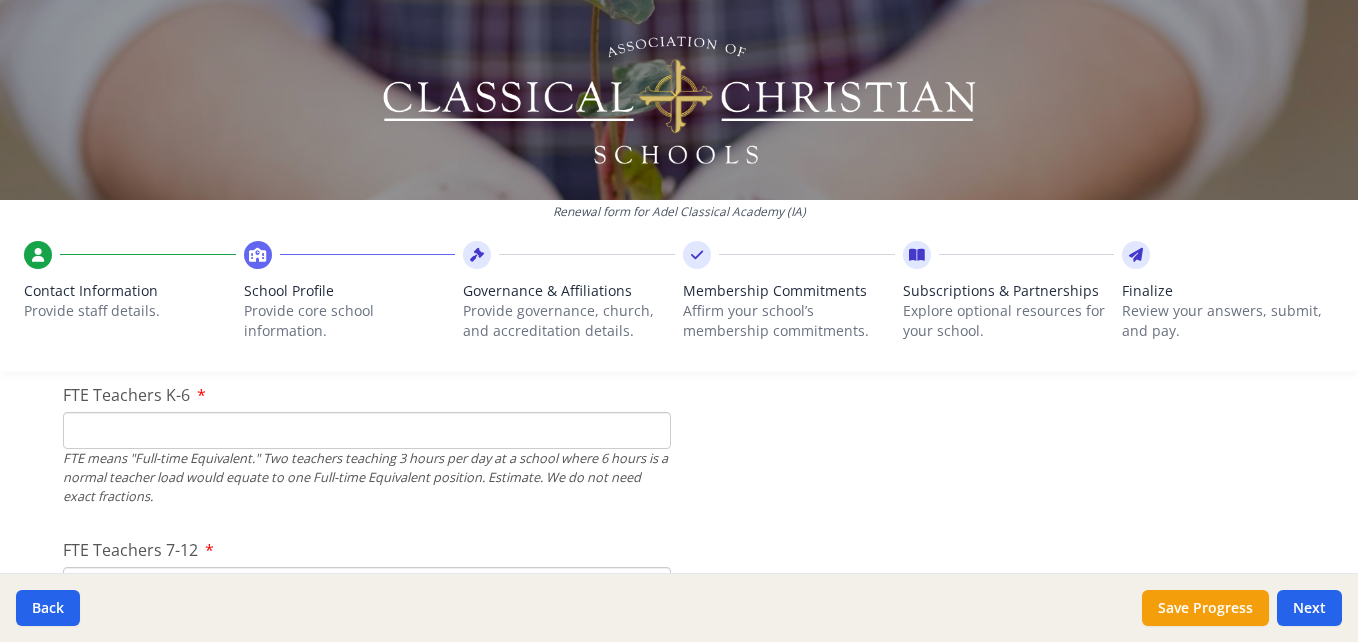 click on "FTE Teachers K-6" at bounding box center (367, 430) 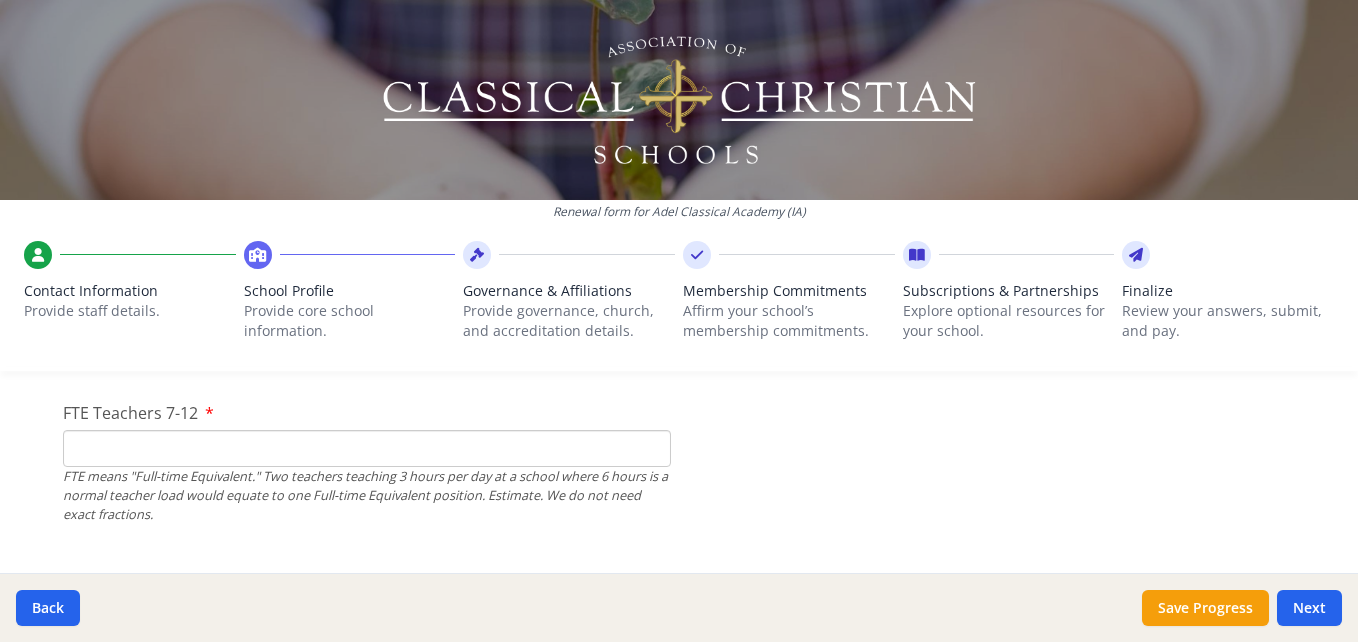 scroll, scrollTop: 1411, scrollLeft: 0, axis: vertical 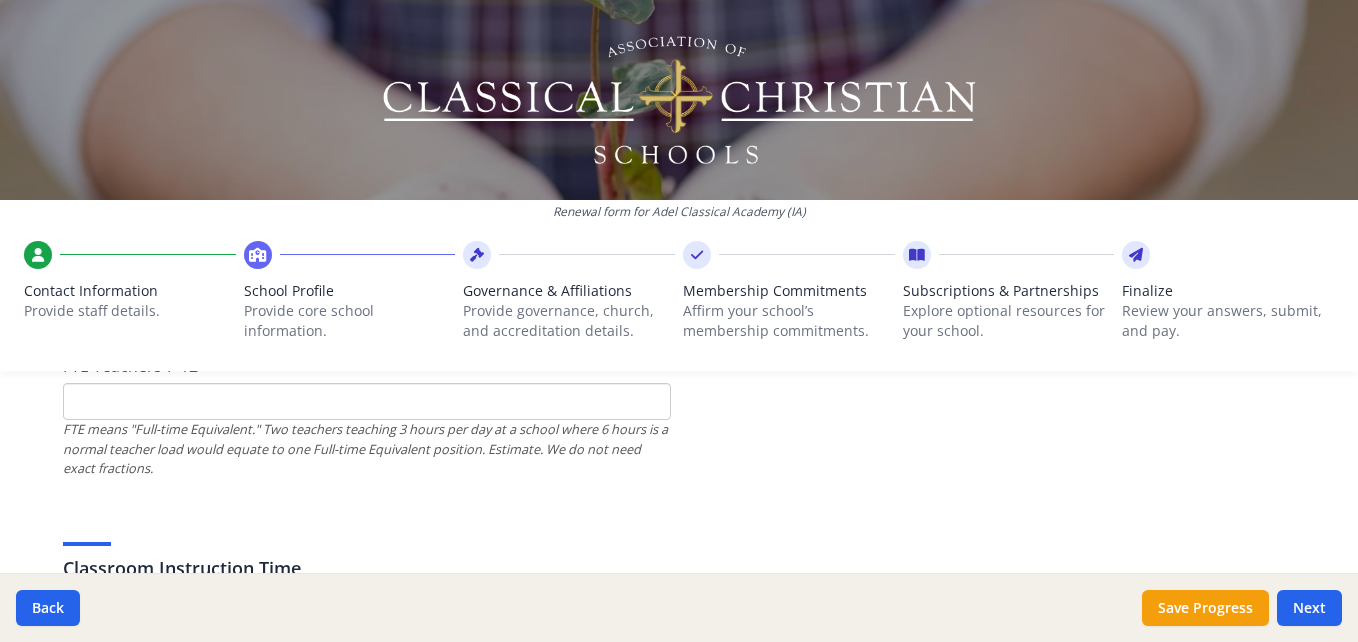 type on "5" 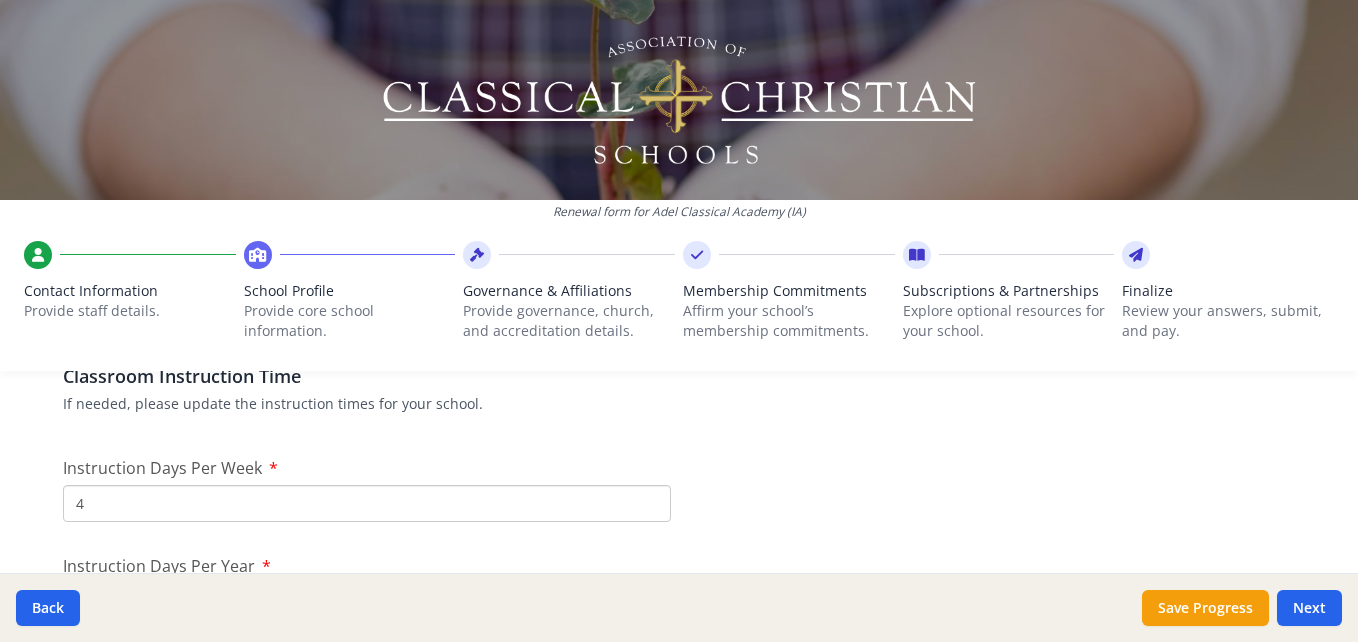 scroll, scrollTop: 1605, scrollLeft: 0, axis: vertical 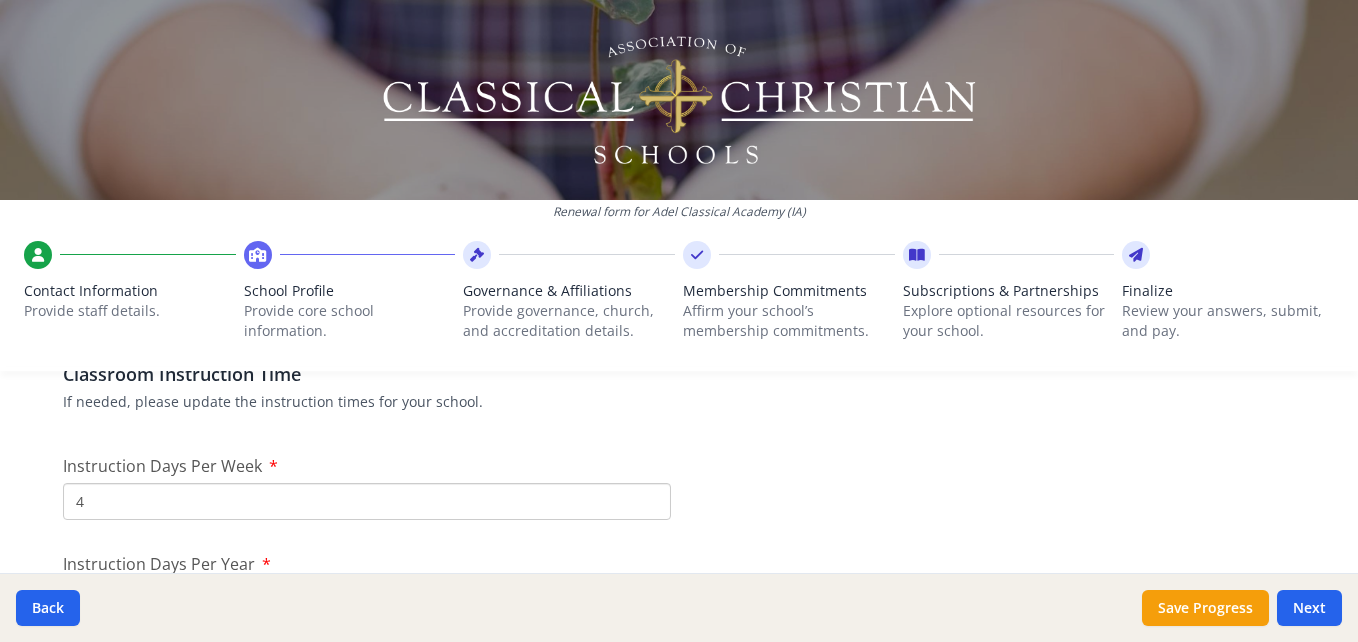 click on "4" at bounding box center (367, 501) 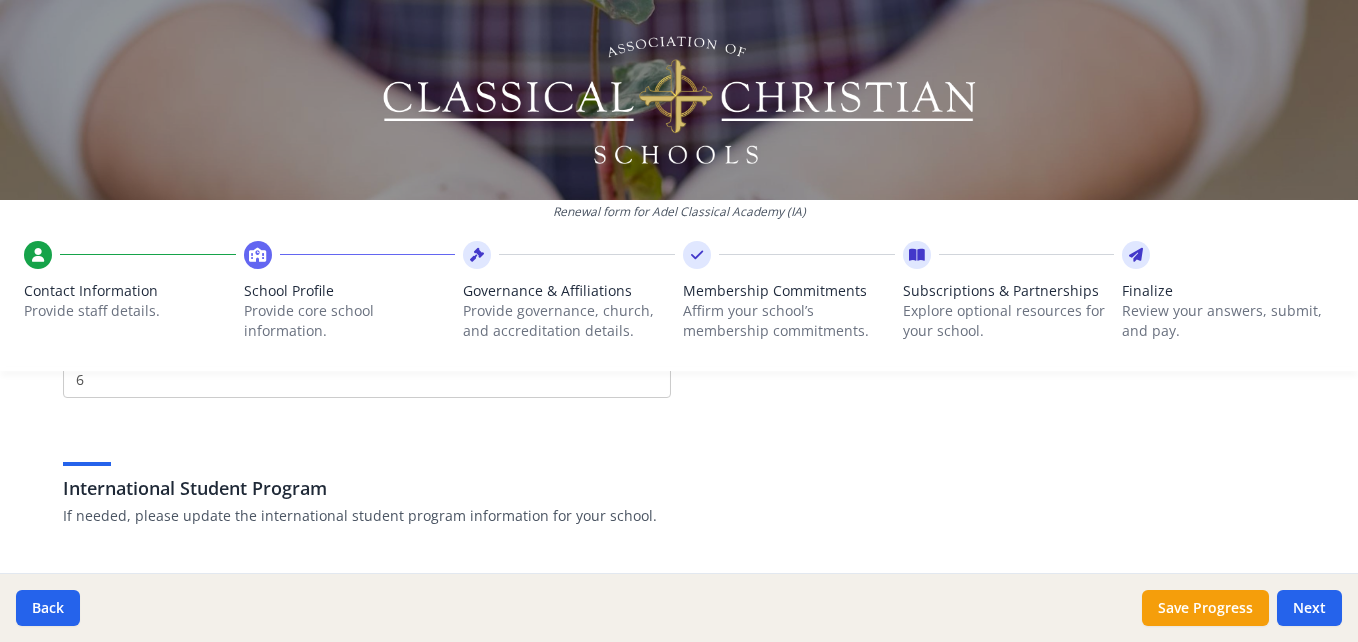 scroll, scrollTop: 1924, scrollLeft: 0, axis: vertical 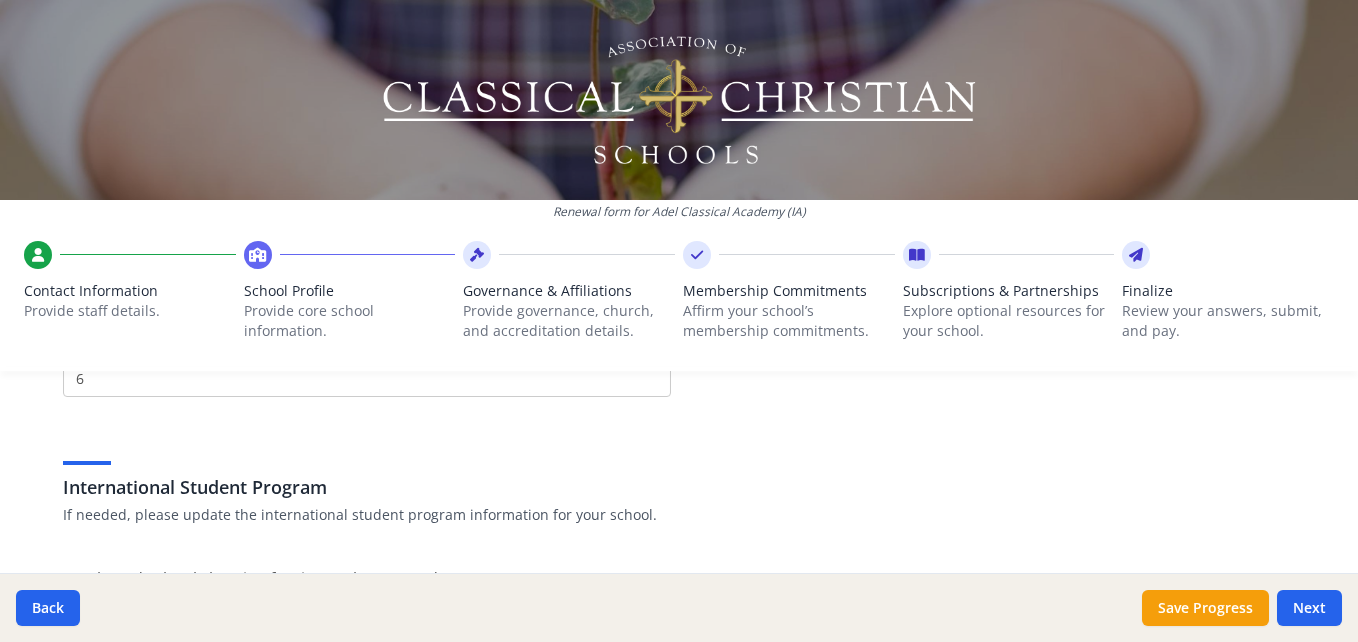 type on "2" 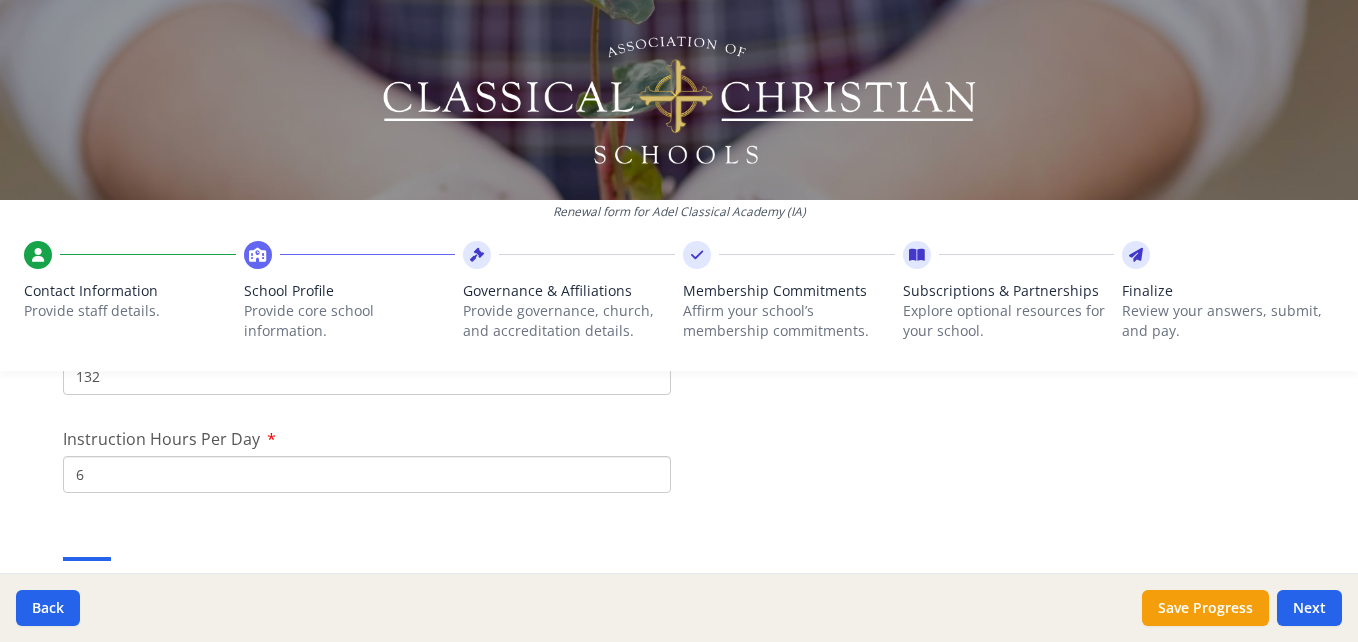 scroll, scrollTop: 1827, scrollLeft: 0, axis: vertical 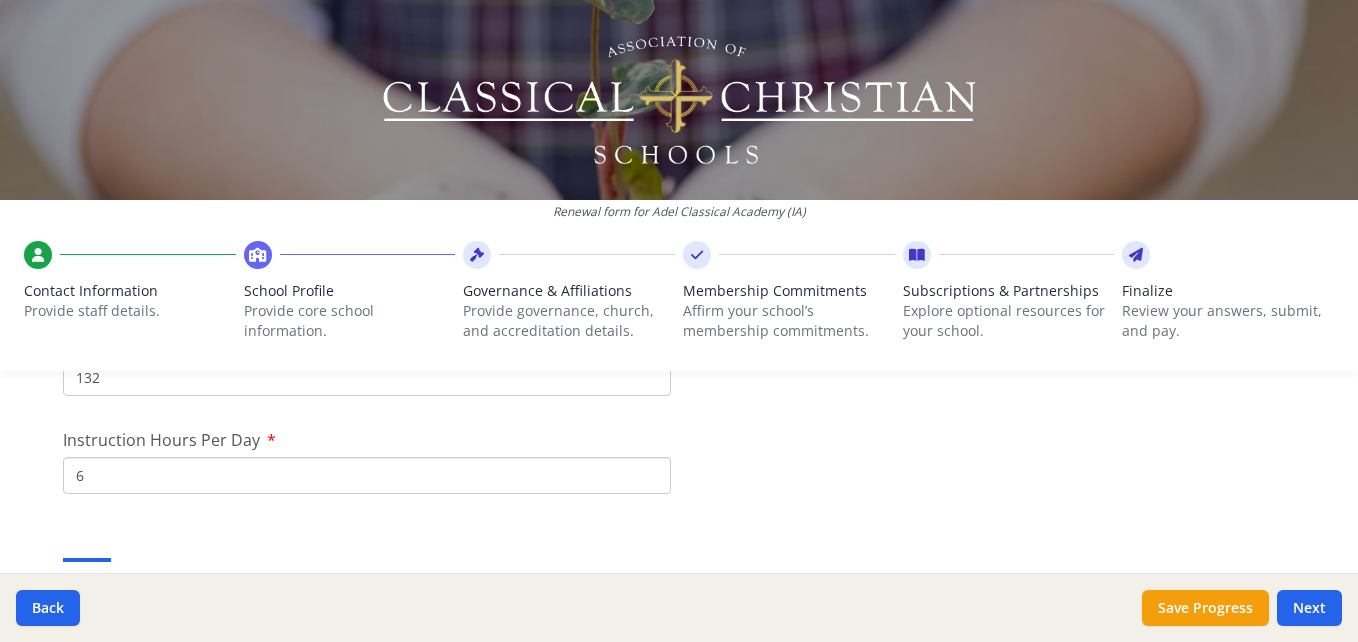 click on "6" at bounding box center [367, 475] 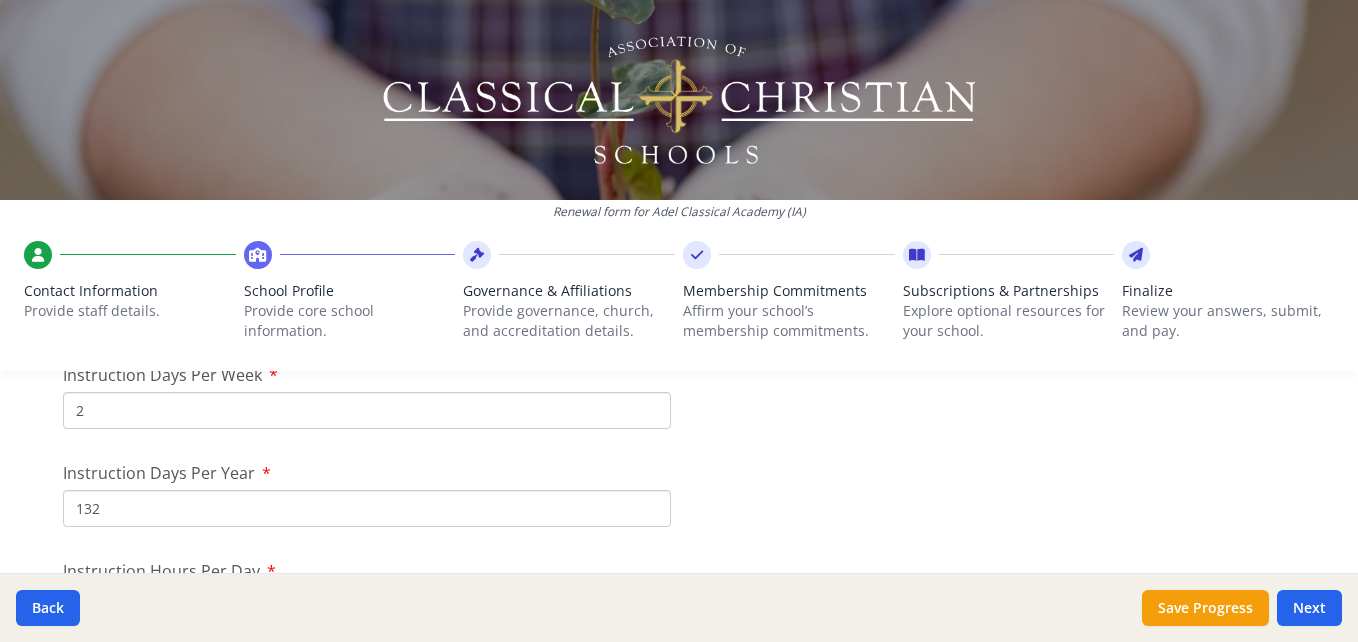scroll, scrollTop: 1681, scrollLeft: 0, axis: vertical 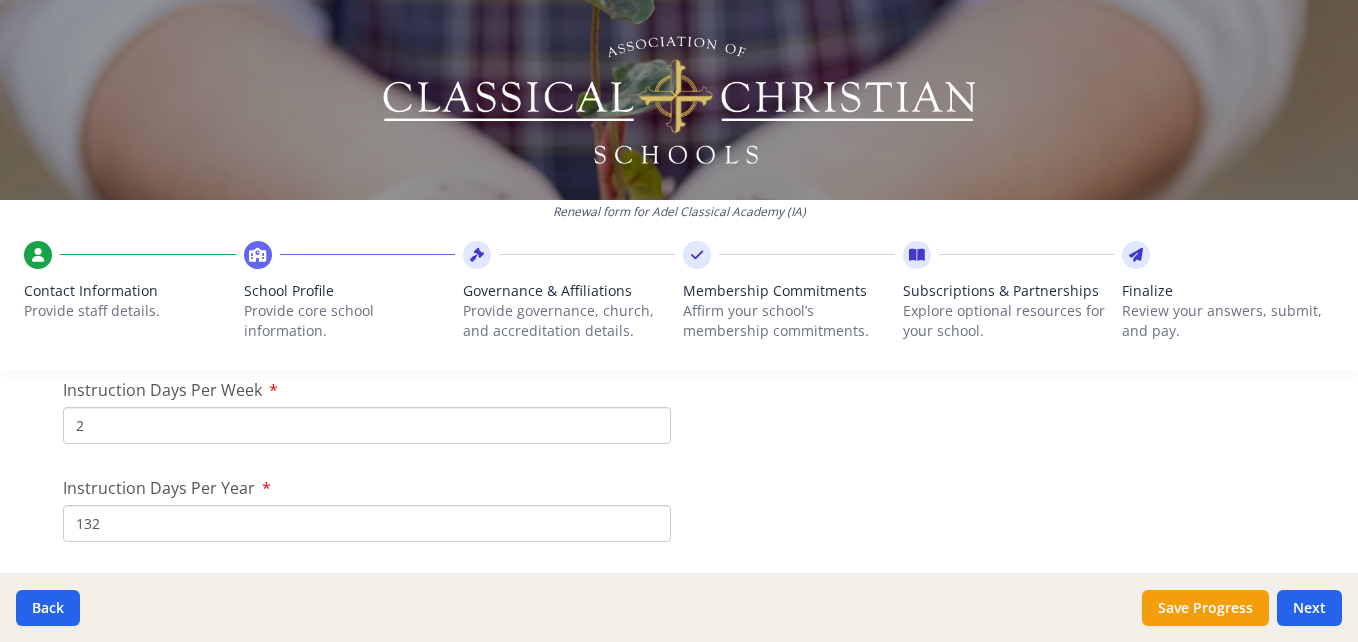 type on "7" 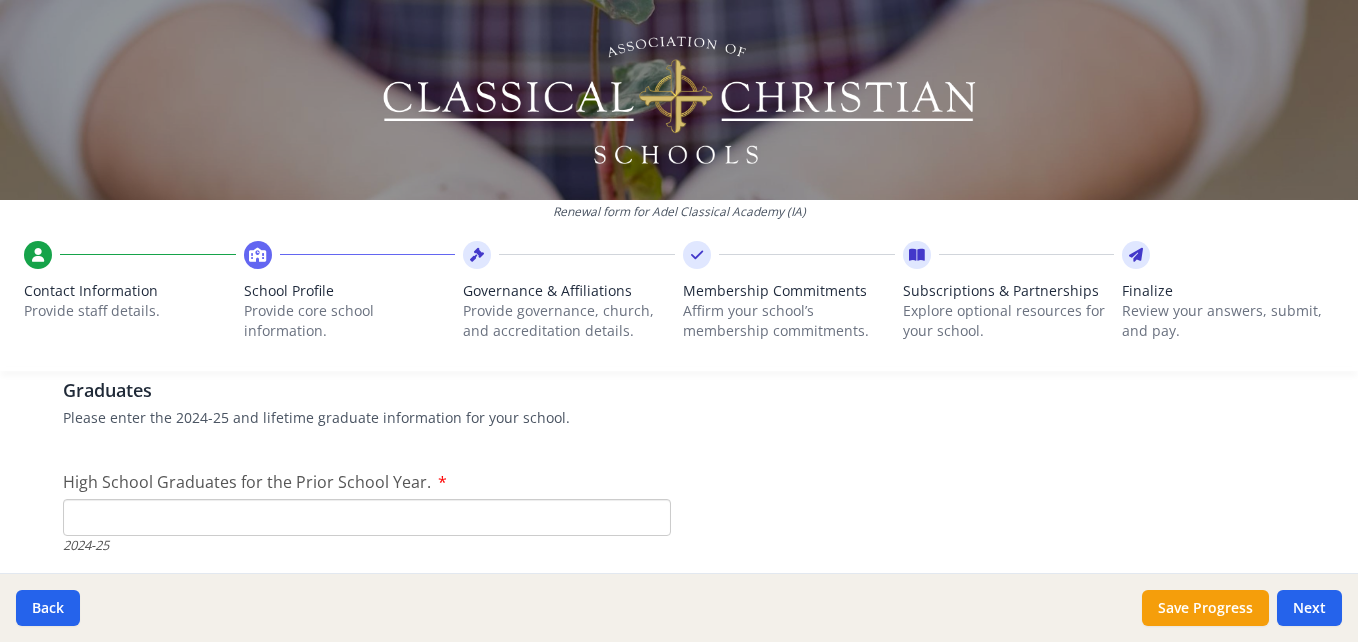 scroll, scrollTop: 2793, scrollLeft: 0, axis: vertical 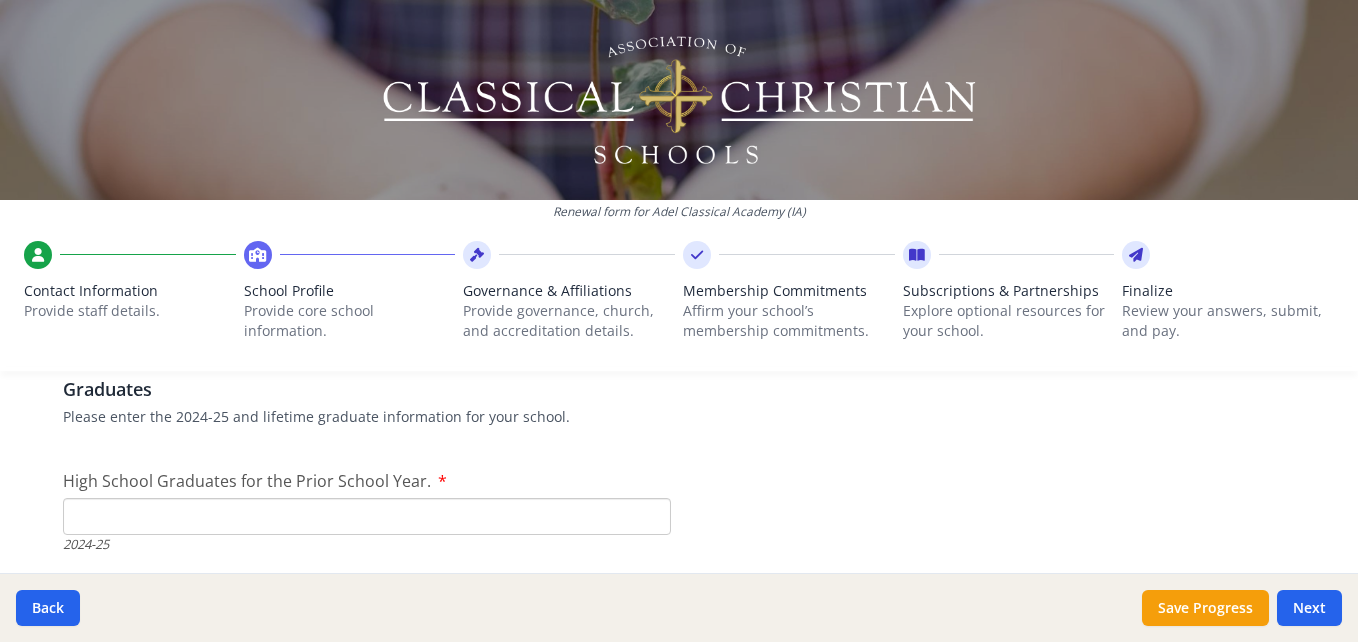 click on "High School Graduates for the Prior School Year." at bounding box center [367, 516] 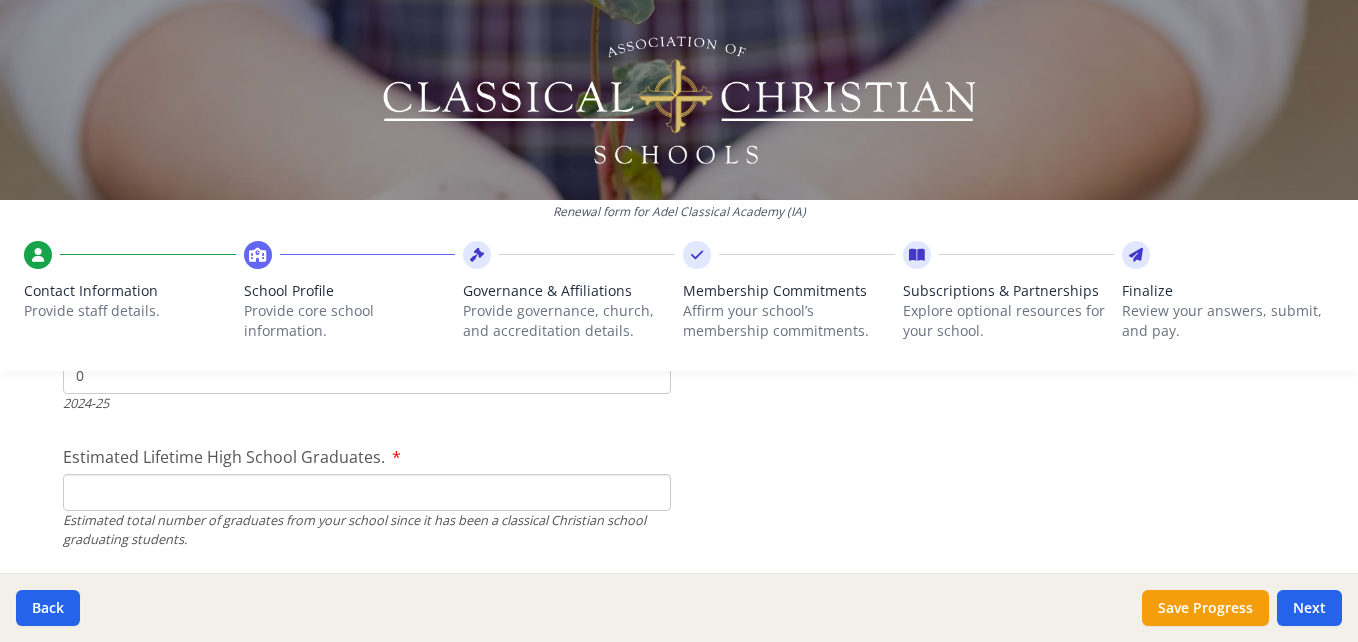 scroll, scrollTop: 2939, scrollLeft: 0, axis: vertical 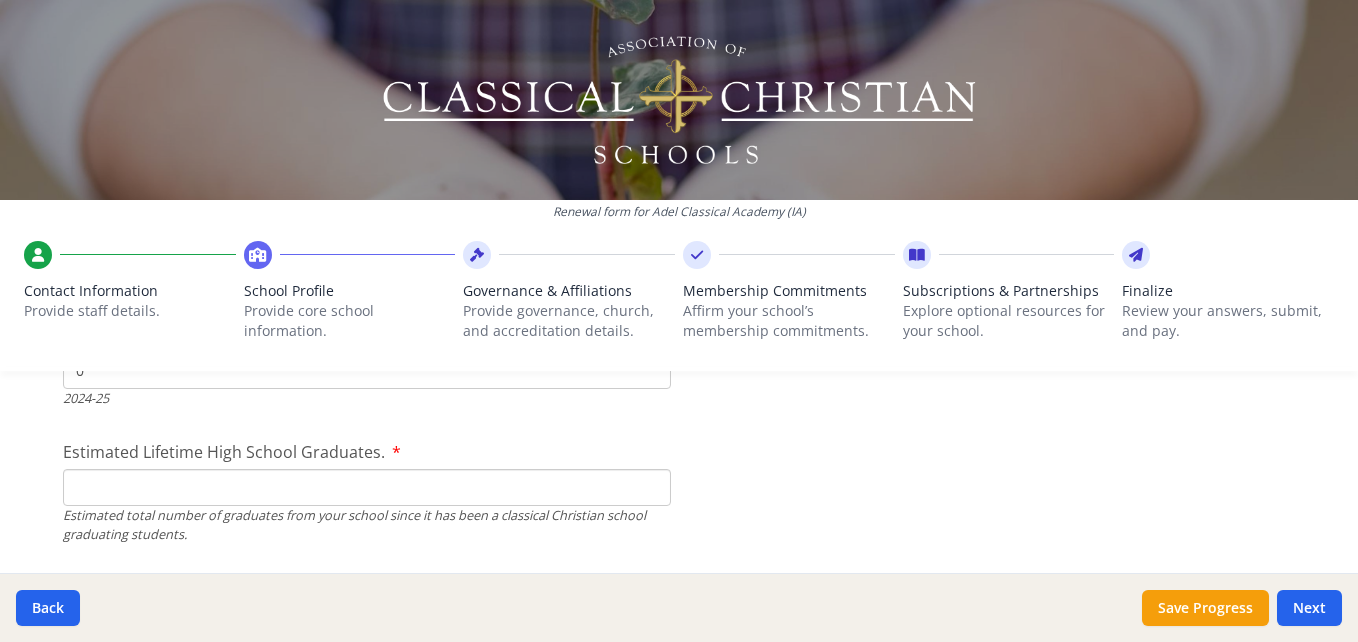 type on "0" 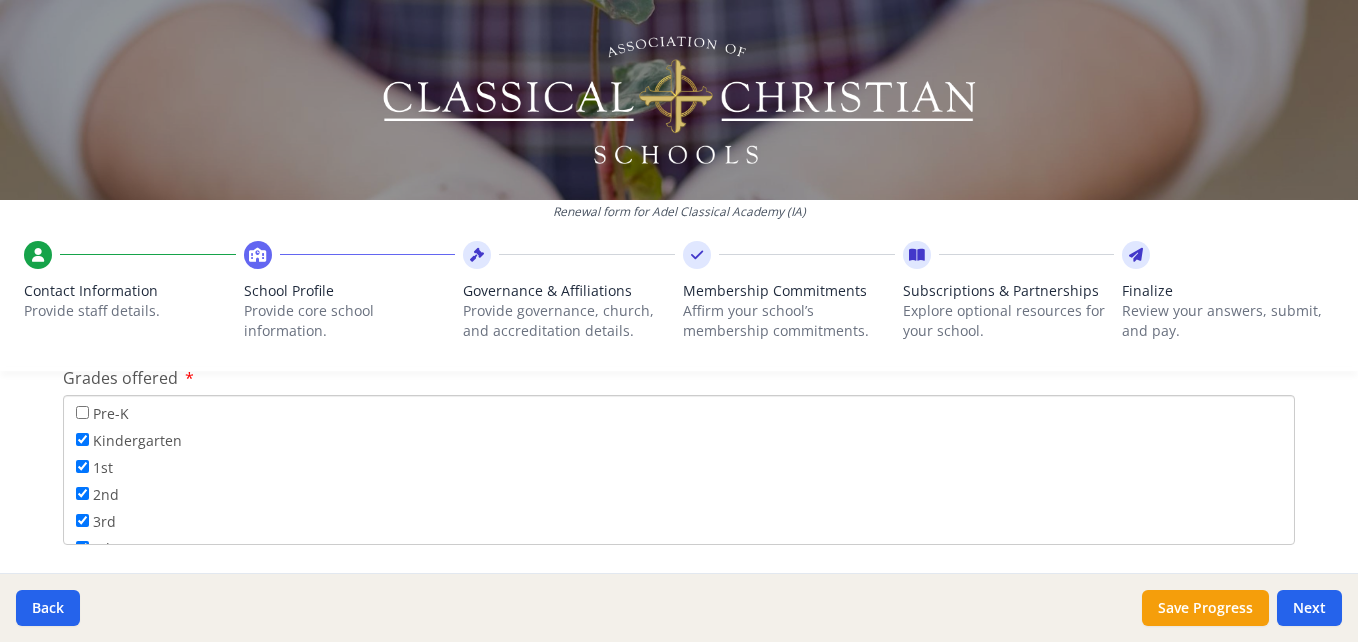 scroll, scrollTop: 3299, scrollLeft: 0, axis: vertical 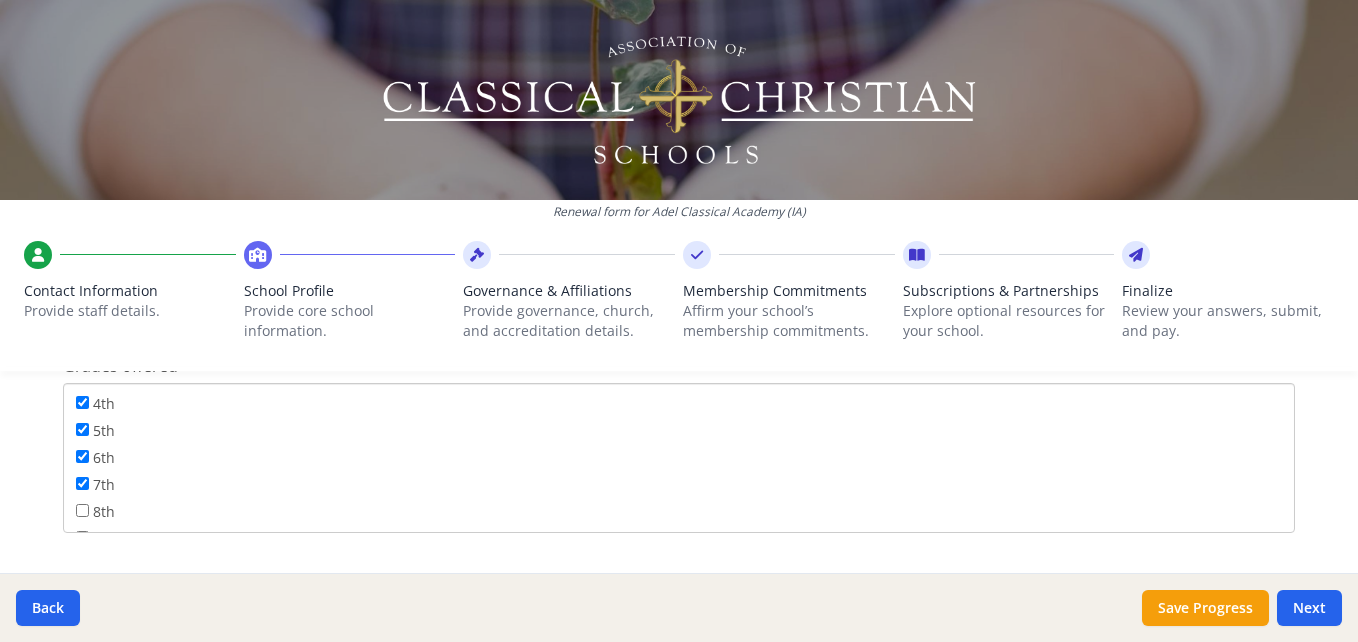 type on "0" 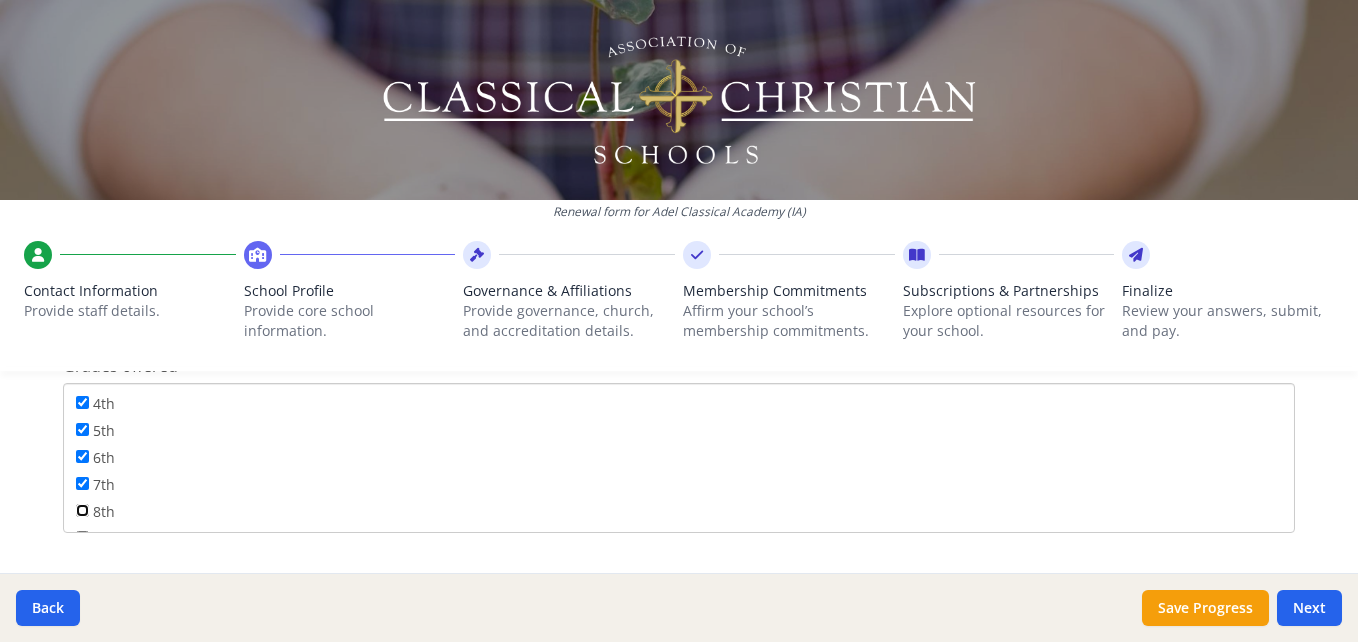 click on "8th" at bounding box center [82, 510] 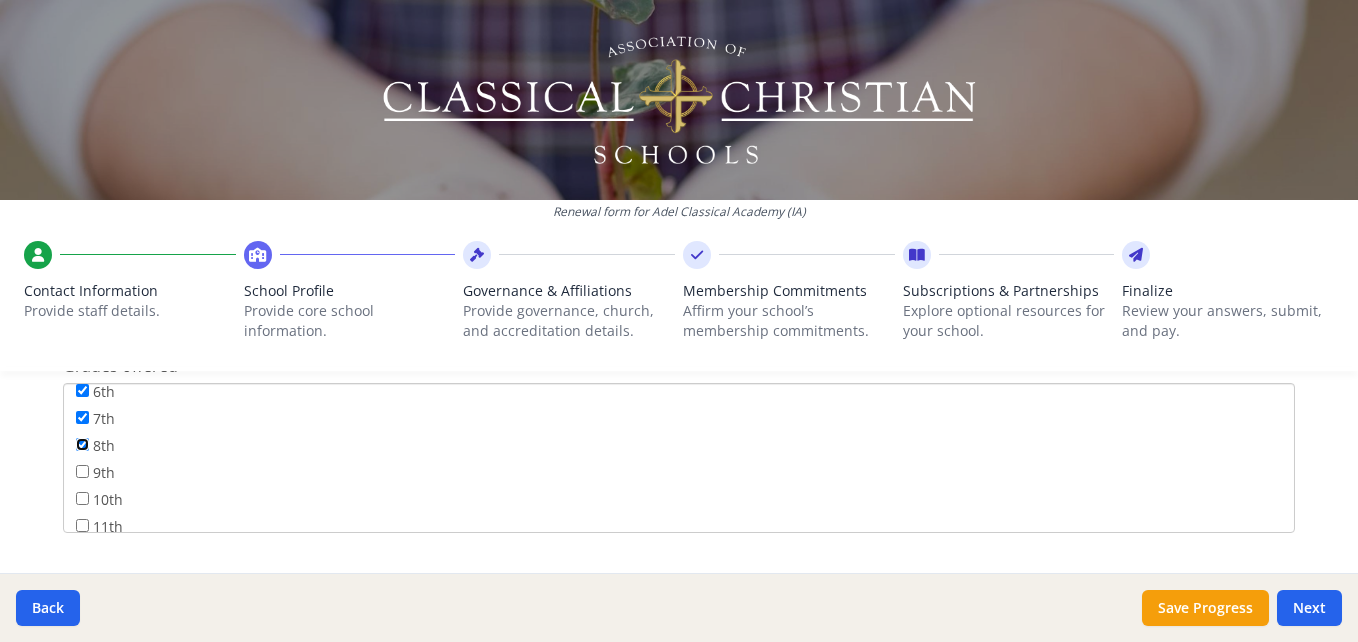 scroll, scrollTop: 242, scrollLeft: 0, axis: vertical 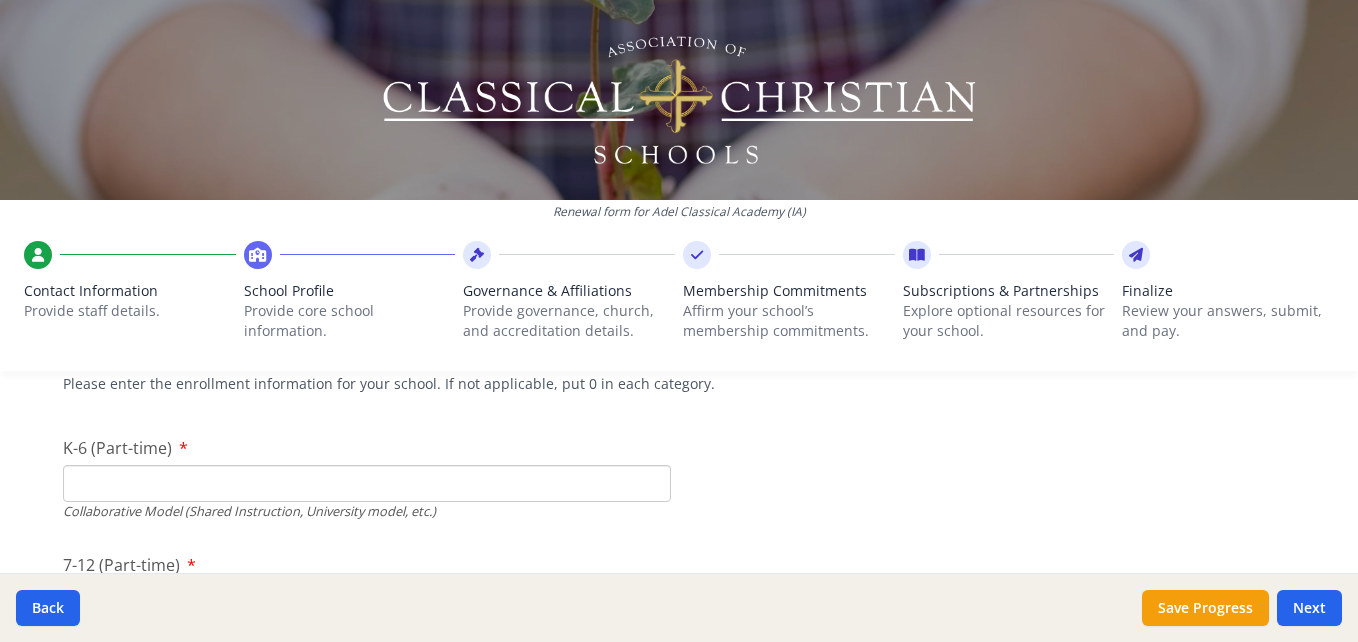 click on "K-6 (Part-time)" at bounding box center (367, 483) 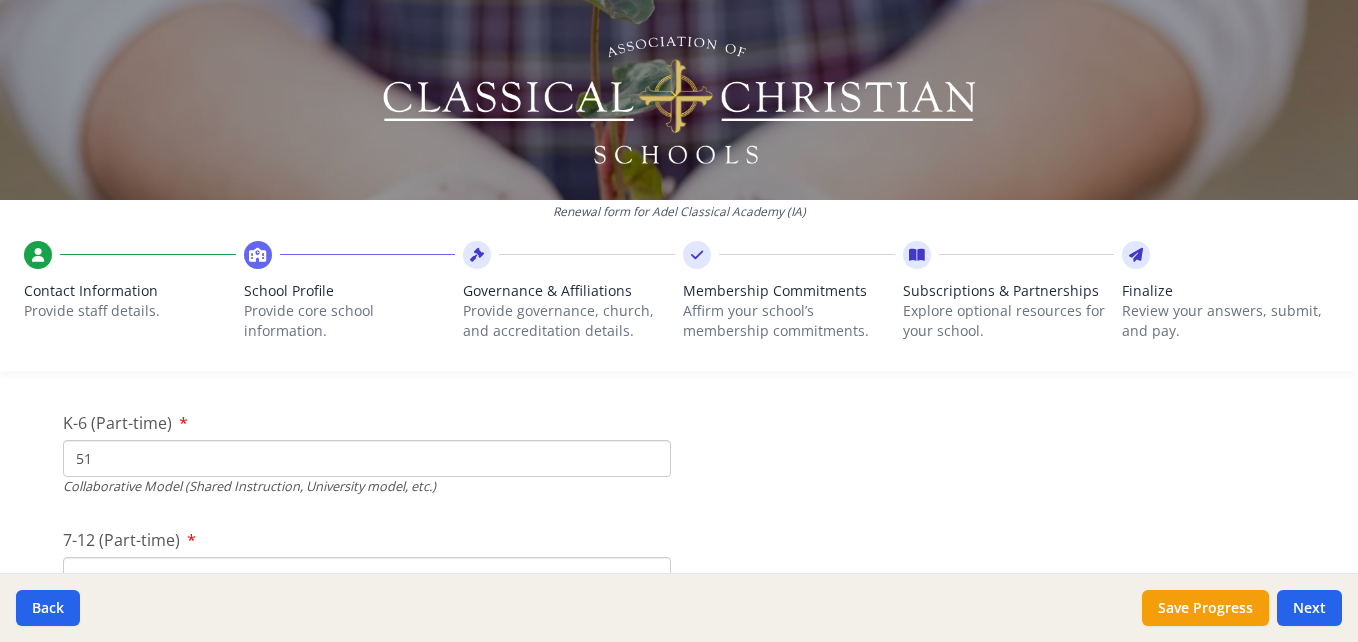 scroll, scrollTop: 4708, scrollLeft: 0, axis: vertical 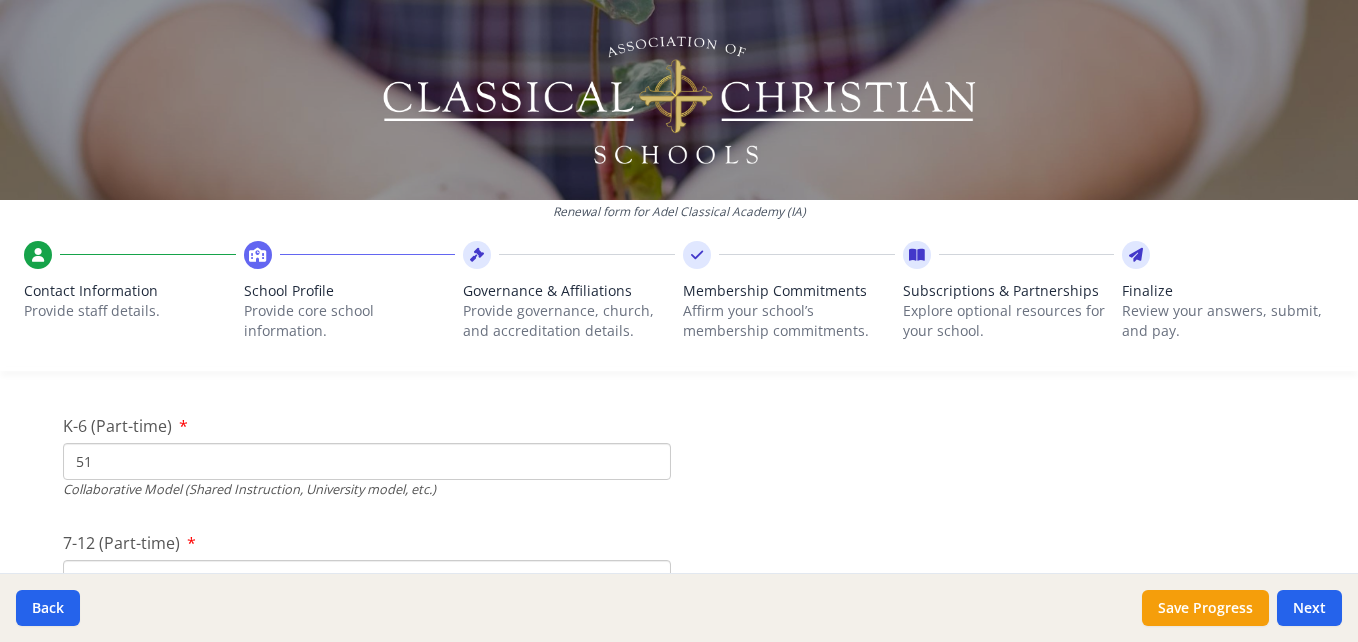 type on "5" 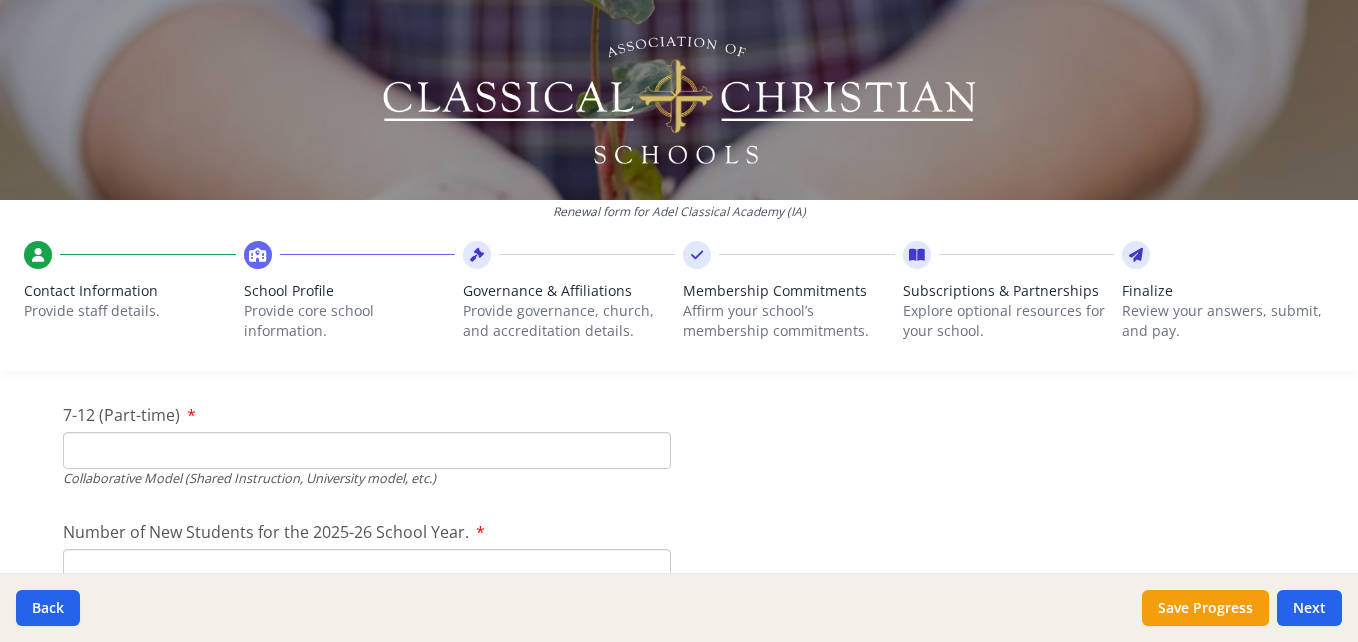 scroll, scrollTop: 4841, scrollLeft: 0, axis: vertical 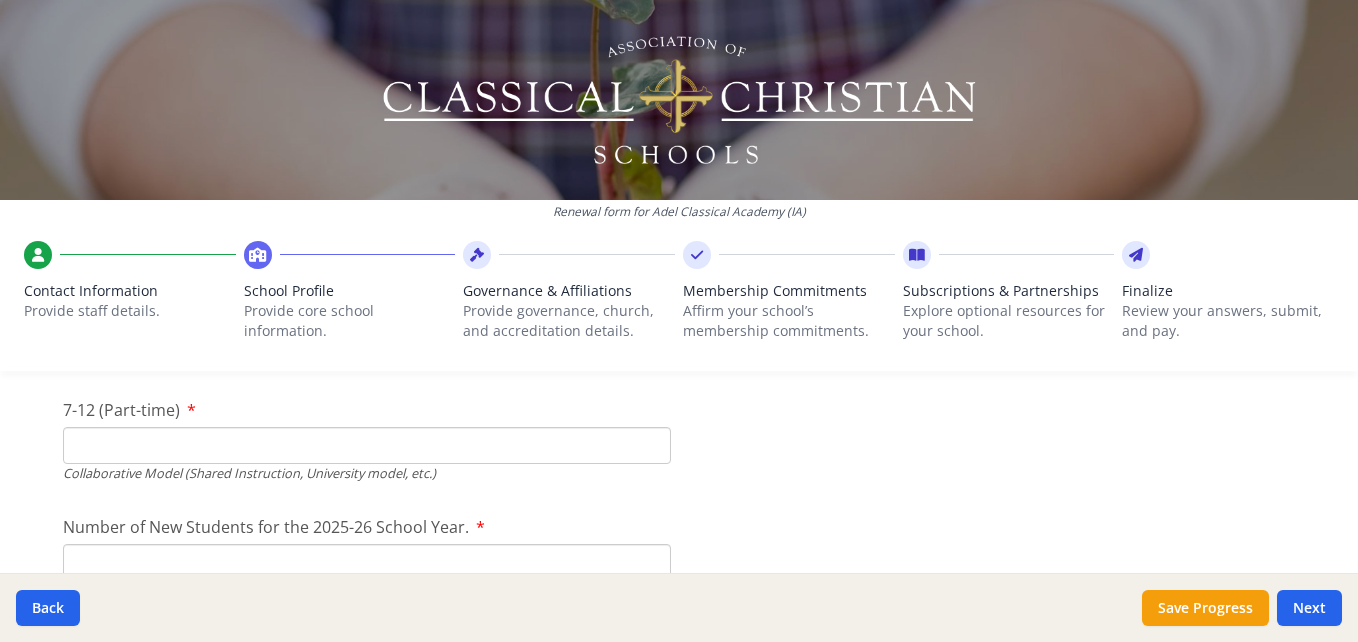 type on "61" 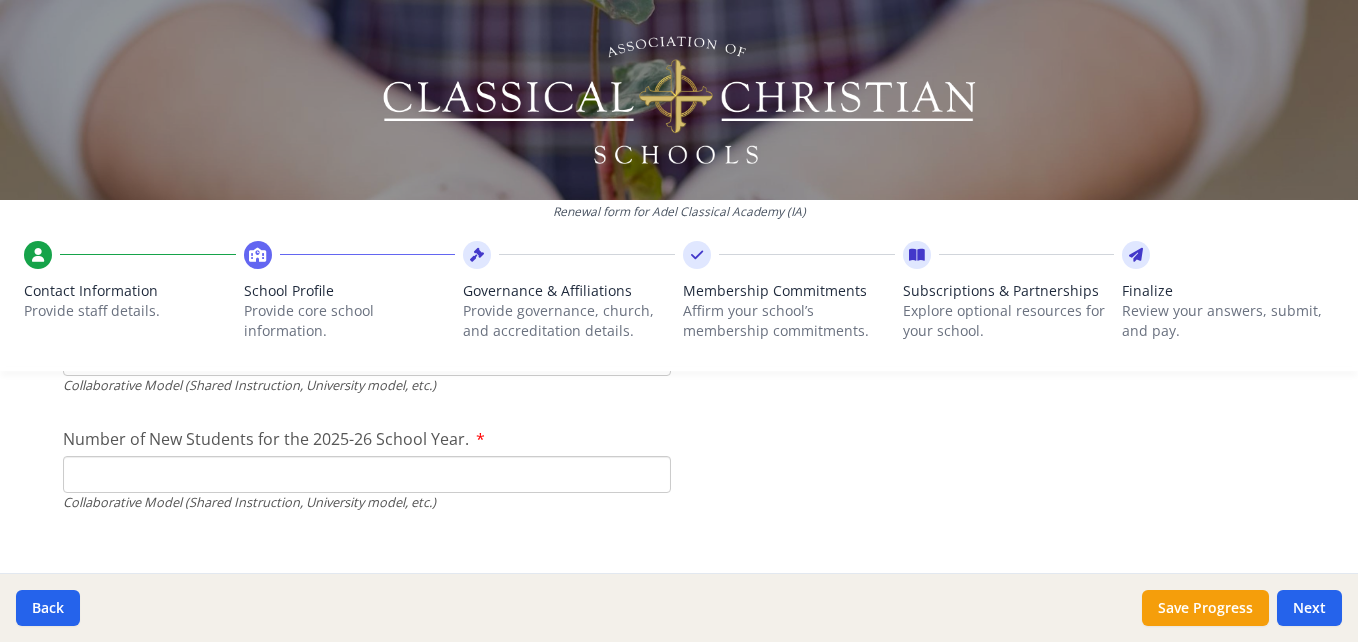 scroll, scrollTop: 4930, scrollLeft: 0, axis: vertical 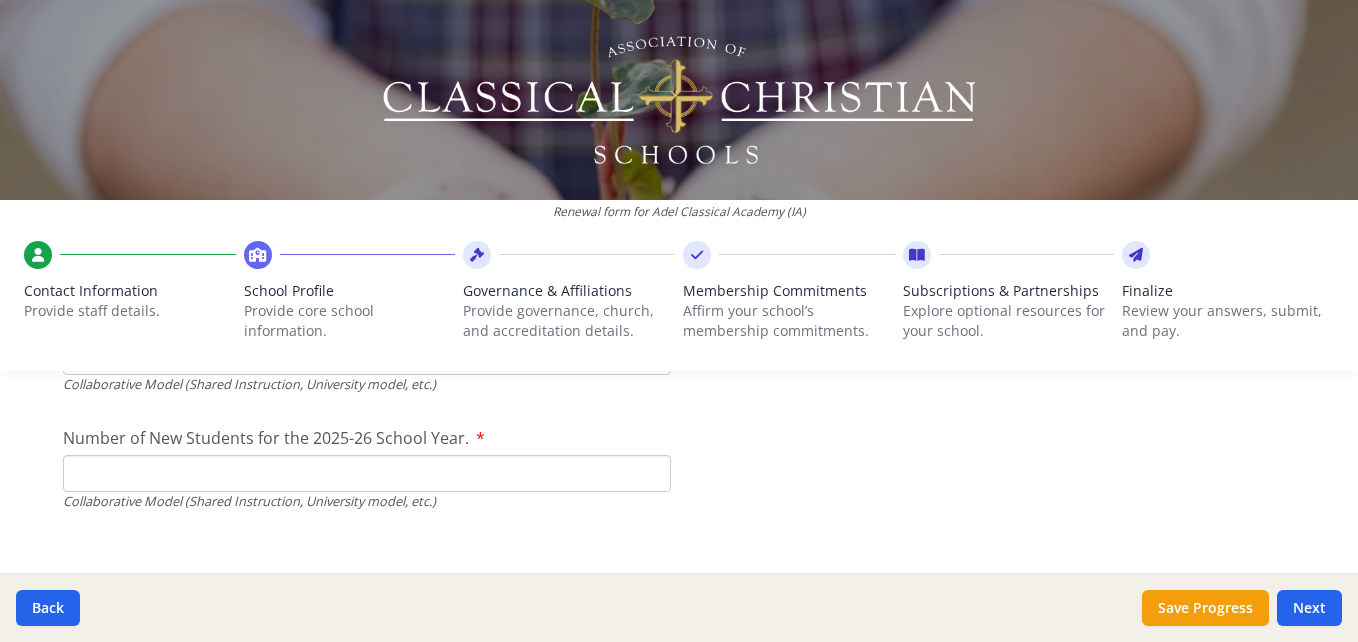 type on "4" 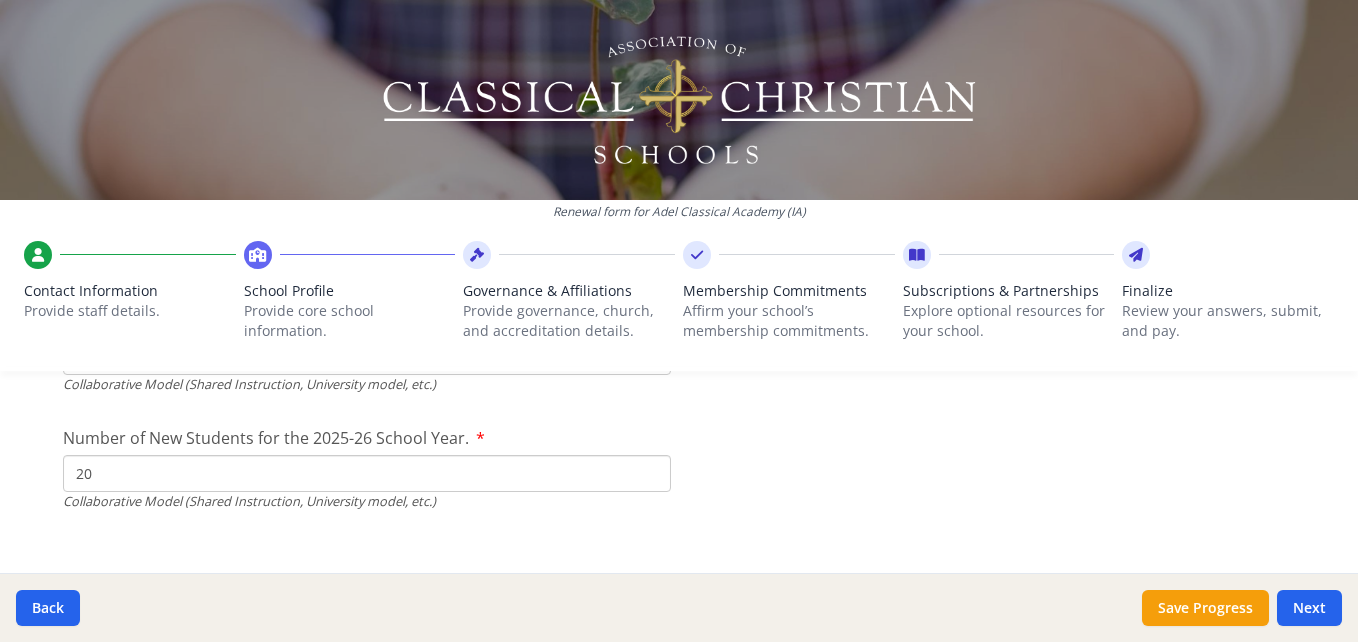 type on "20" 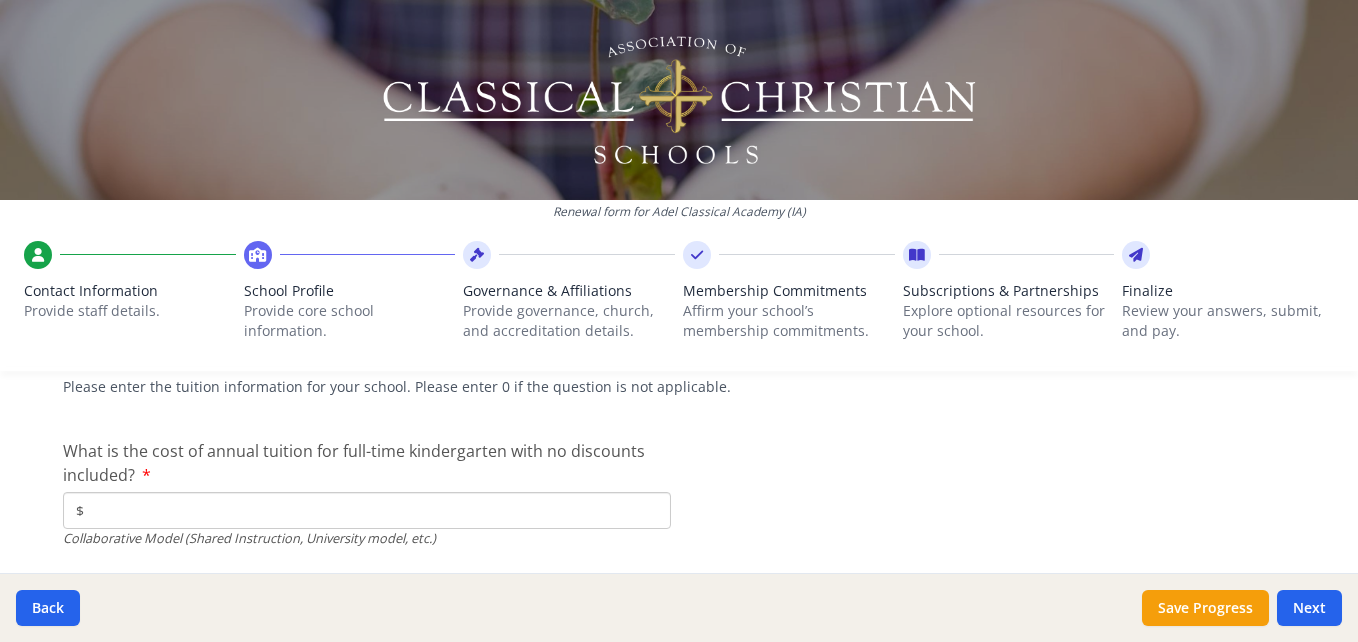 scroll, scrollTop: 6089, scrollLeft: 0, axis: vertical 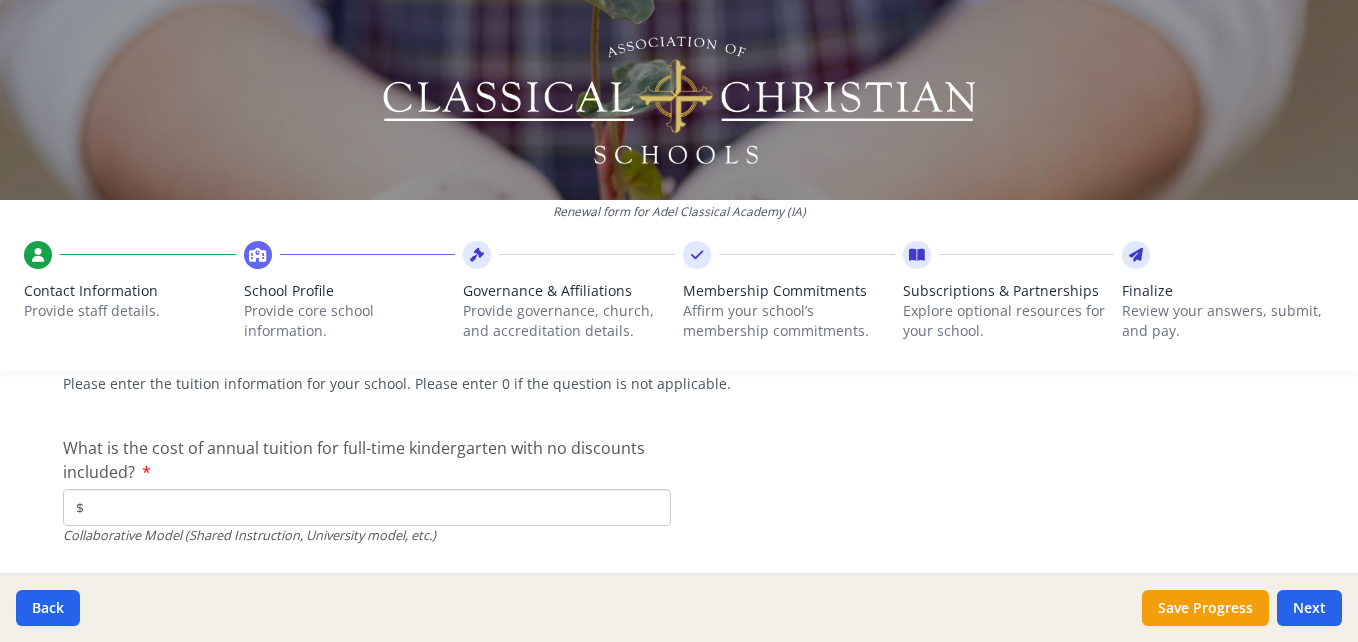click on "$" at bounding box center (367, -407) 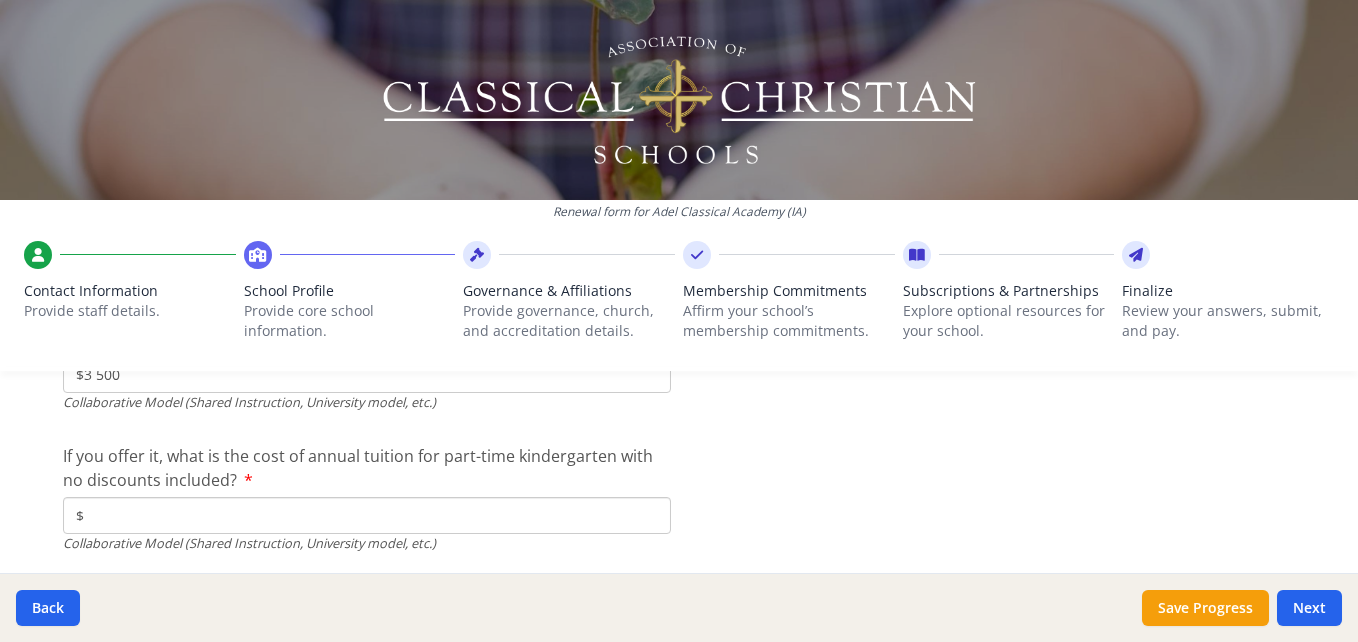 scroll, scrollTop: 6226, scrollLeft: 0, axis: vertical 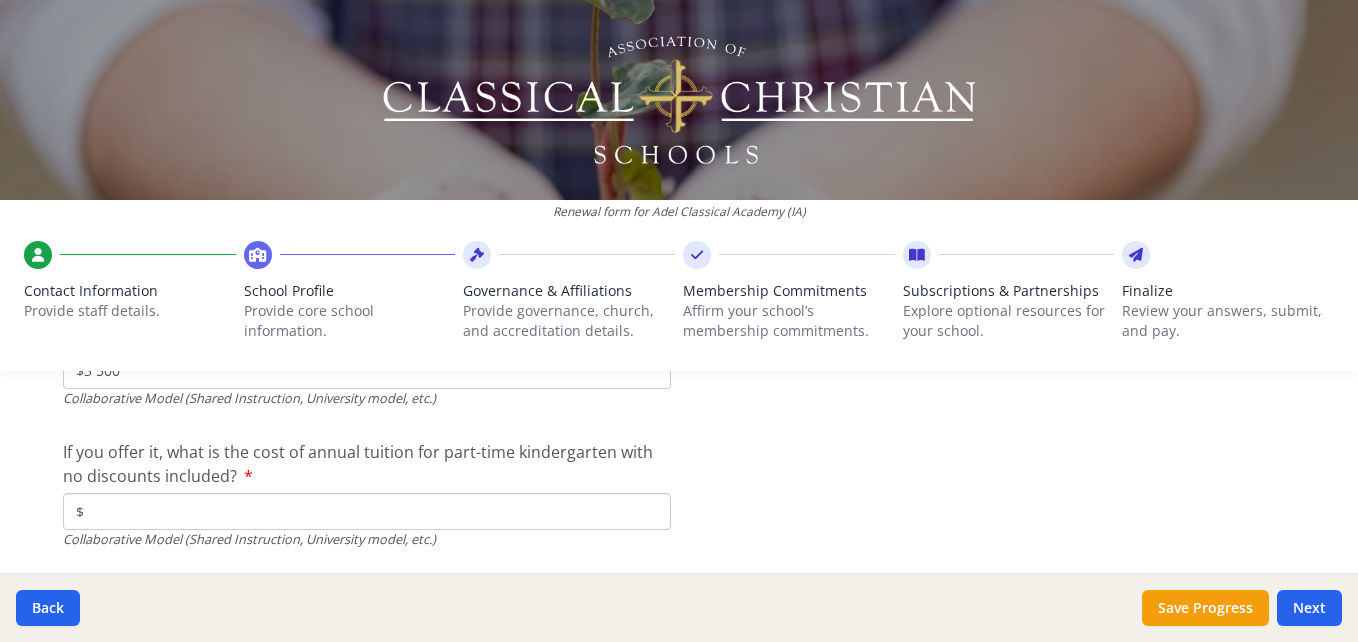 type on "$3 500" 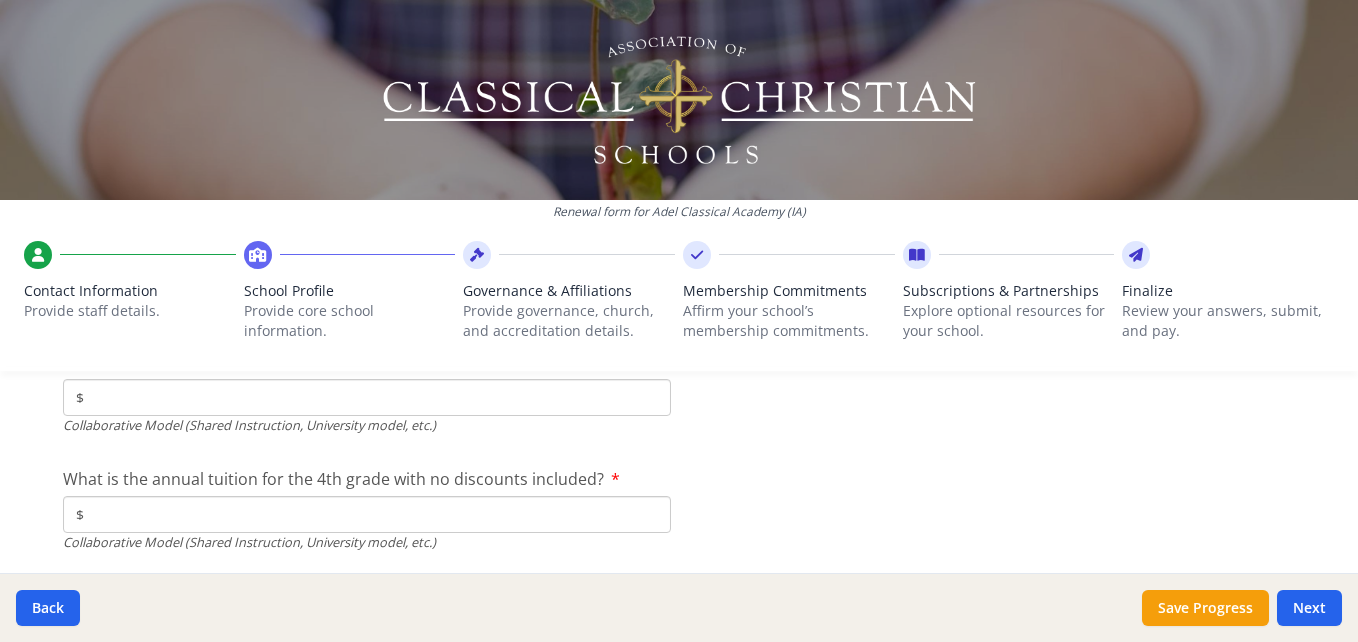 scroll, scrollTop: 6353, scrollLeft: 0, axis: vertical 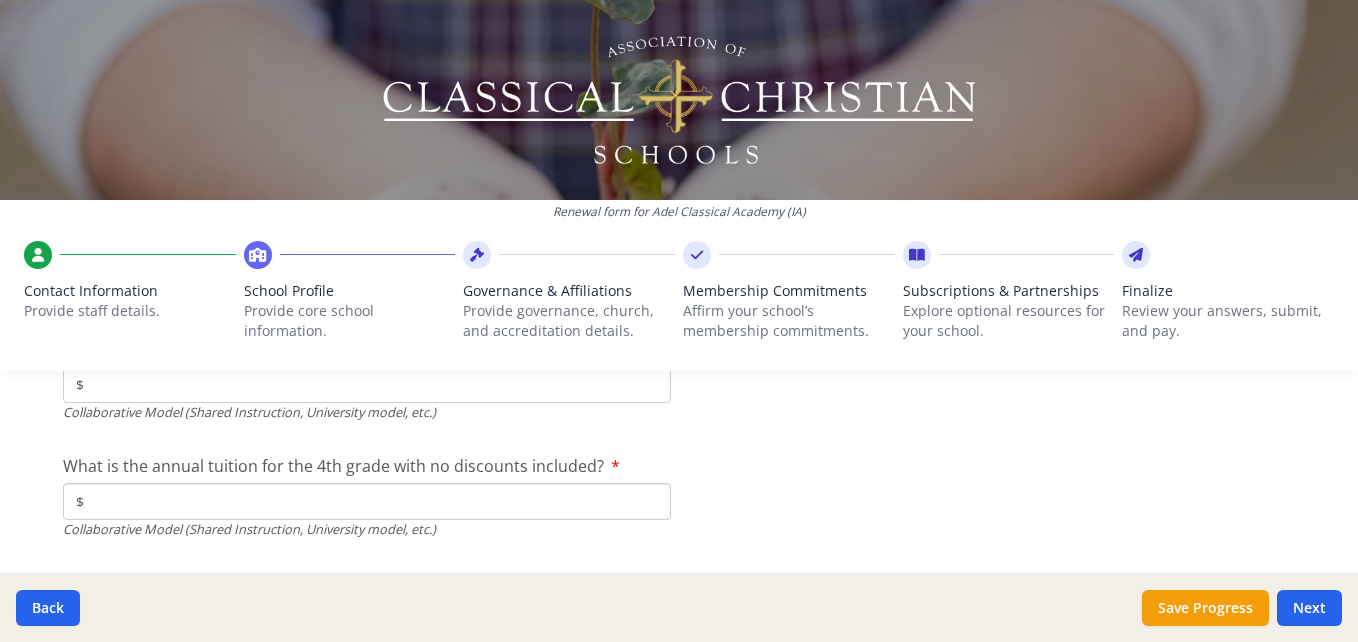 click on "$" at bounding box center (367, -412) 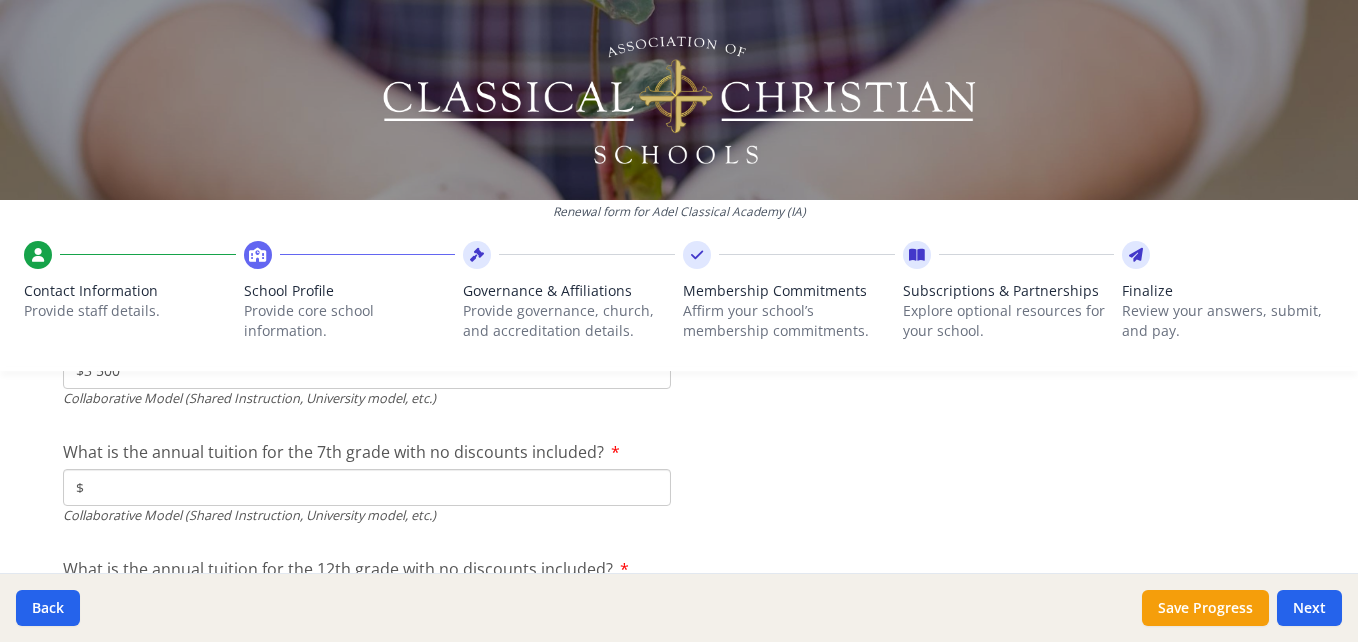 scroll, scrollTop: 6487, scrollLeft: 0, axis: vertical 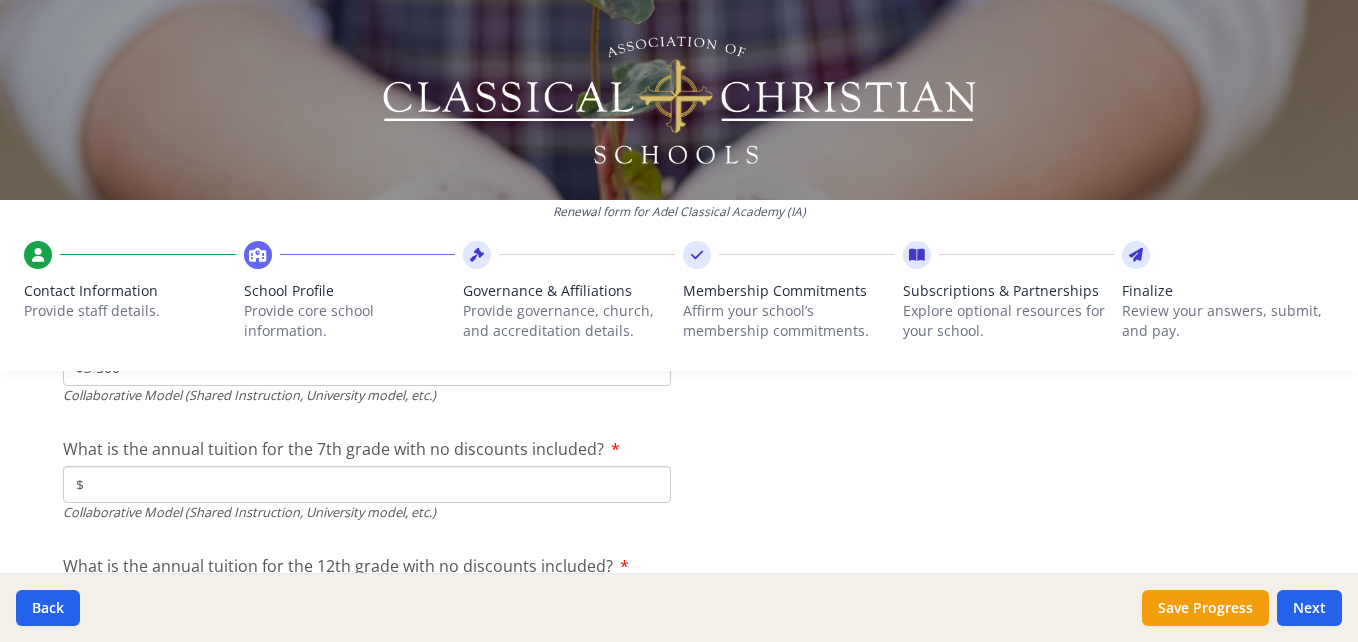 type on "$3 500" 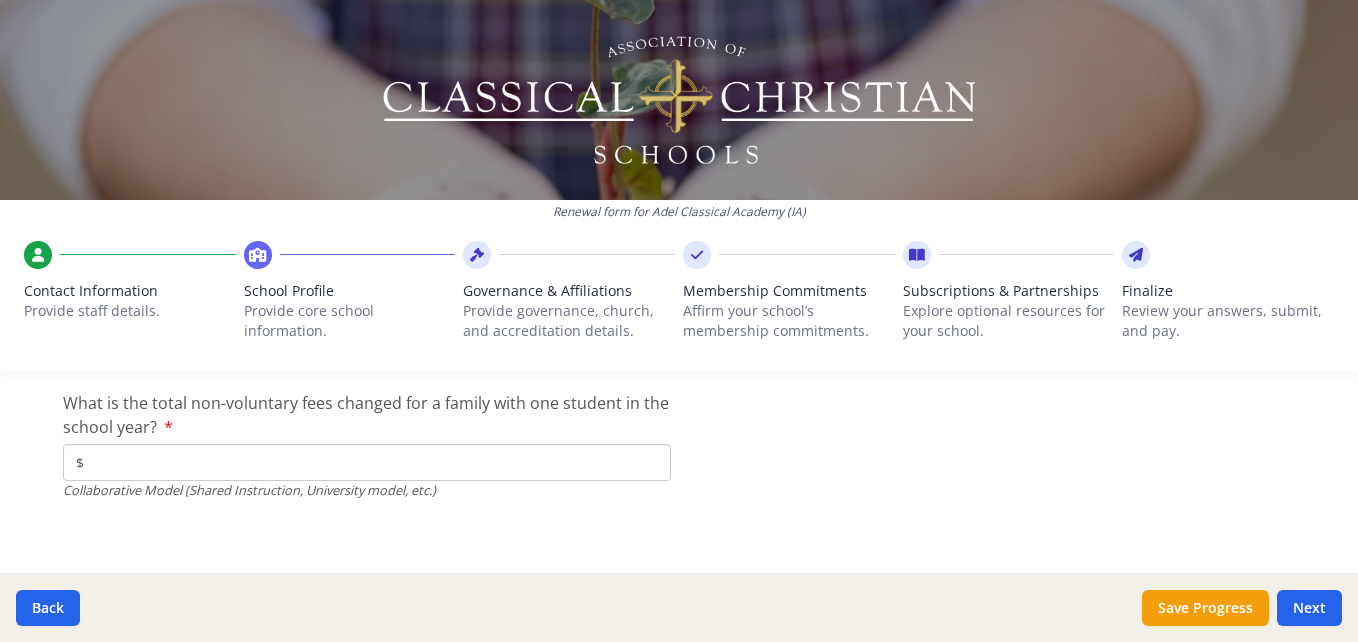 scroll, scrollTop: 6779, scrollLeft: 0, axis: vertical 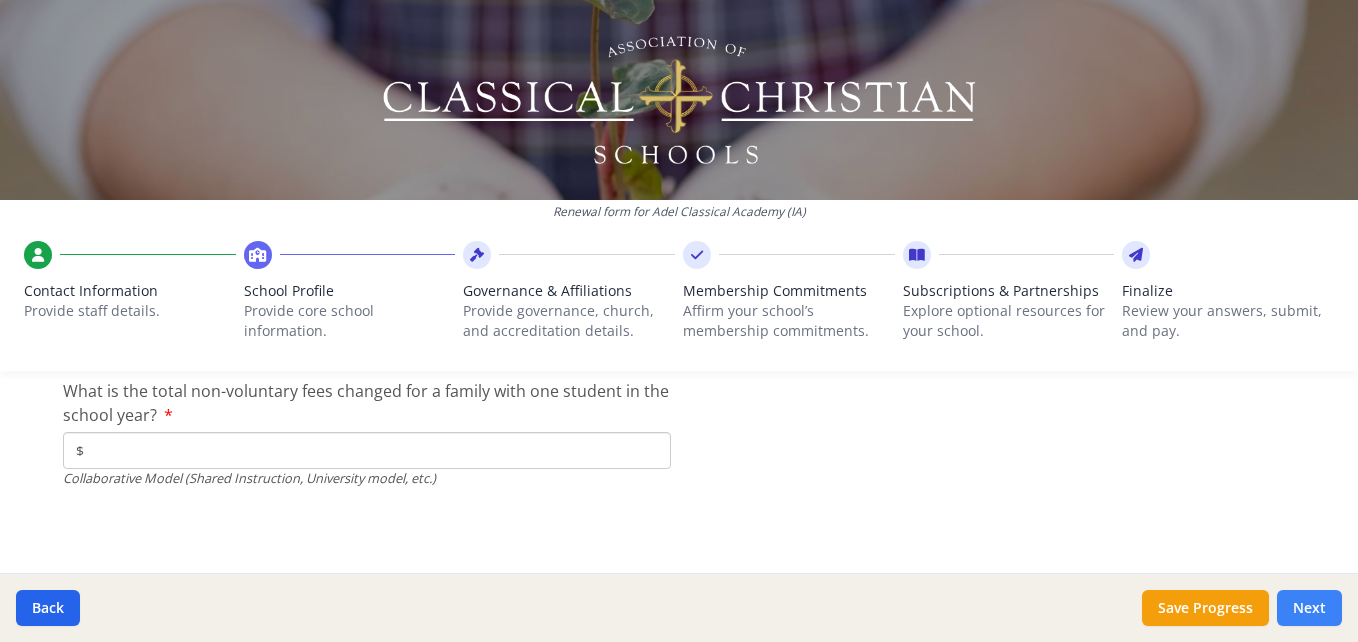 type on "$4 500" 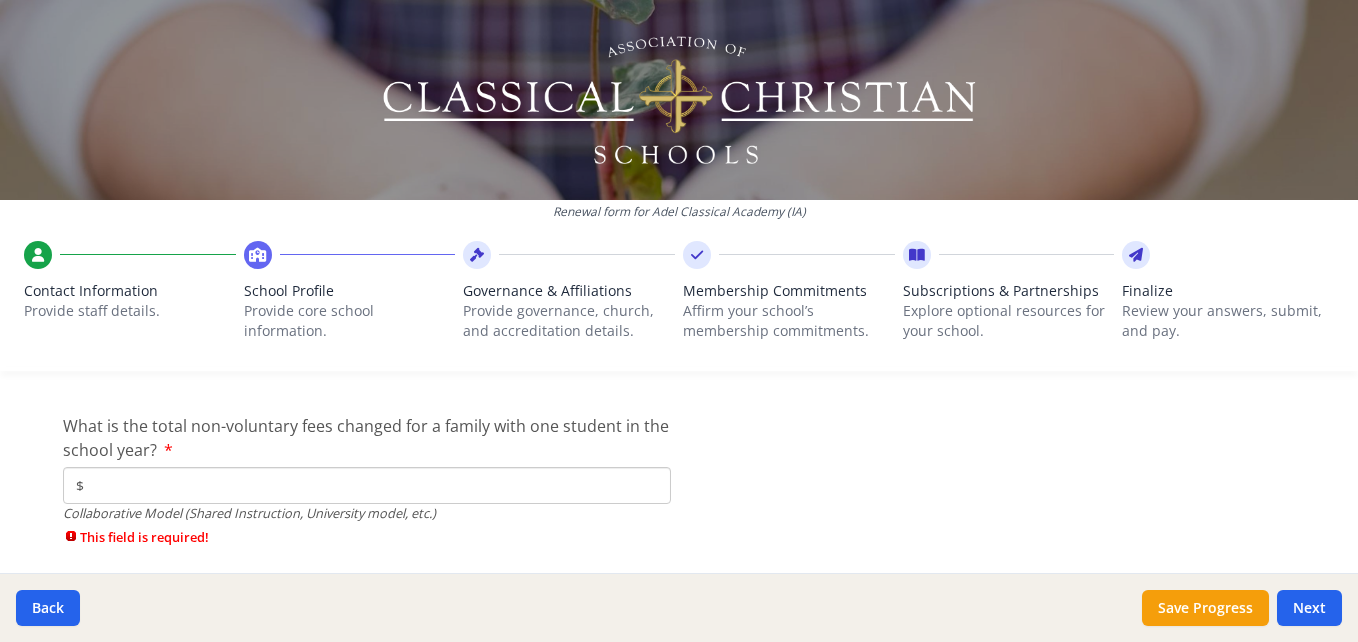 click on "$" at bounding box center [367, 485] 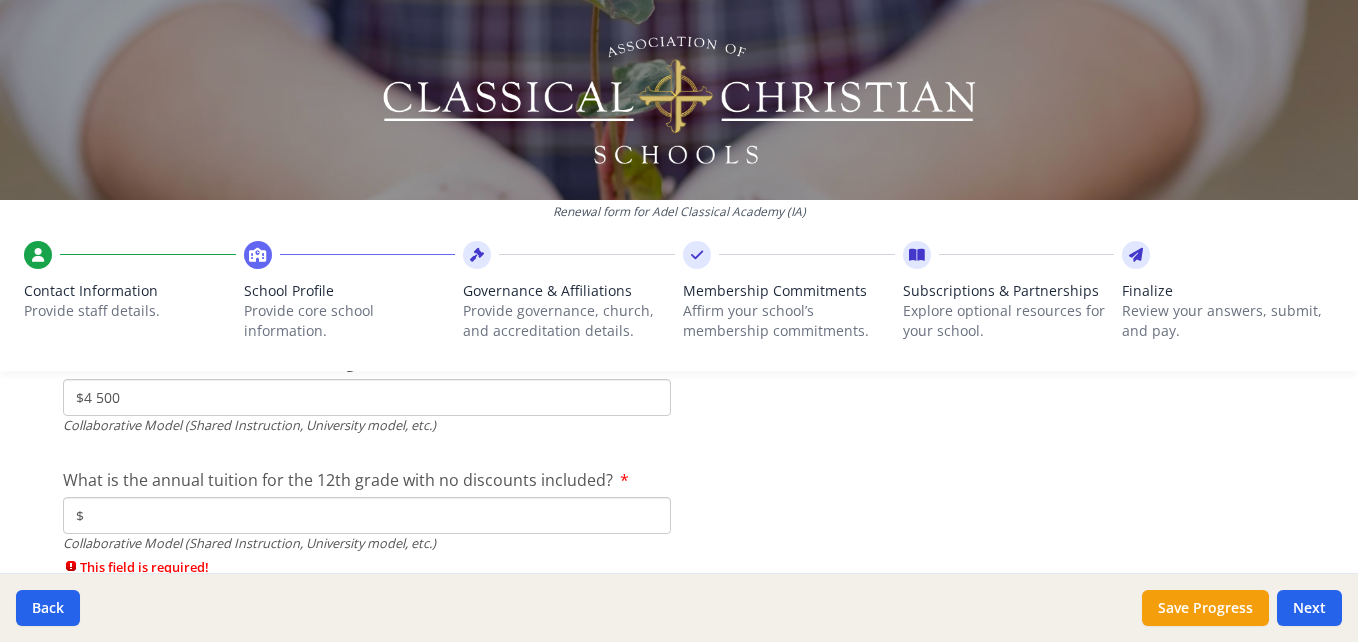 scroll, scrollTop: 6984, scrollLeft: 0, axis: vertical 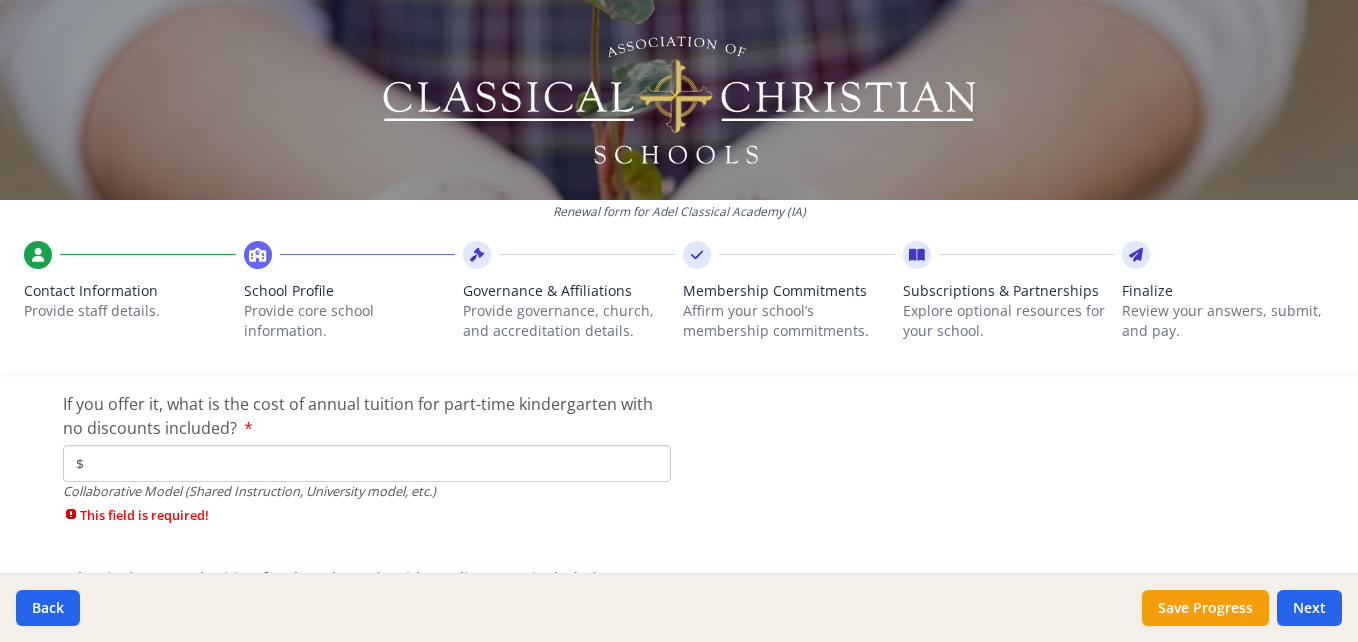 type on "$0" 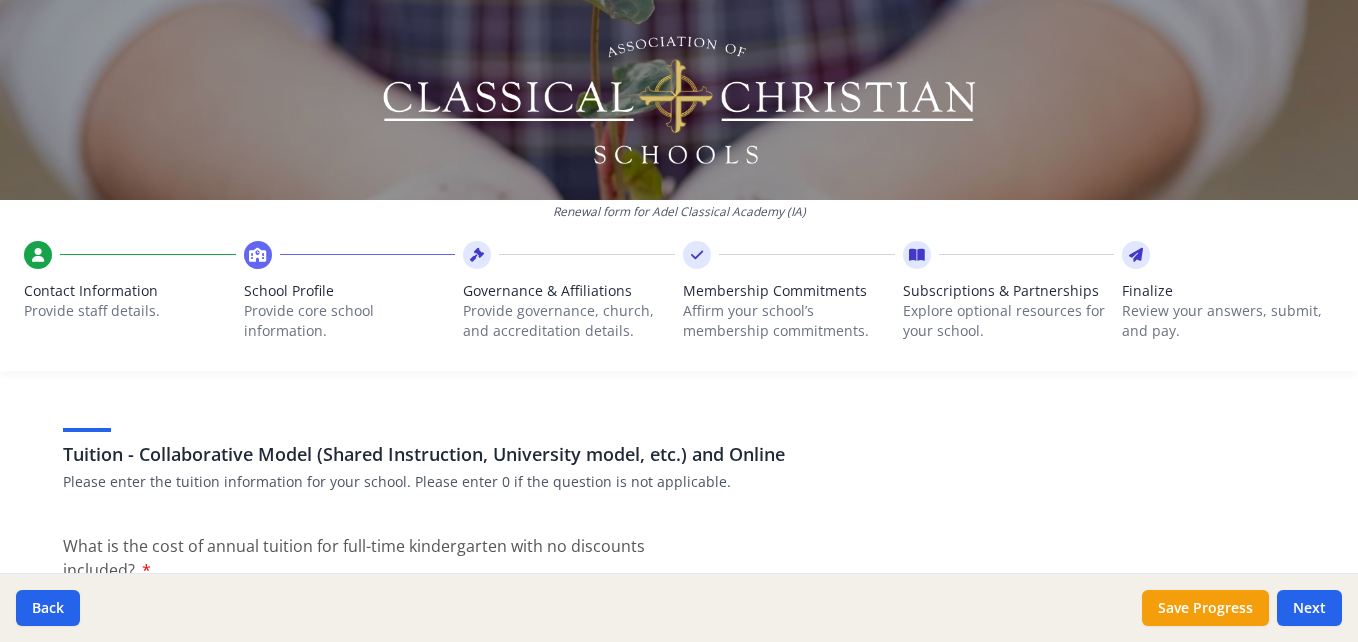 scroll, scrollTop: 6365, scrollLeft: 0, axis: vertical 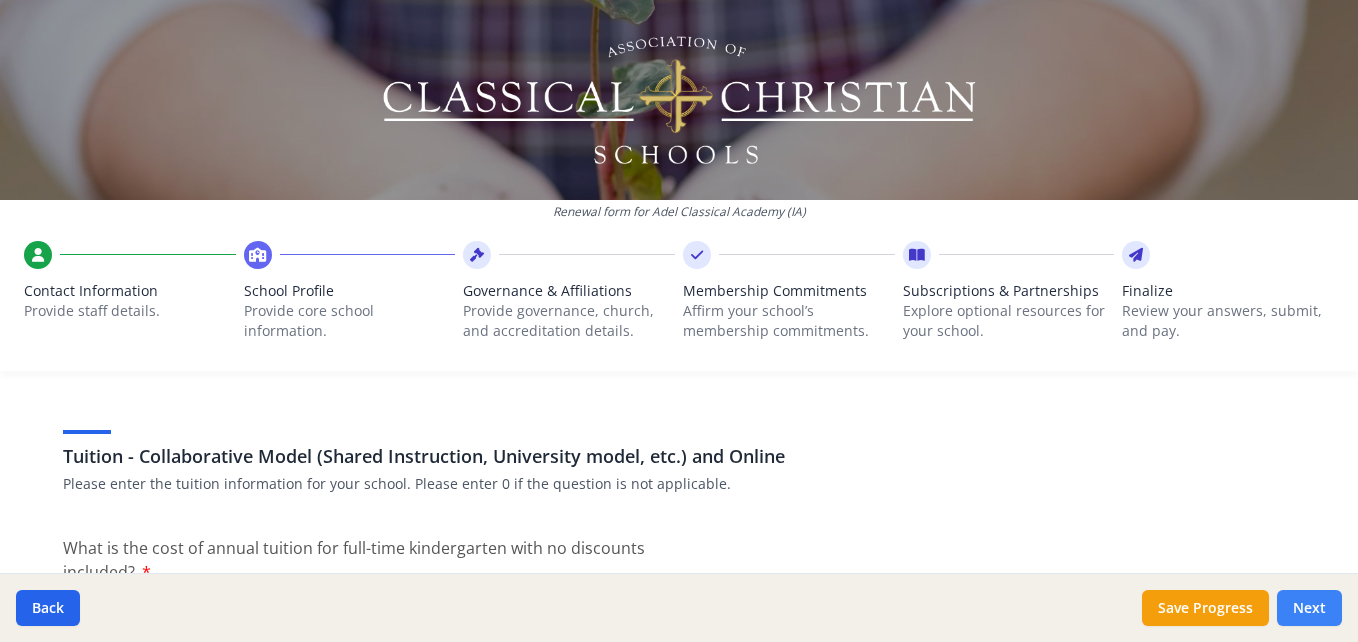 type on "$0" 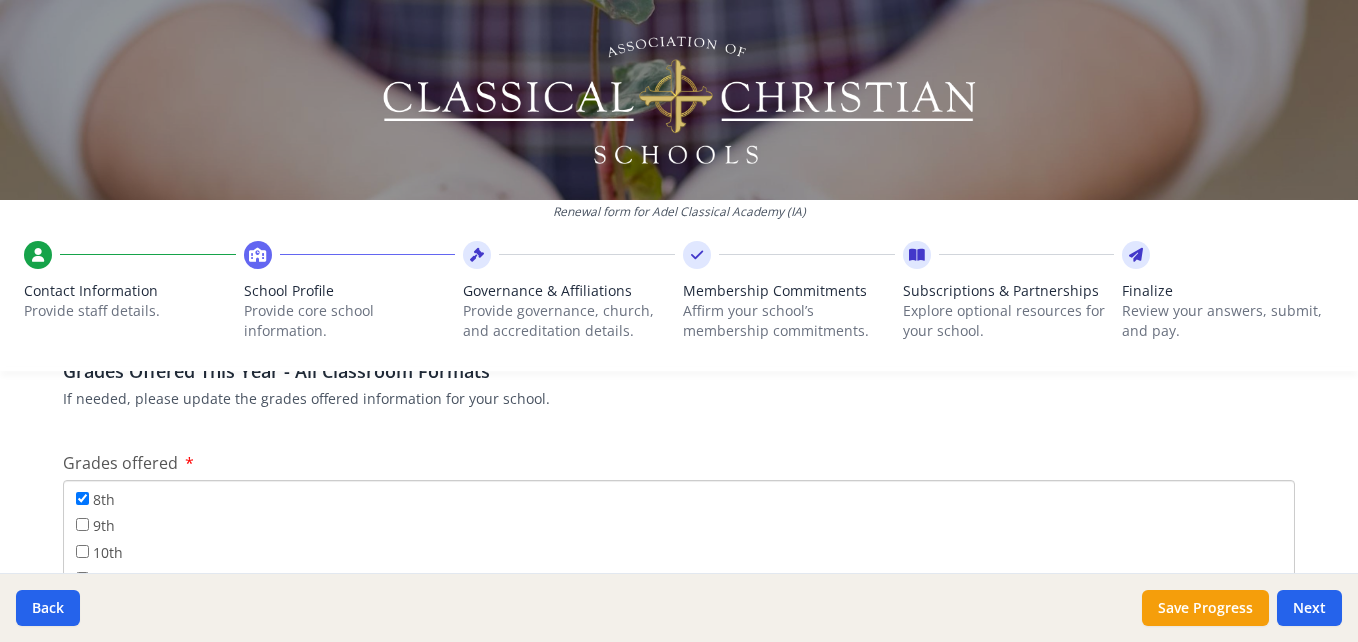 scroll, scrollTop: 3236, scrollLeft: 0, axis: vertical 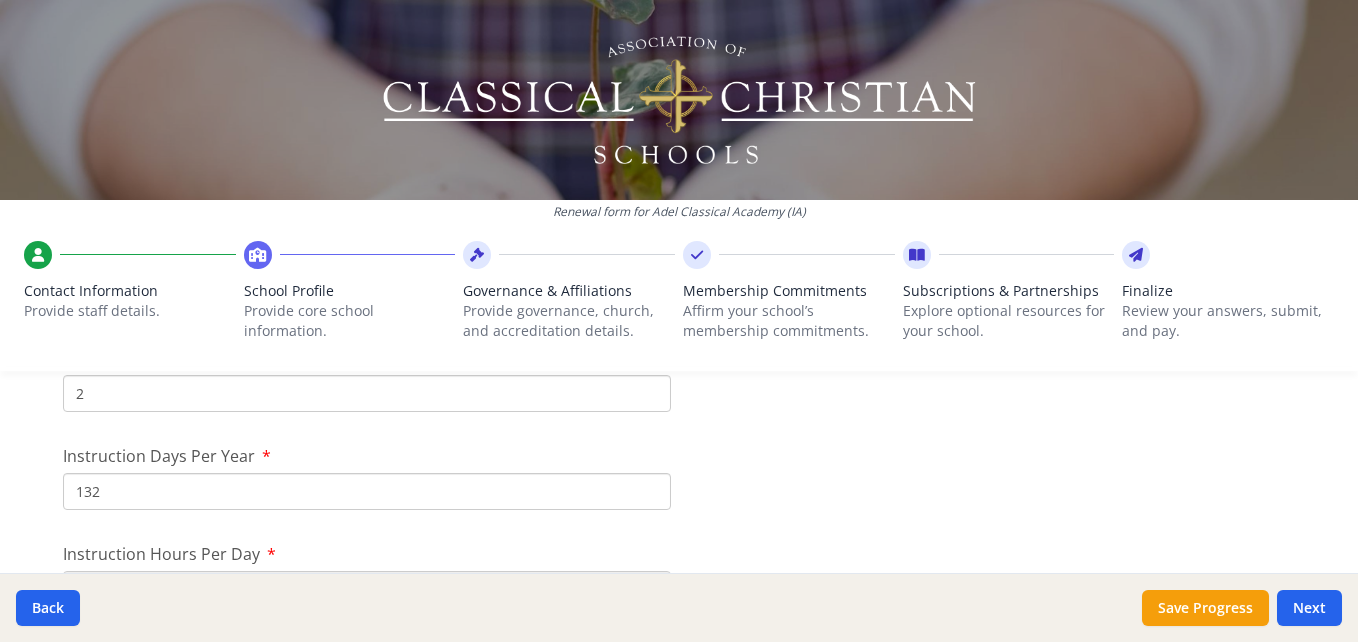 click on "132" at bounding box center (367, 491) 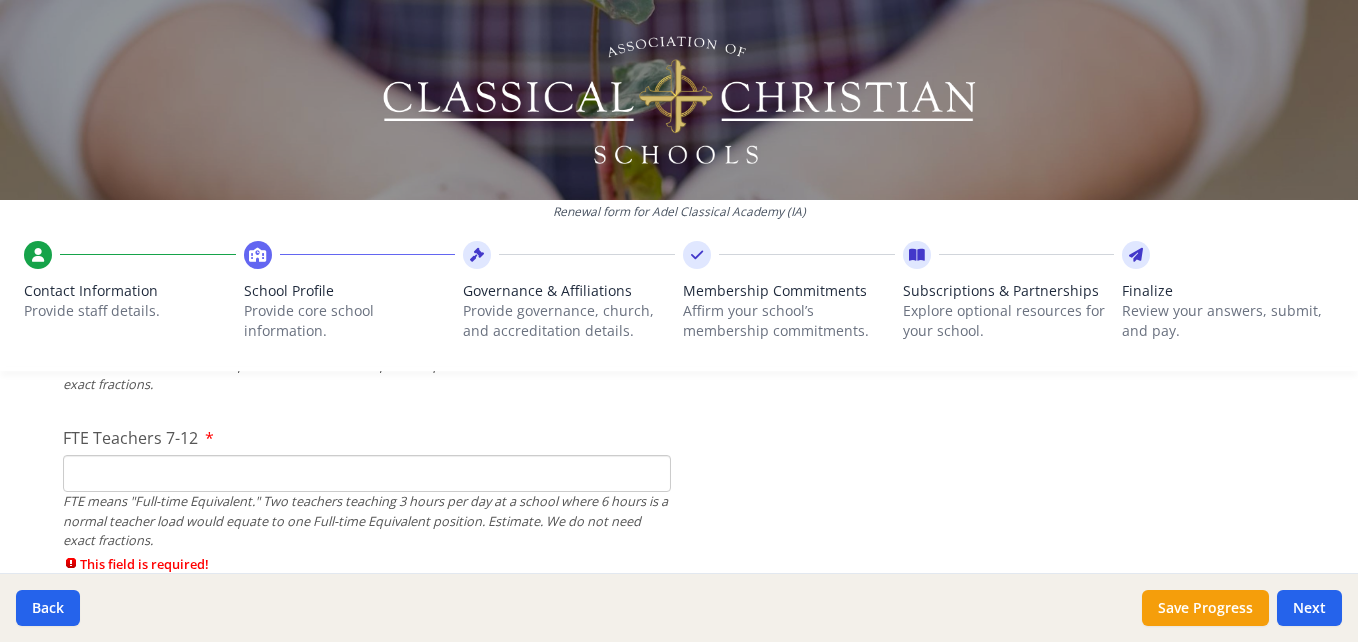scroll, scrollTop: 1338, scrollLeft: 0, axis: vertical 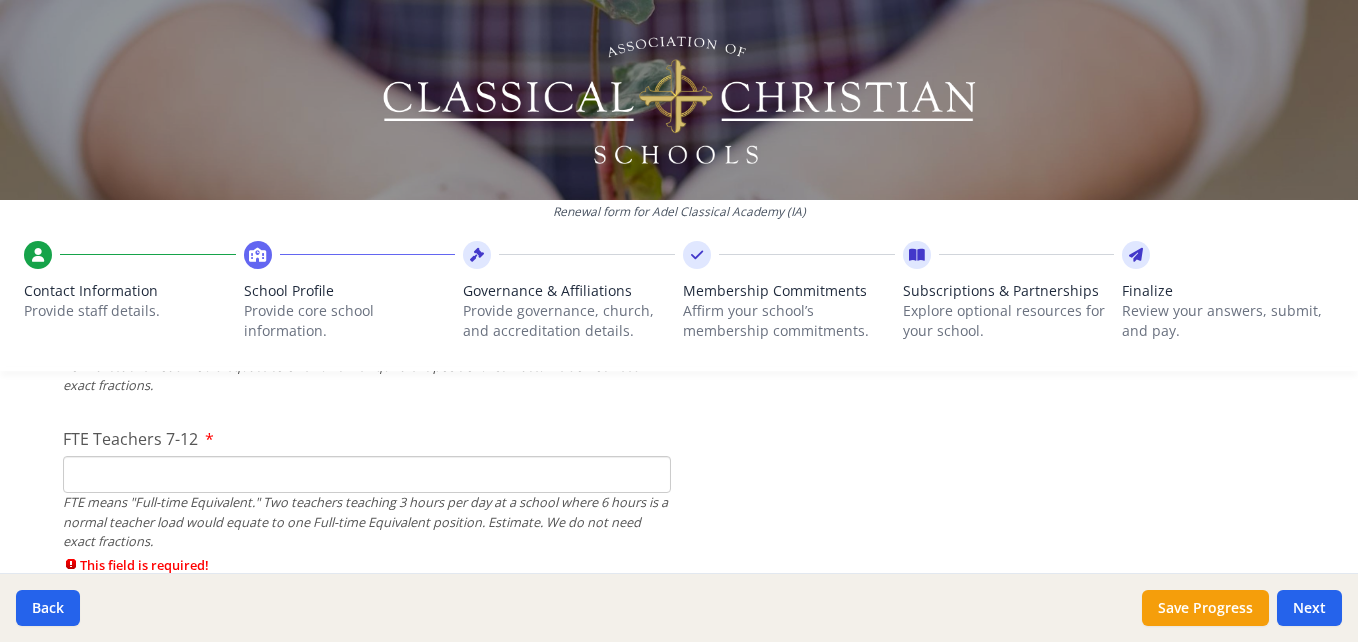type on "62" 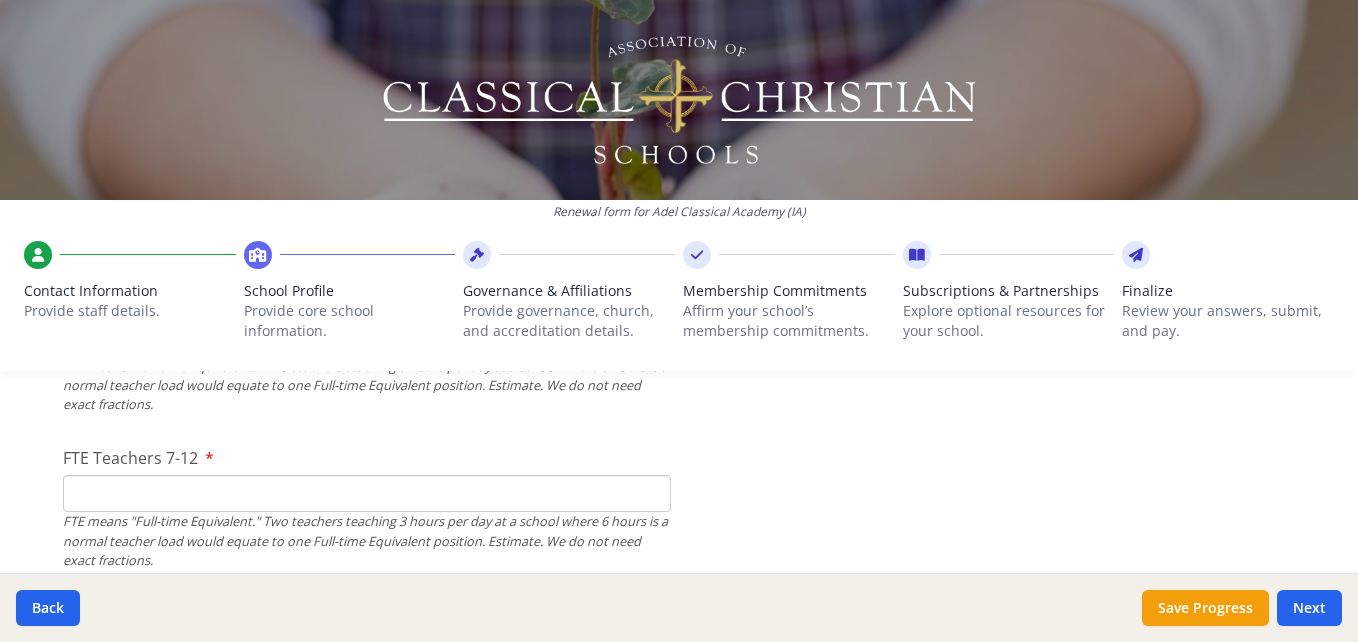 scroll, scrollTop: 1333, scrollLeft: 0, axis: vertical 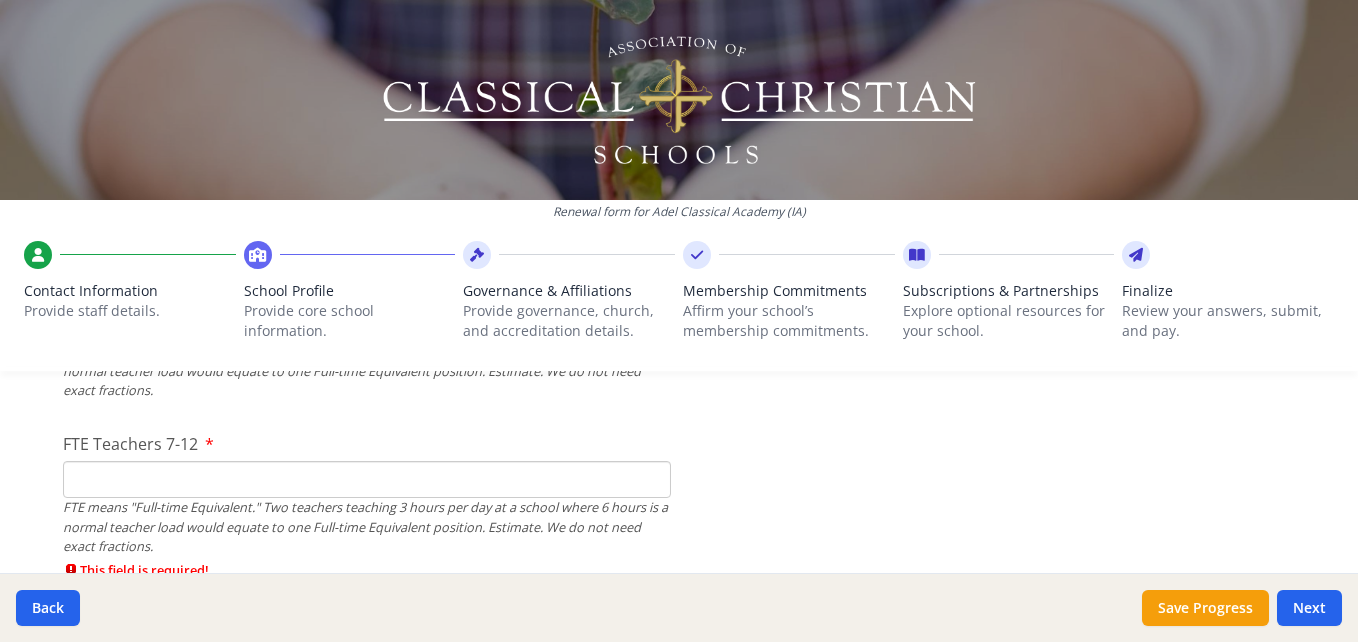 type on "2" 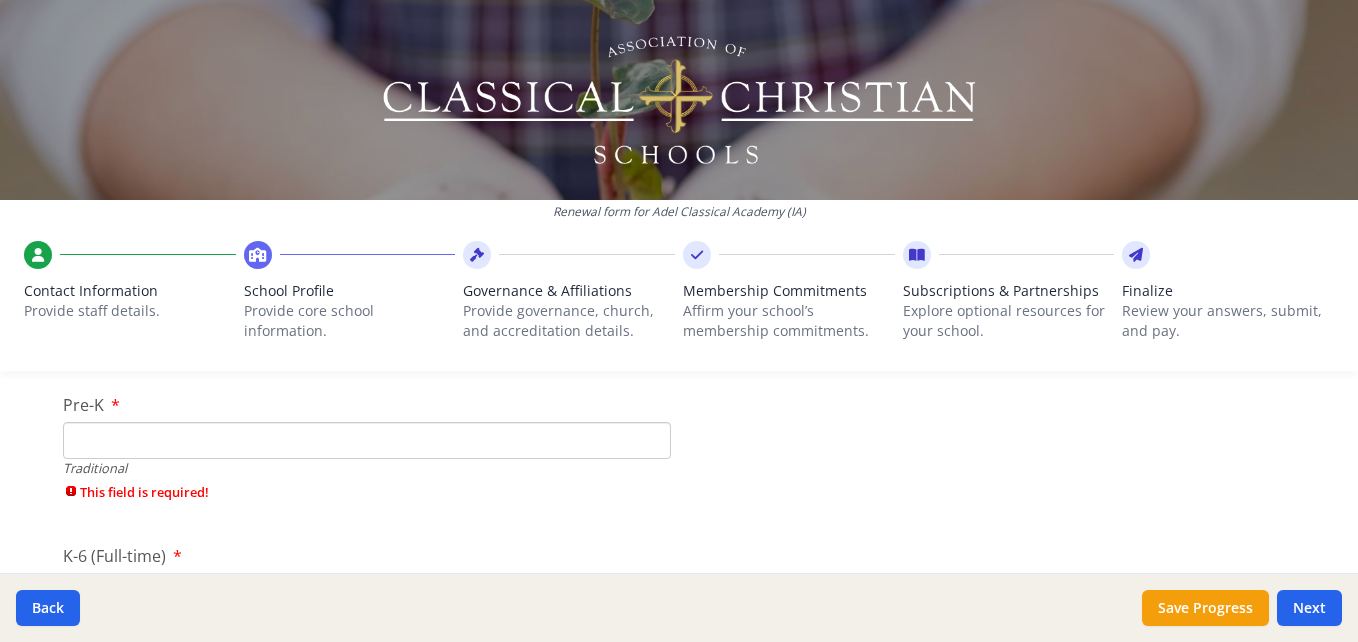 scroll, scrollTop: 4154, scrollLeft: 0, axis: vertical 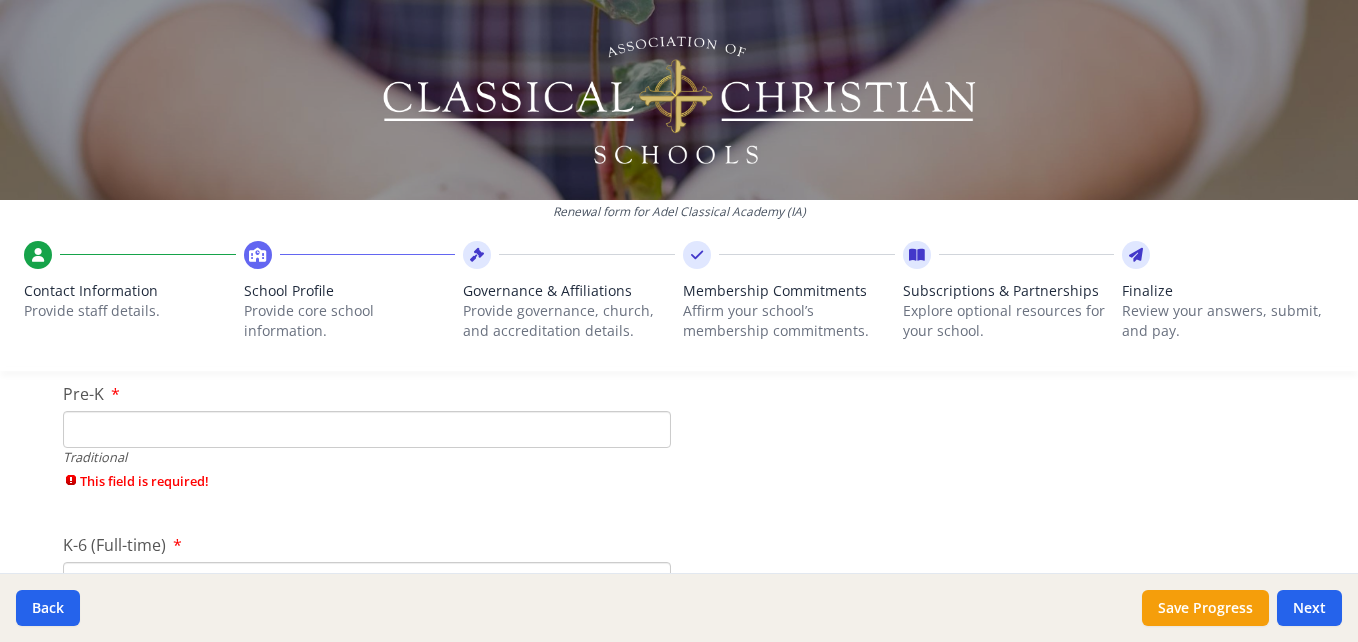 type on "3" 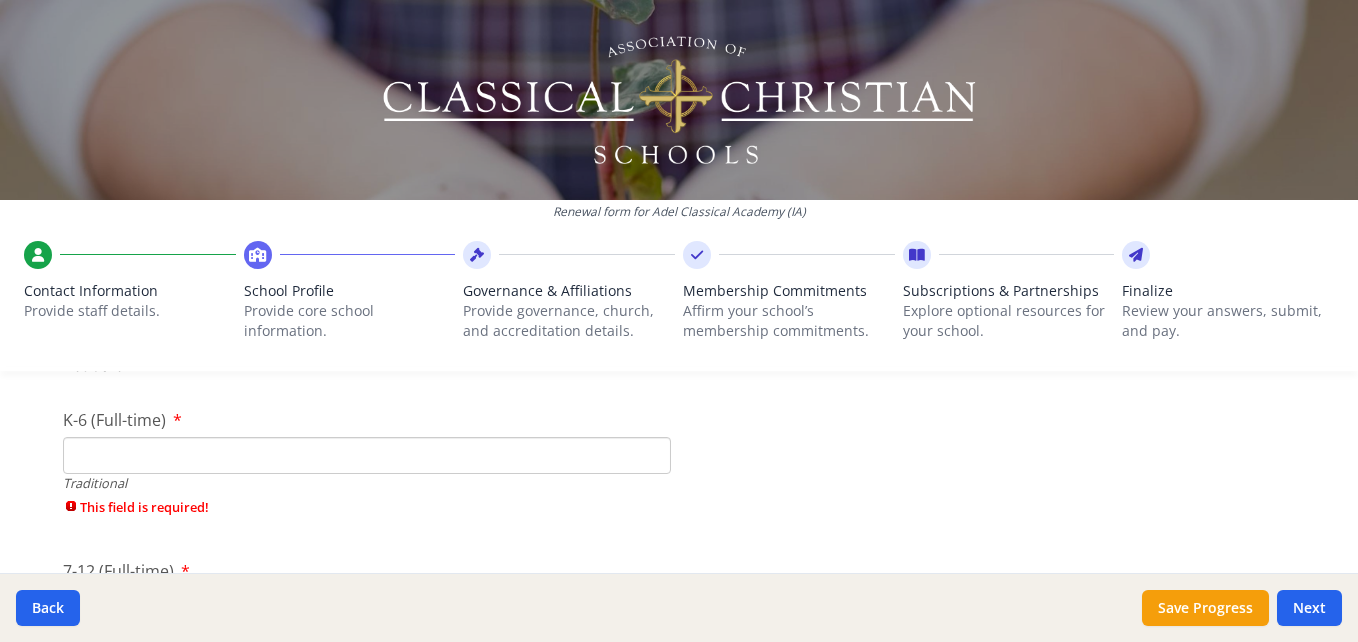 scroll, scrollTop: 4246, scrollLeft: 0, axis: vertical 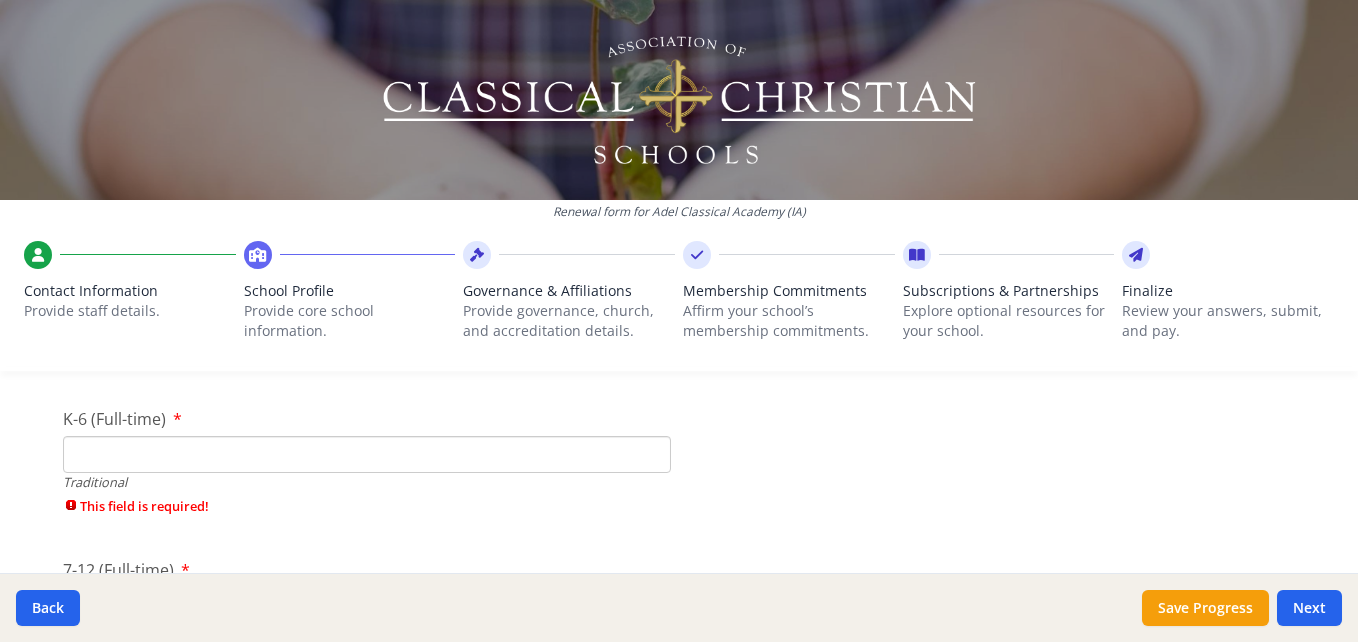 type on "0" 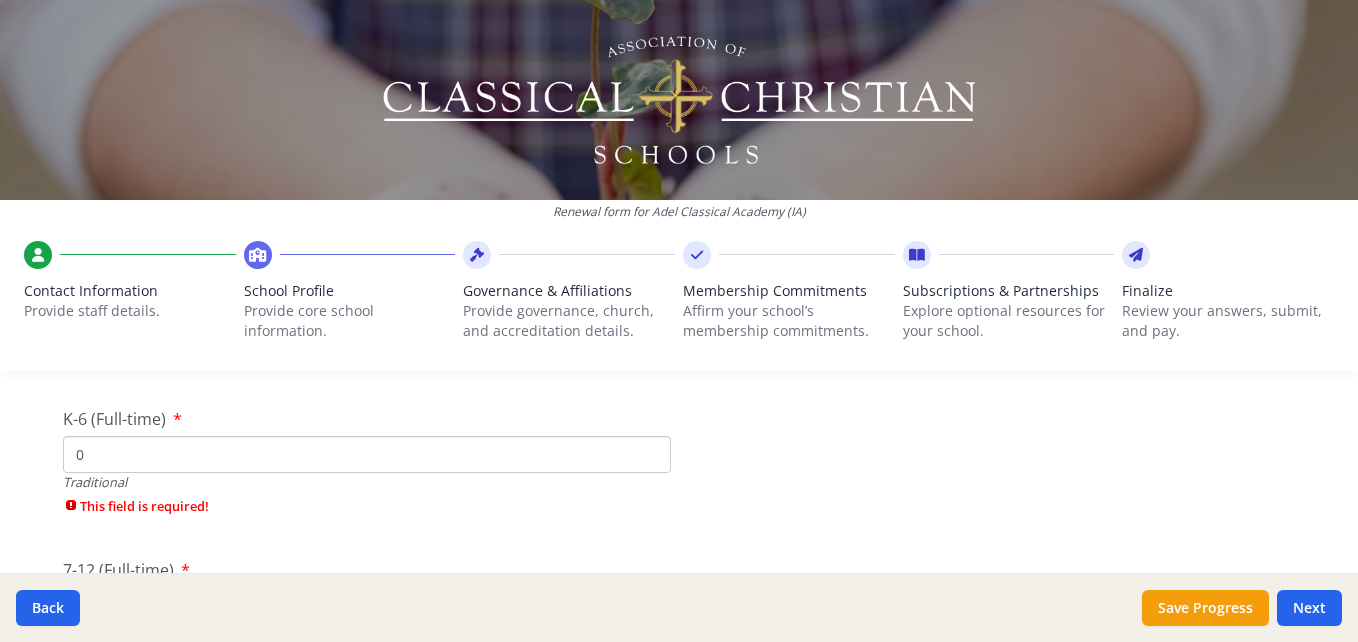 type on "0" 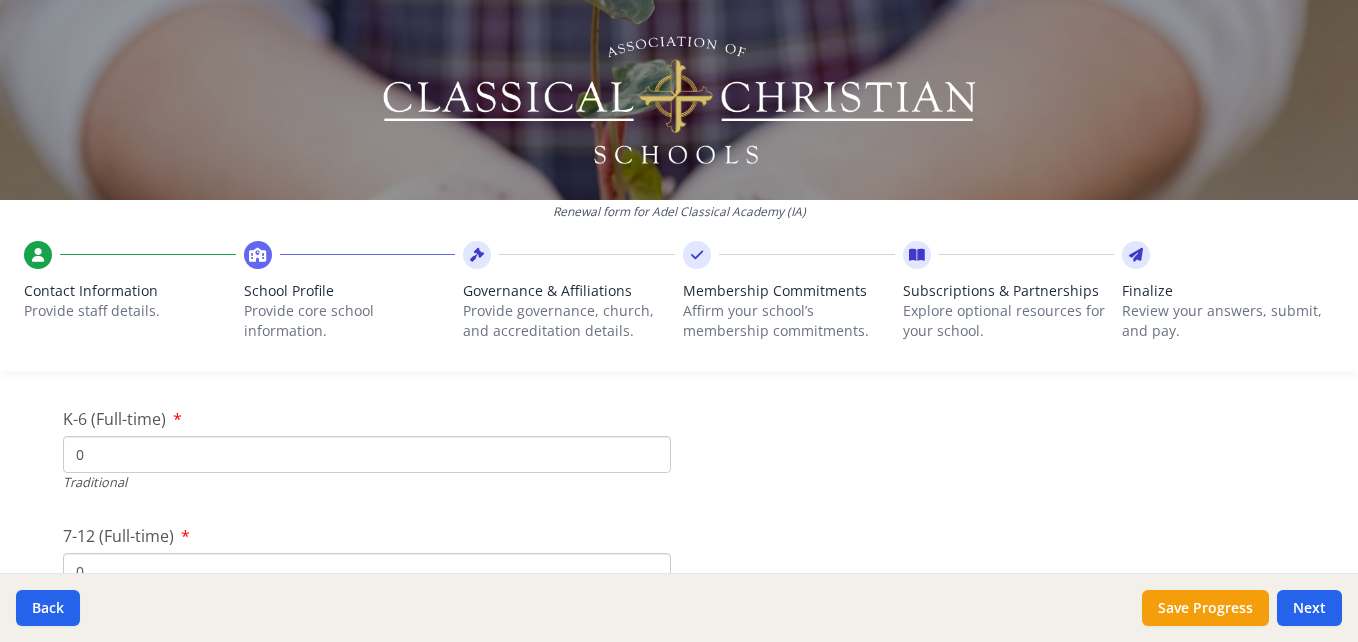 type on "0" 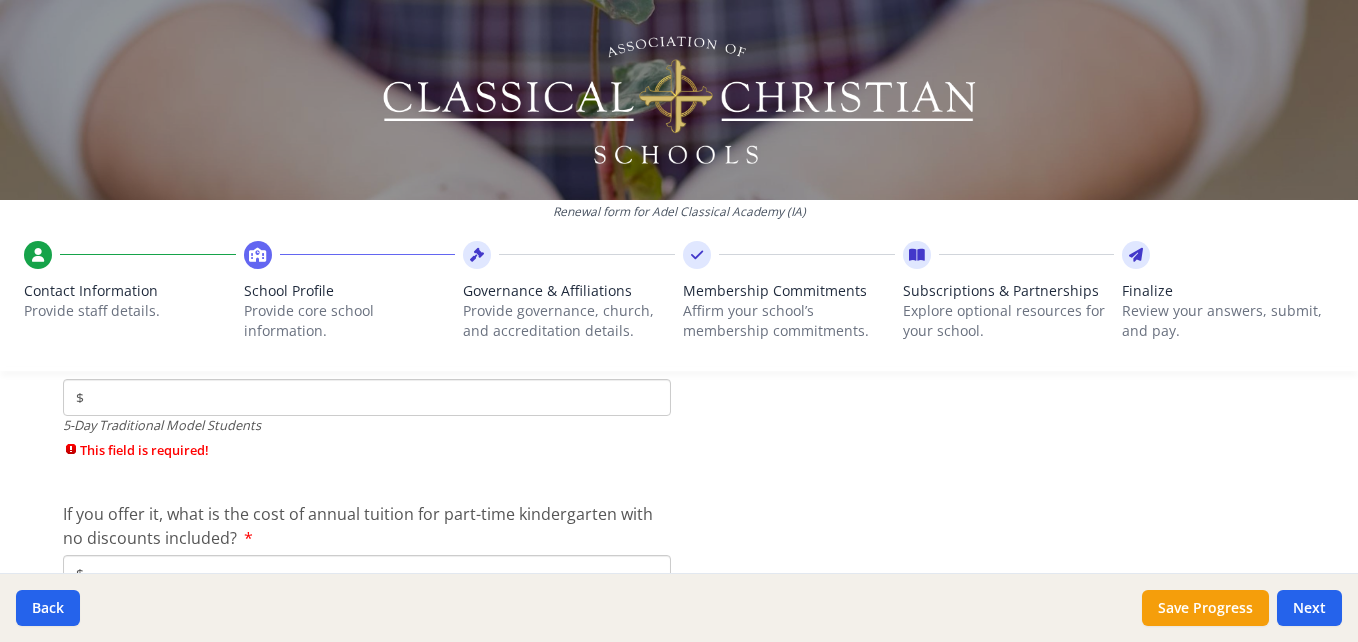 scroll, scrollTop: 5287, scrollLeft: 0, axis: vertical 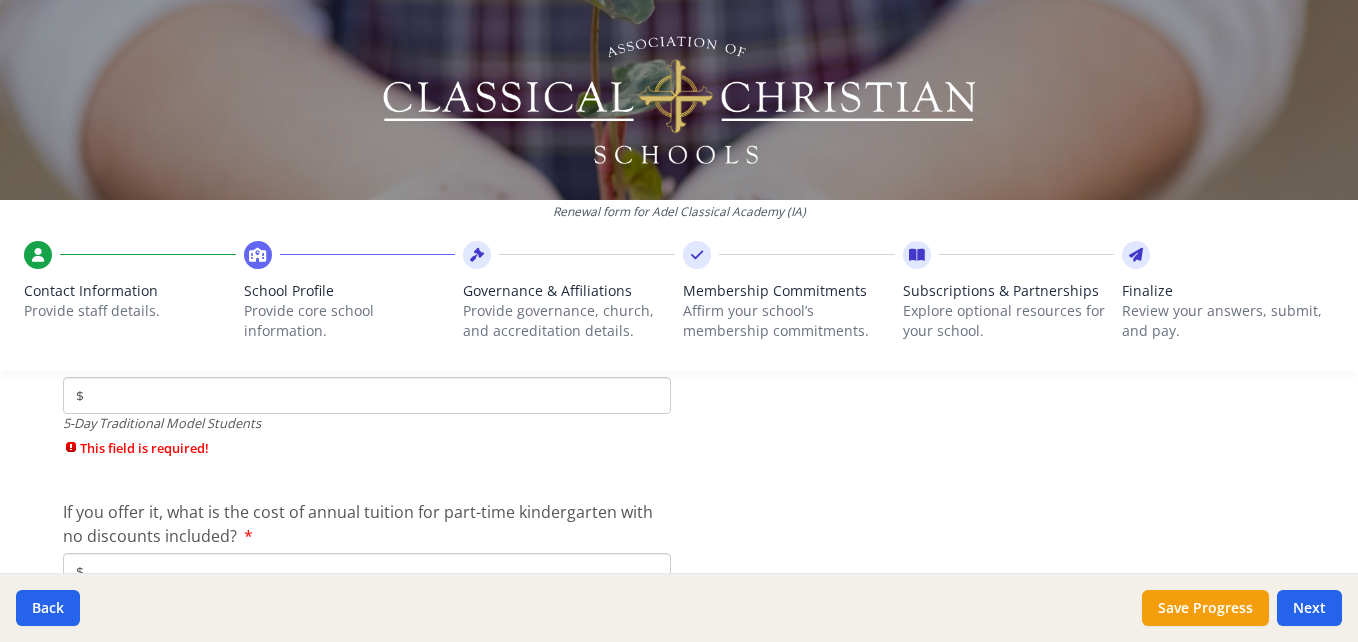 type on "0" 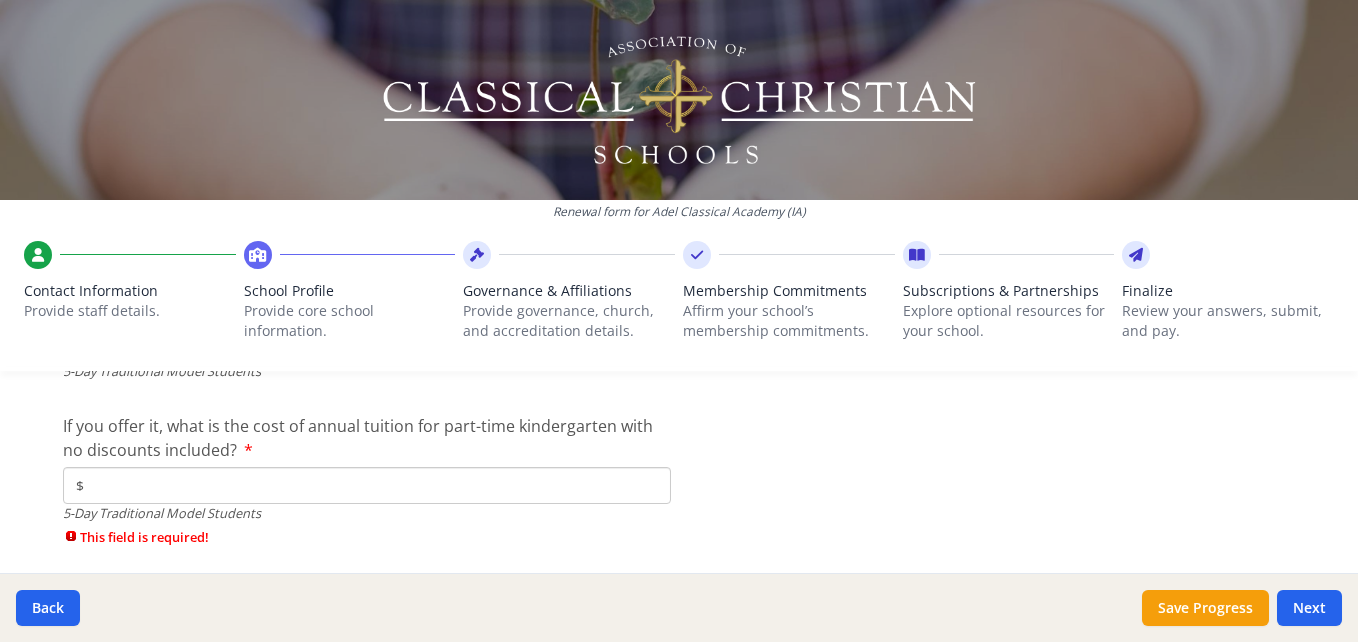 scroll, scrollTop: 5342, scrollLeft: 0, axis: vertical 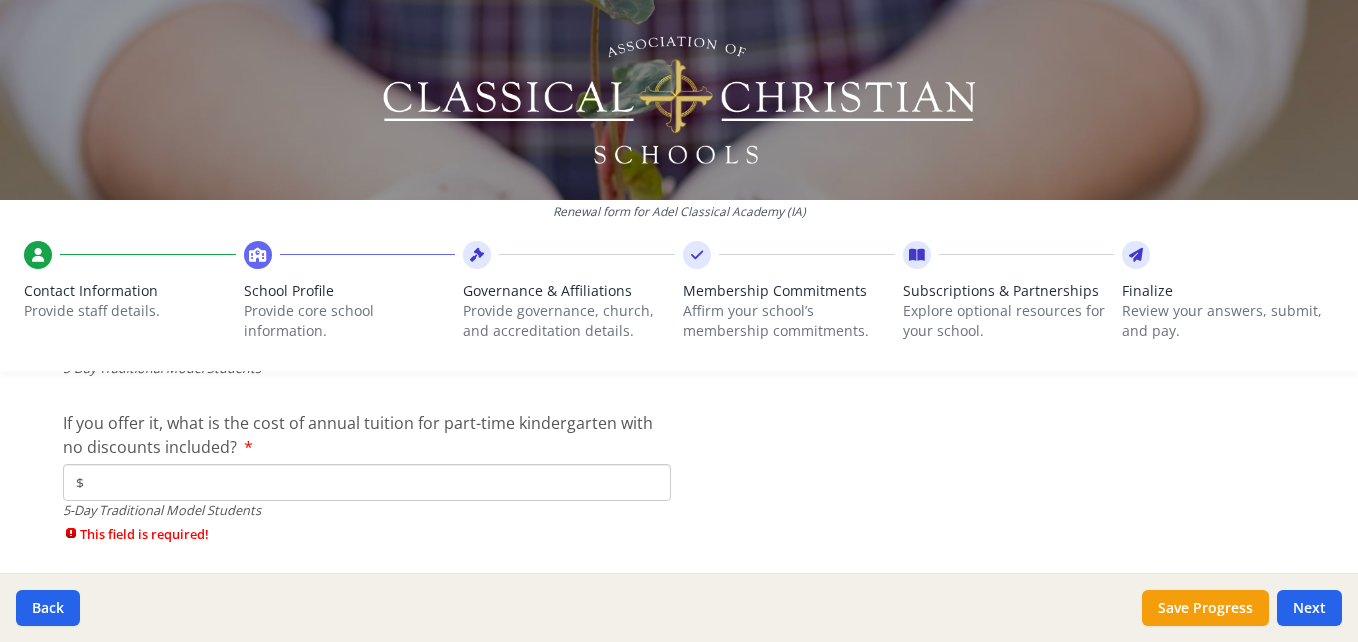 type on "$0" 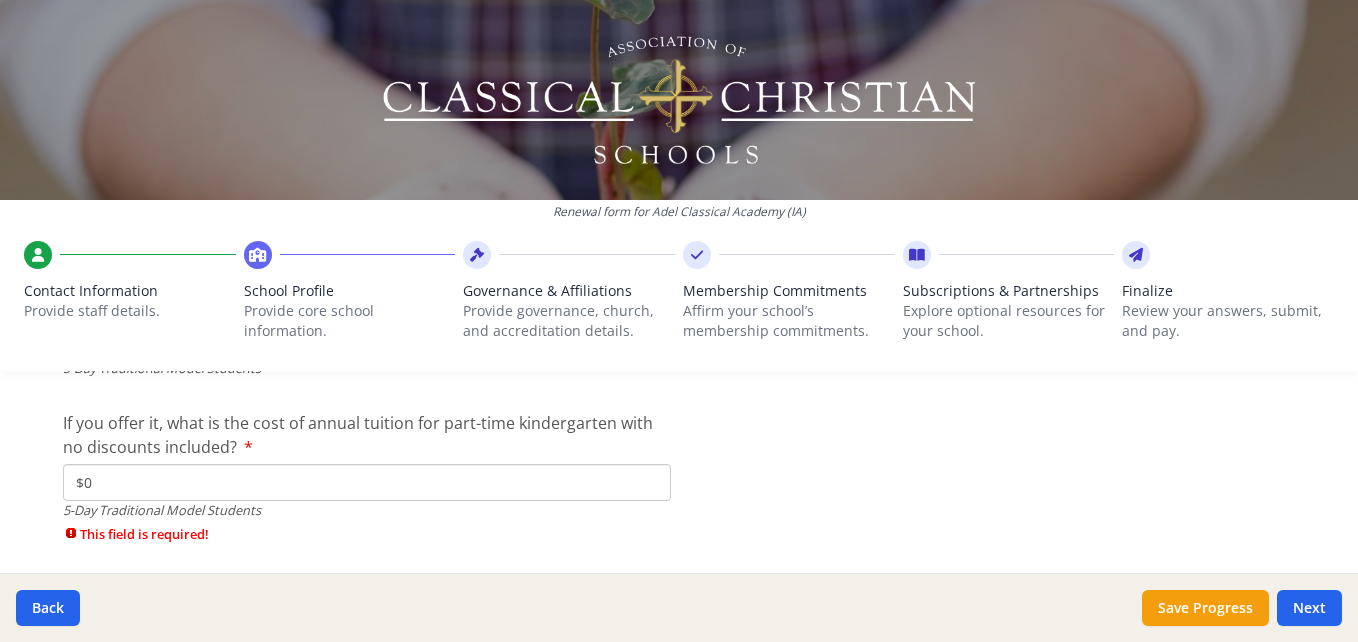 type on "$0" 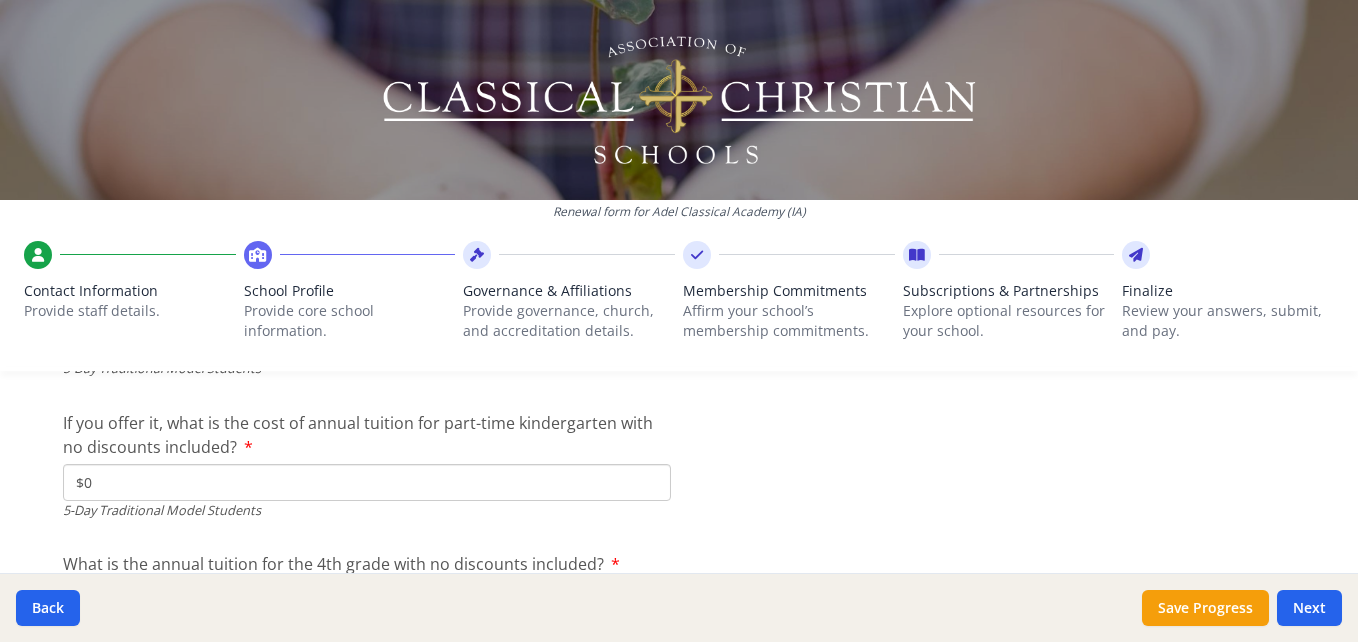 type on "$0" 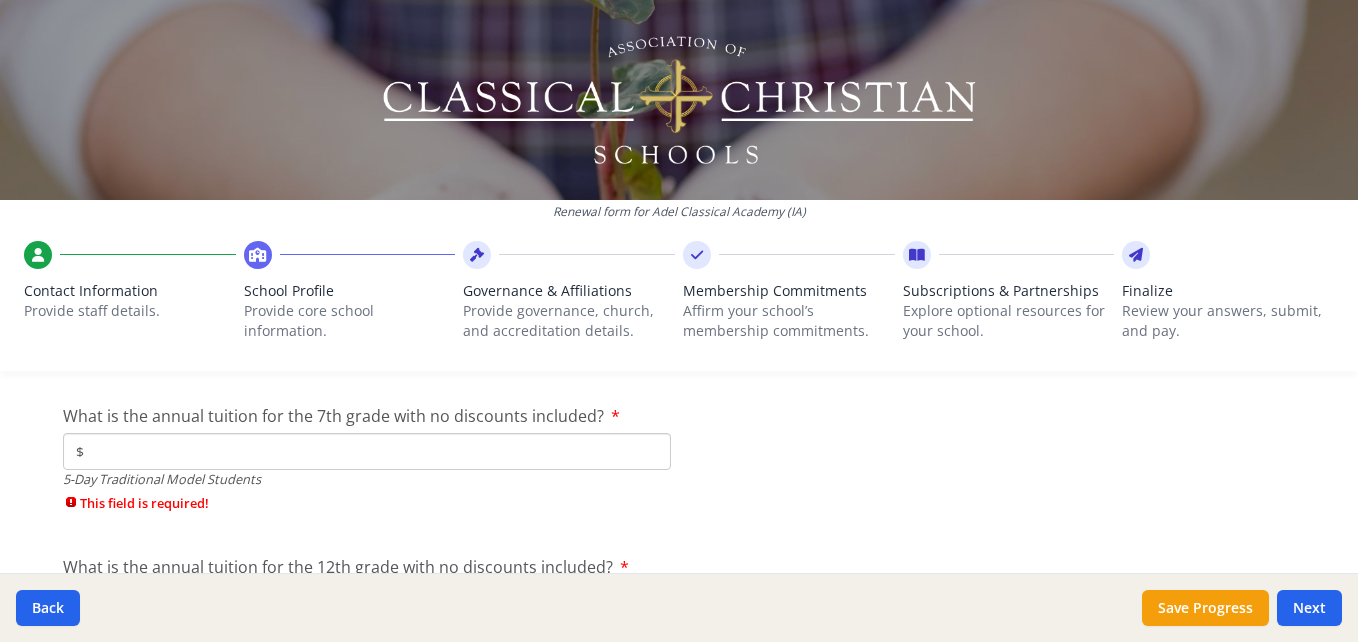 scroll, scrollTop: 5603, scrollLeft: 0, axis: vertical 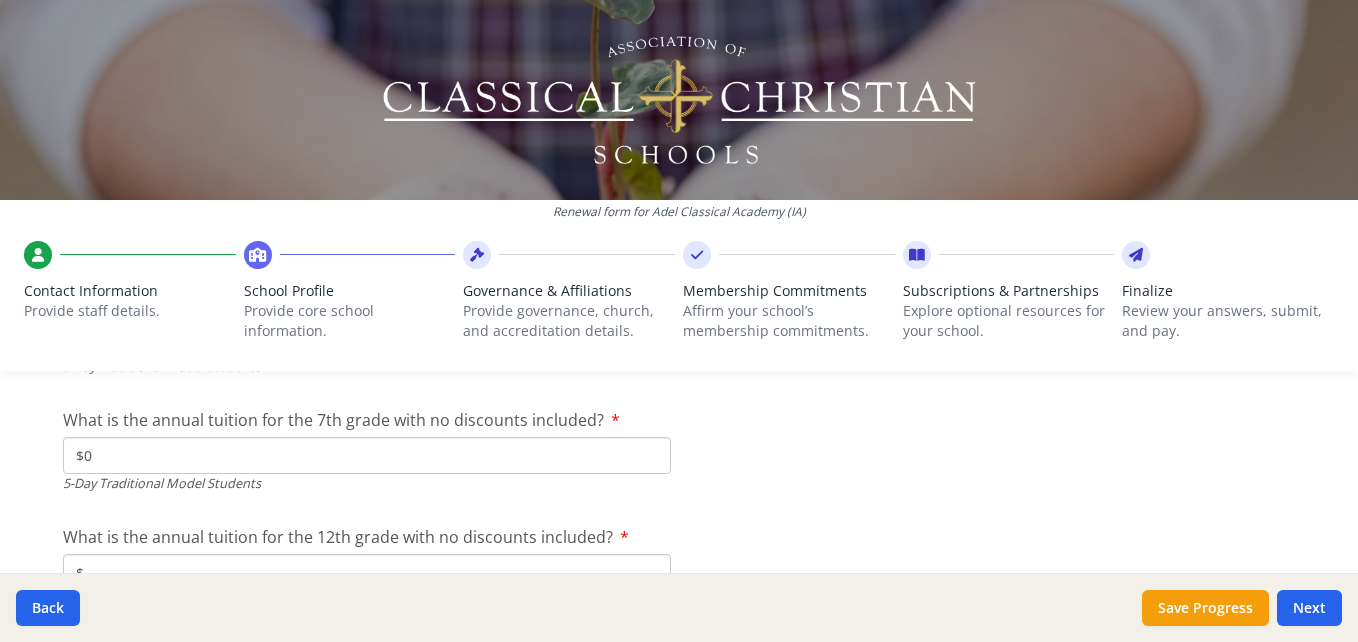 type on "$0" 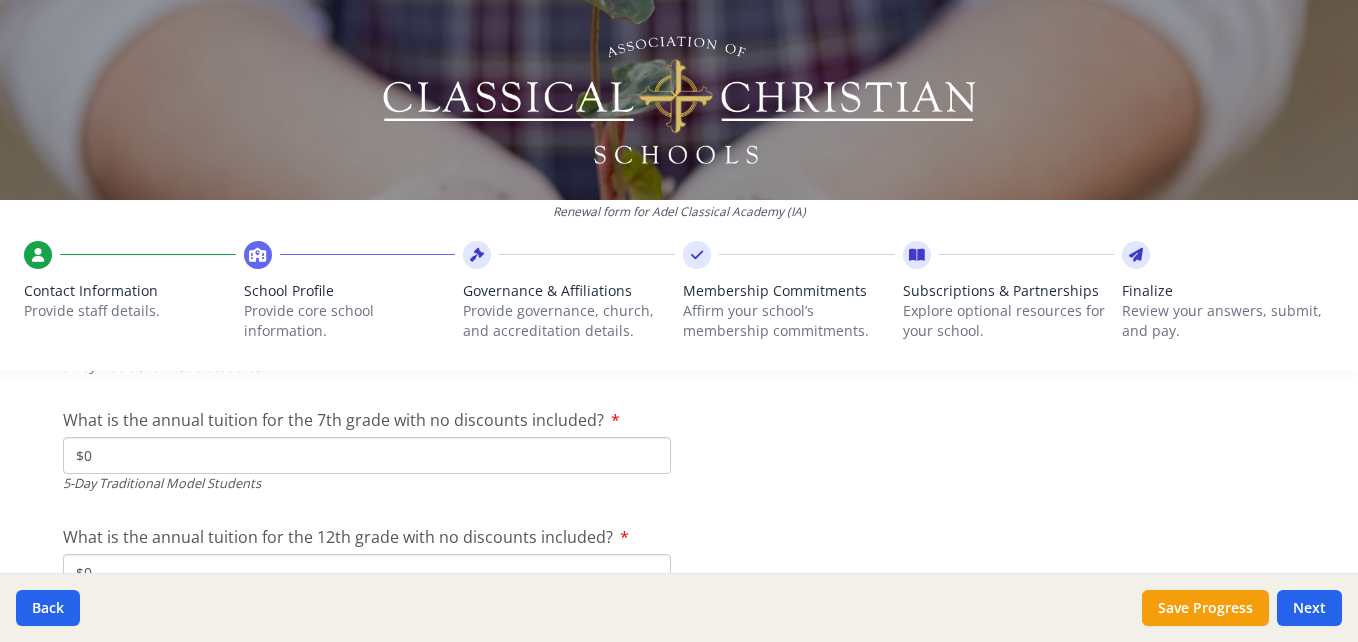 type on "$0" 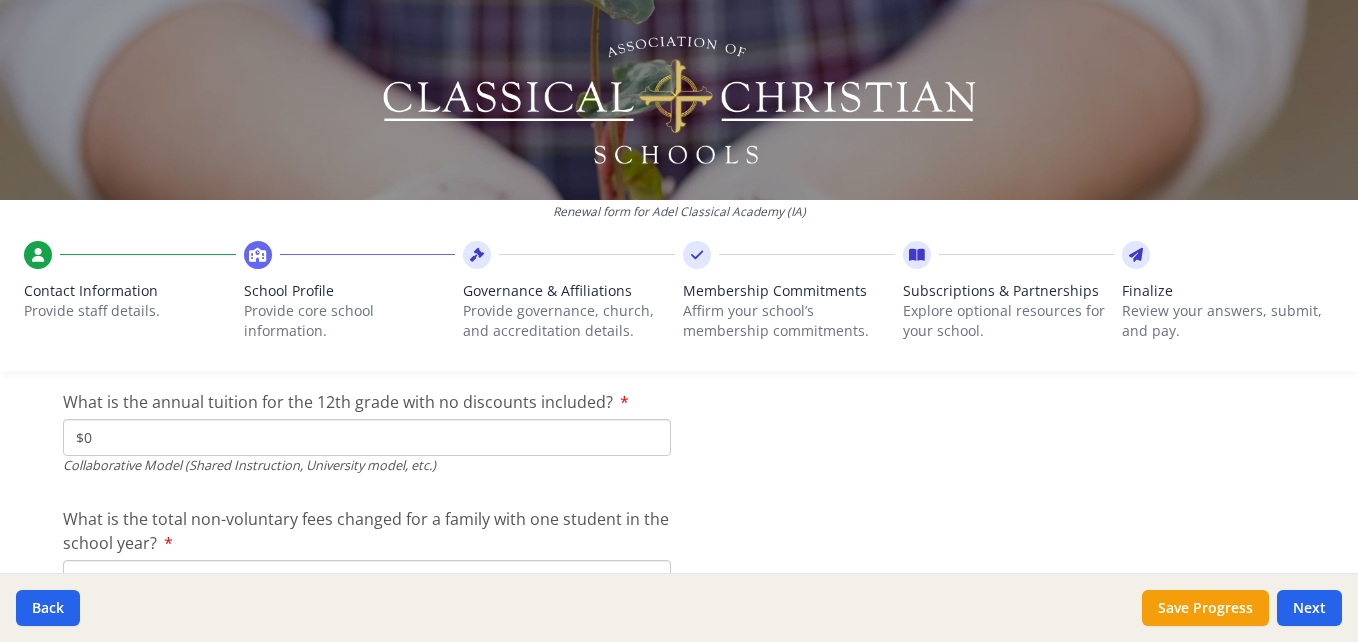 scroll, scrollTop: 6779, scrollLeft: 0, axis: vertical 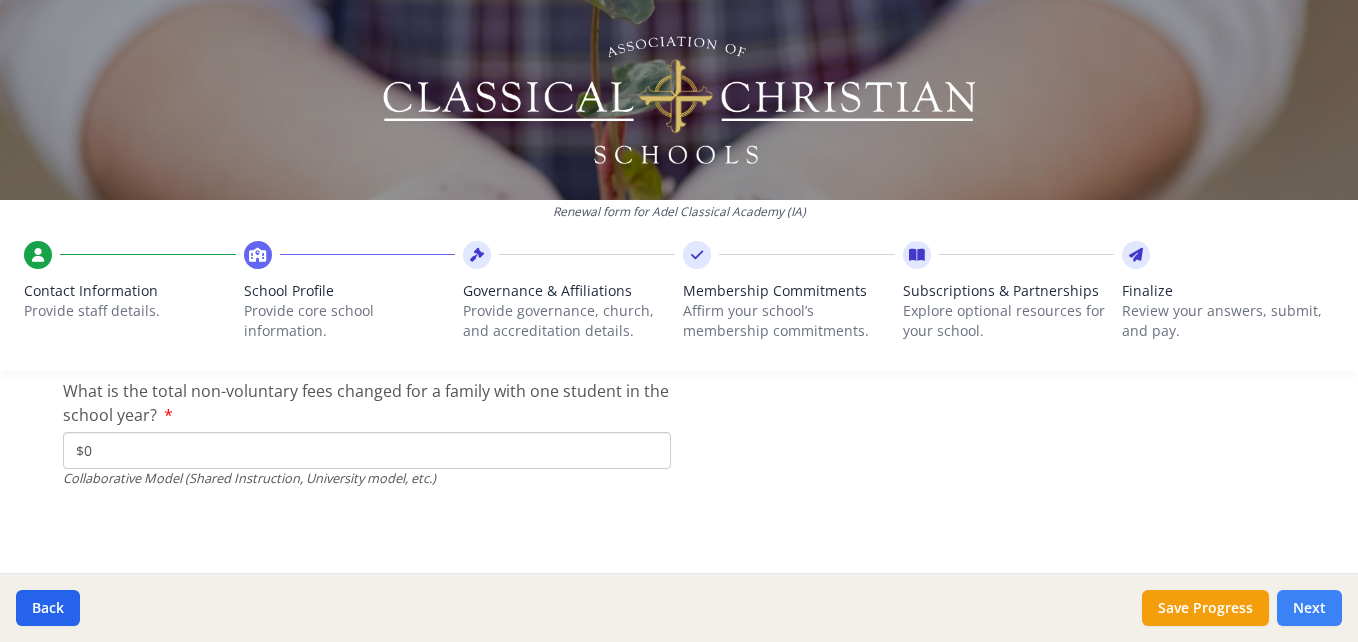 type on "$0" 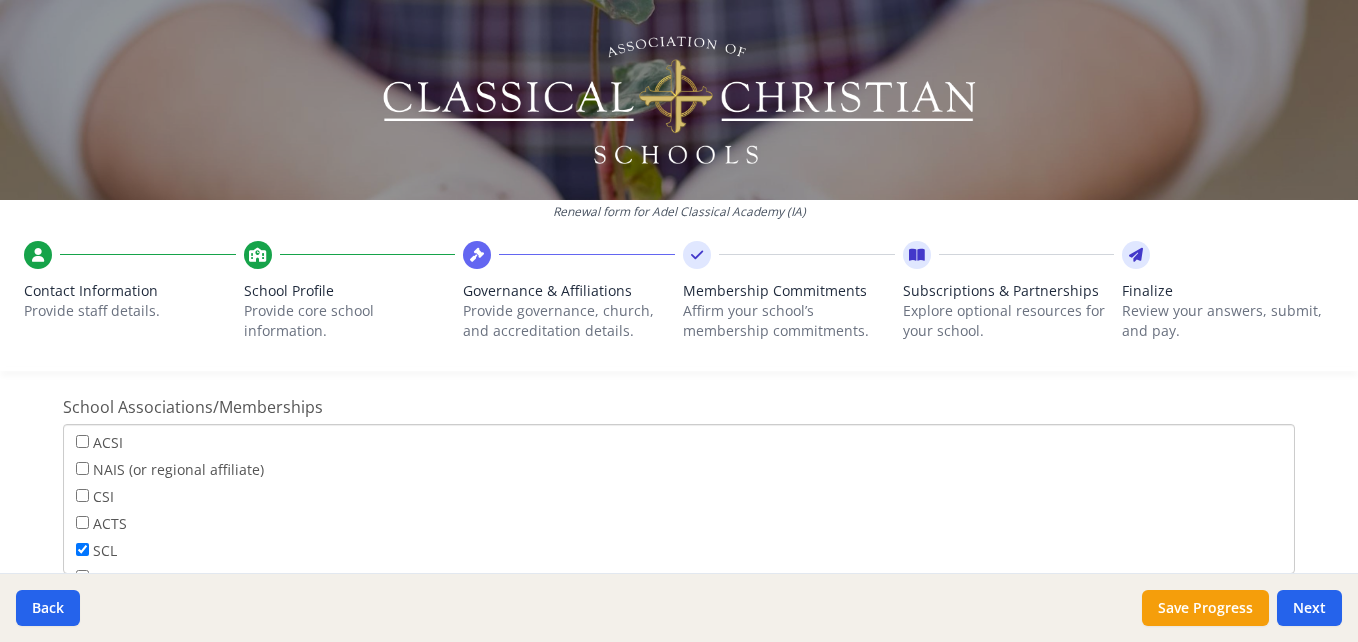 scroll, scrollTop: 1227, scrollLeft: 0, axis: vertical 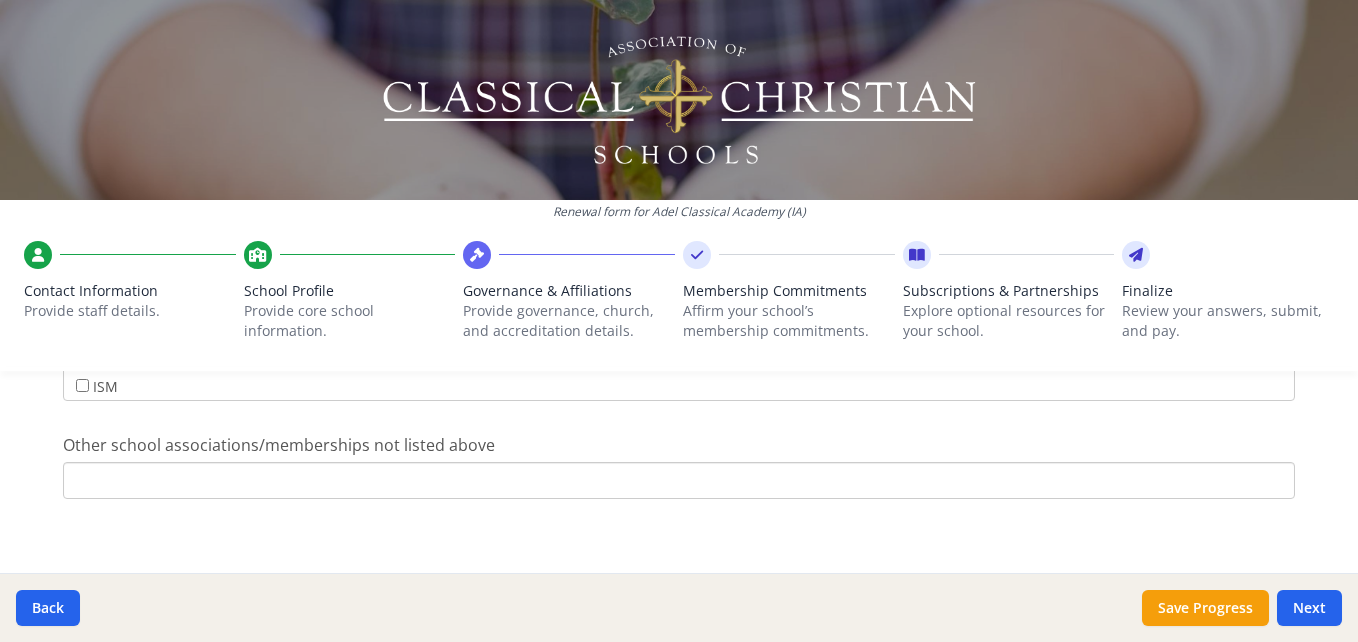 click on "Other school associations/memberships not listed above" at bounding box center [679, 480] 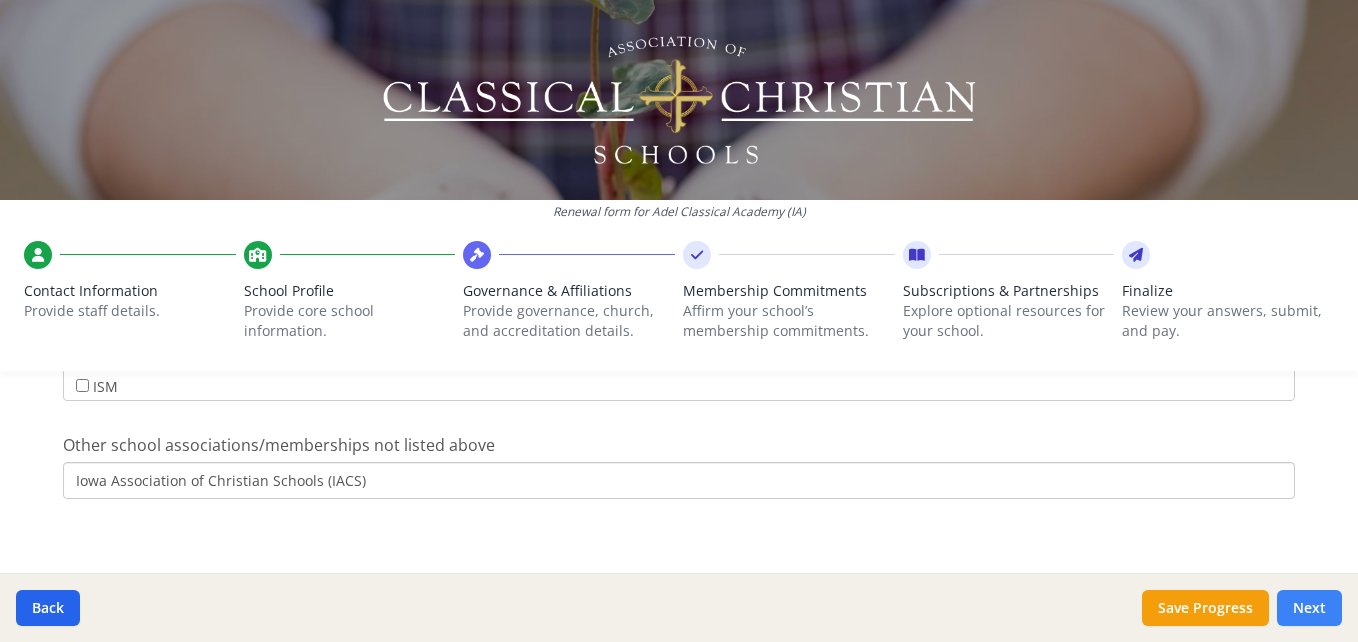type on "Iowa Association of Christian Schools (IACS)" 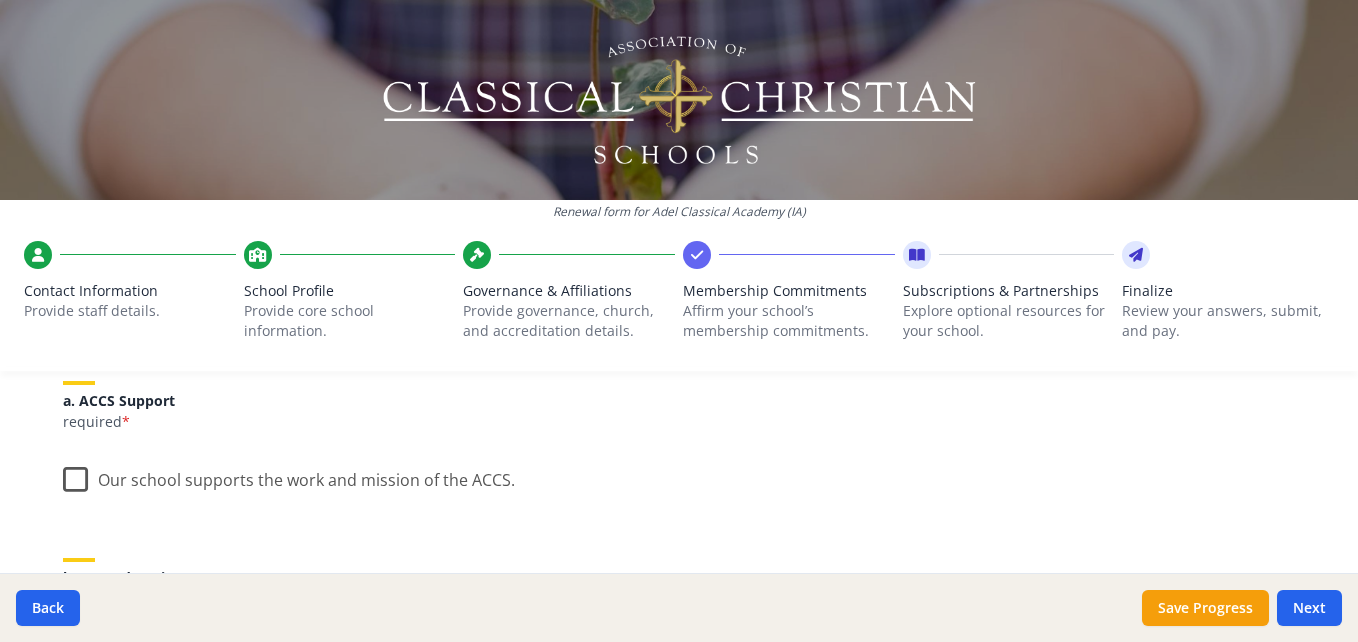 scroll, scrollTop: 217, scrollLeft: 0, axis: vertical 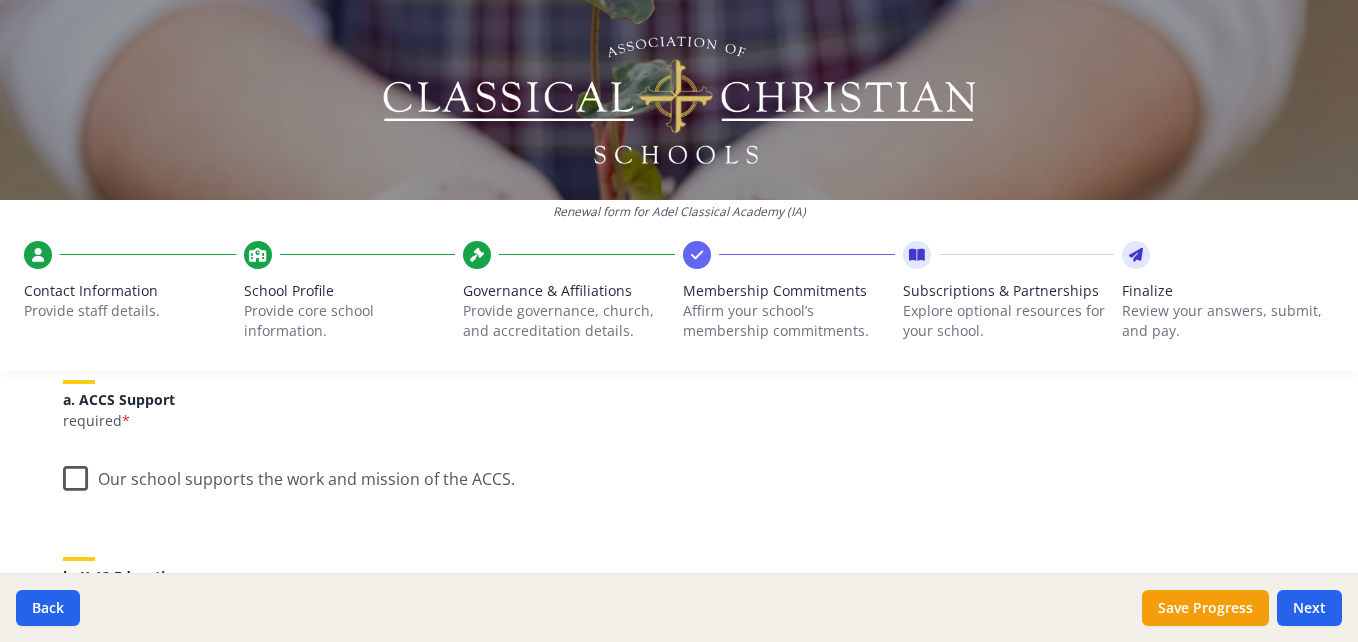 click on "Our school supports the work and mission of the ACCS." at bounding box center [289, 474] 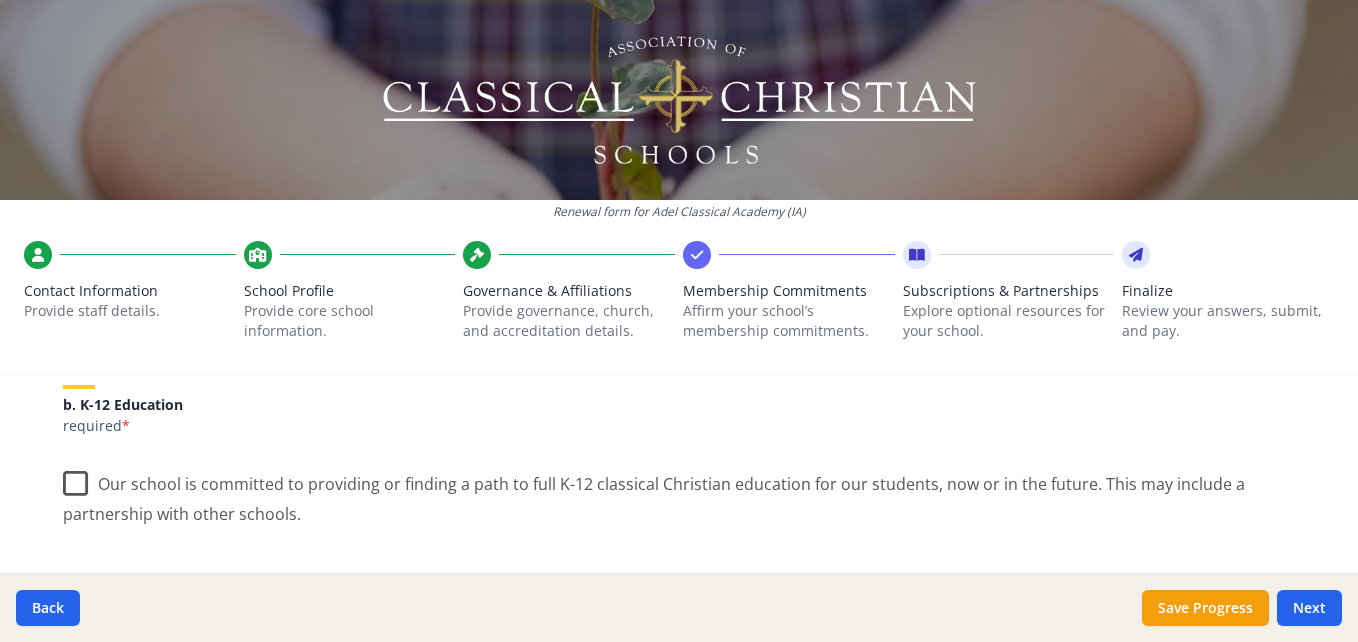 scroll, scrollTop: 390, scrollLeft: 0, axis: vertical 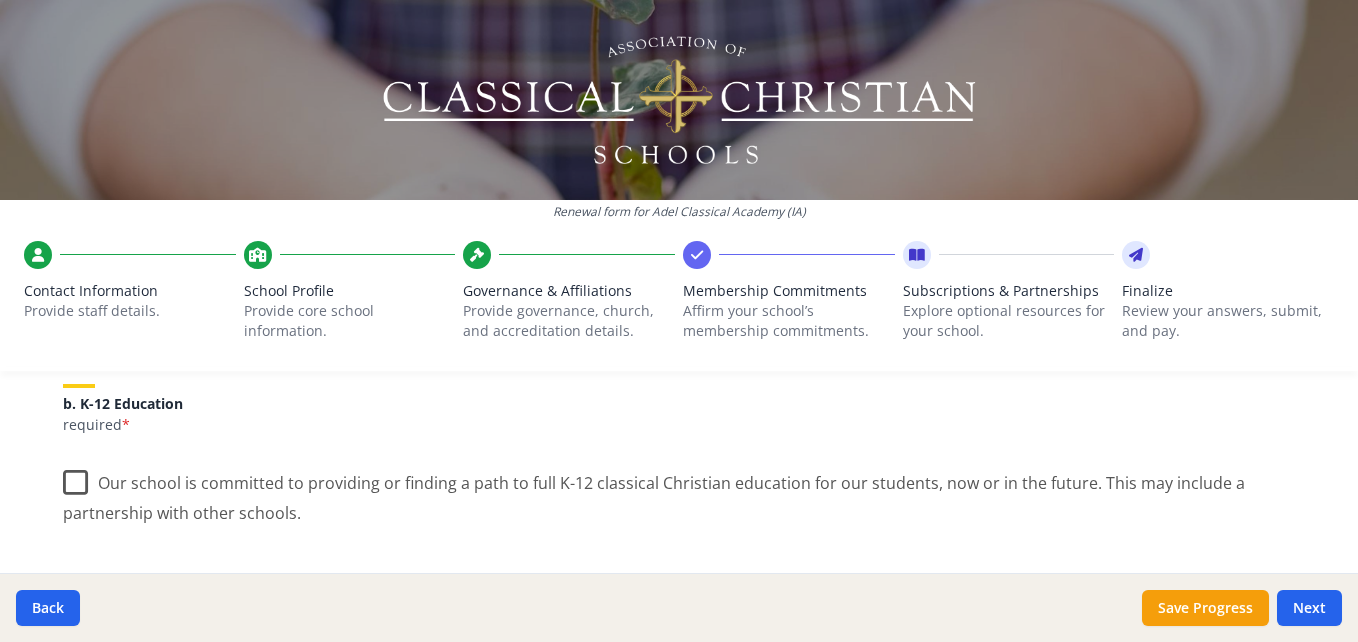 click on "Our school is committed to providing or finding a path to full K-12 classical Christian education for our students, now or in the future. This may include a partnership with other schools." at bounding box center (679, 490) 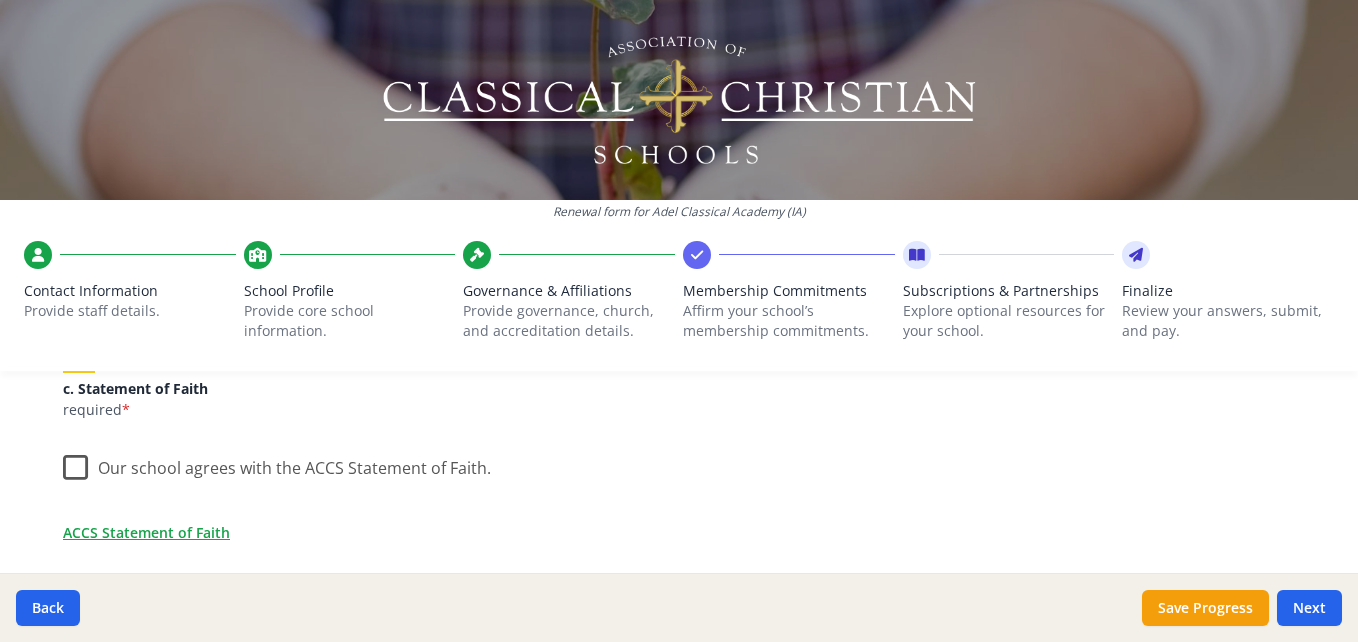 scroll, scrollTop: 614, scrollLeft: 0, axis: vertical 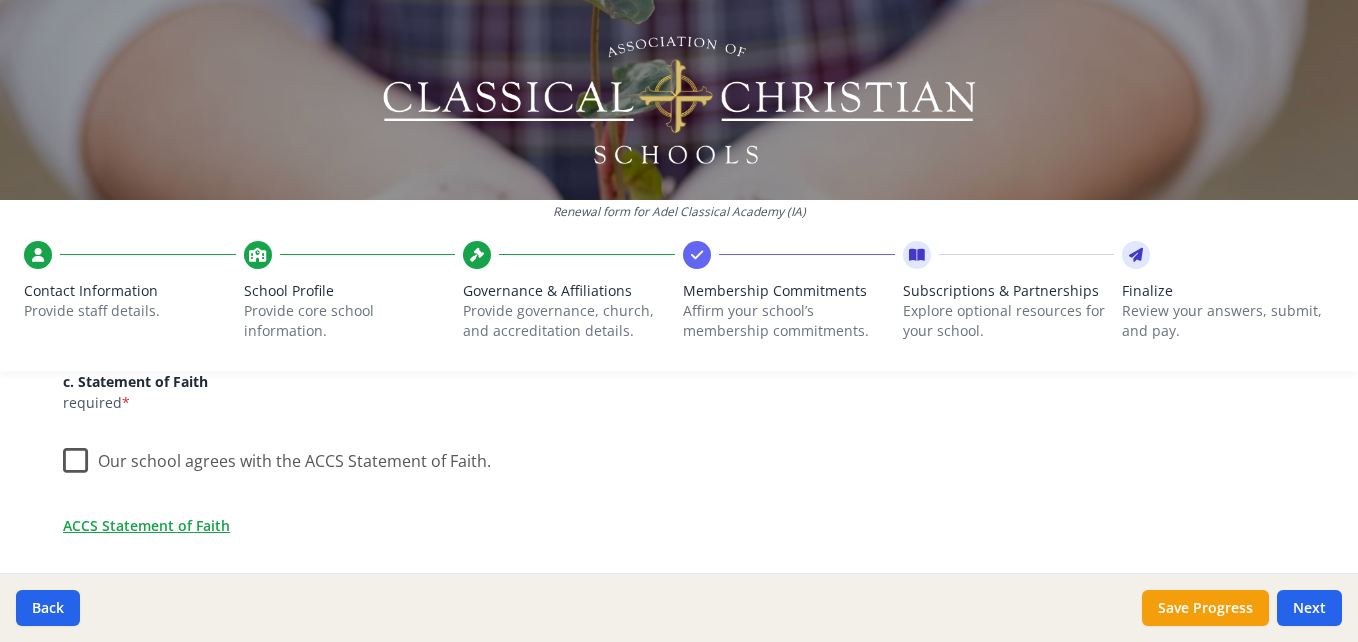 click on "Our school agrees with the ACCS Statement of Faith." at bounding box center [277, 456] 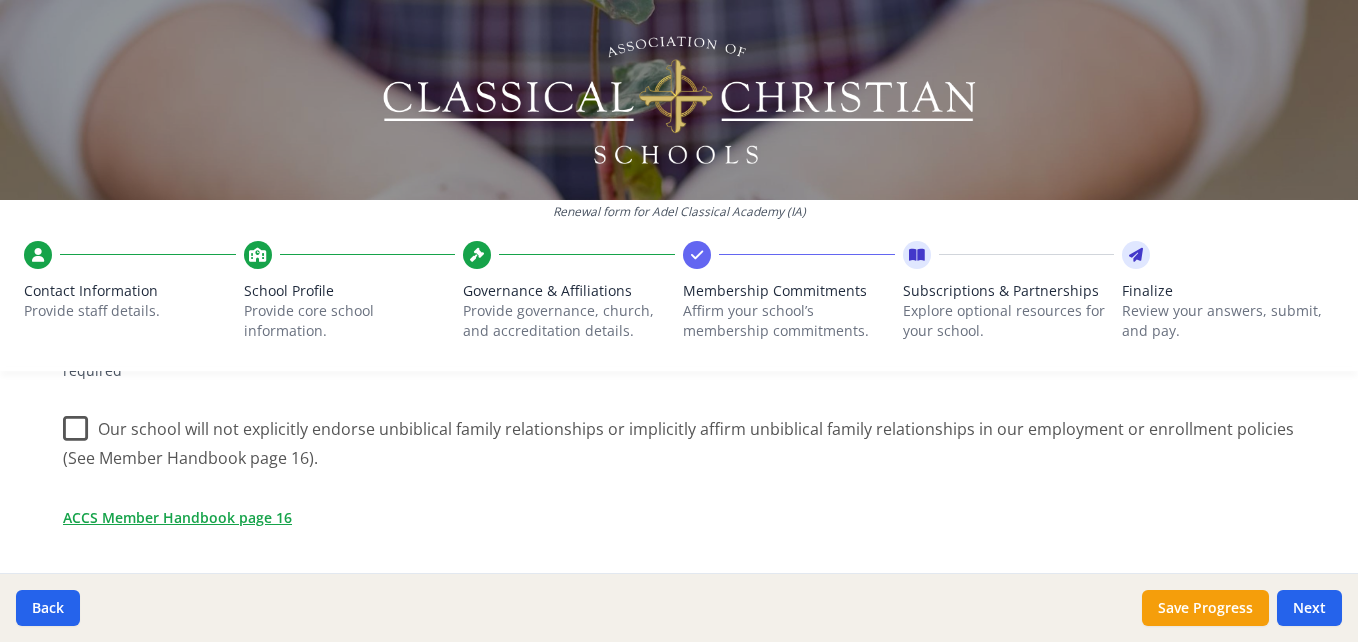 scroll, scrollTop: 888, scrollLeft: 0, axis: vertical 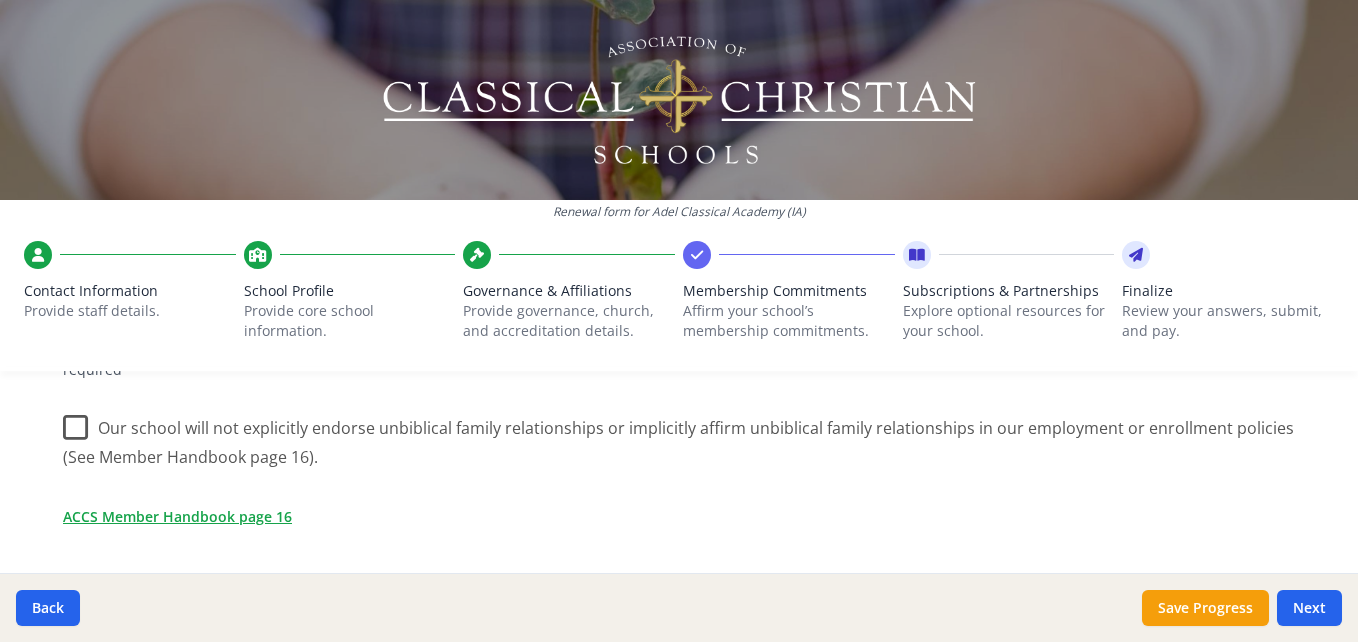 click on "Our school will not explicitly endorse unbiblical family relationships or implicitly affirm unbiblical family relationships in our employment or enrollment policies (See Member Handbook page 16)." at bounding box center (679, 435) 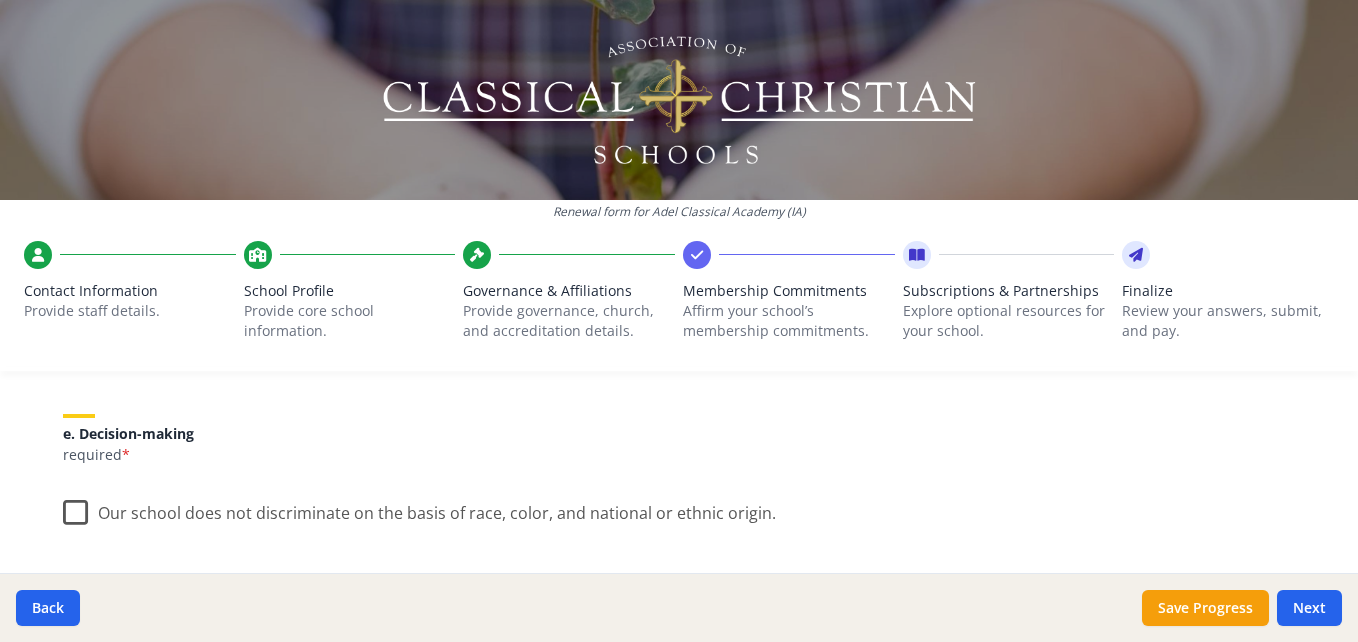 scroll, scrollTop: 1088, scrollLeft: 0, axis: vertical 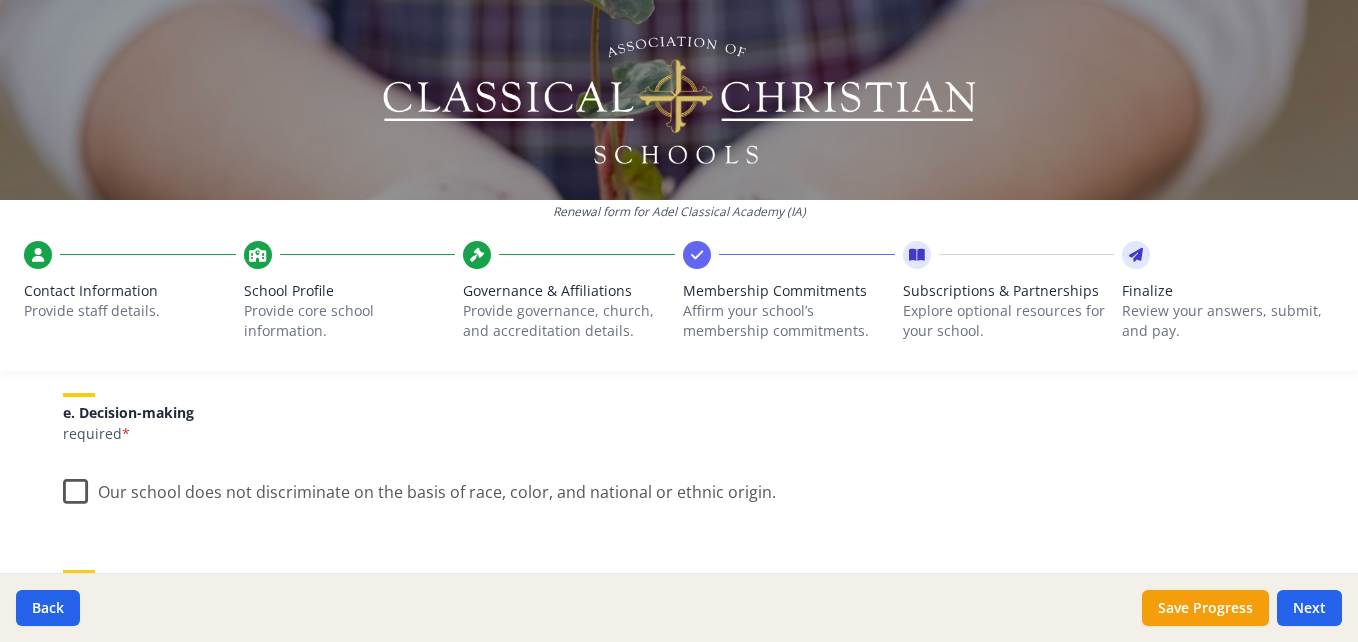 click on "Our school does not discriminate on the basis of race, color, and national or ethnic origin." at bounding box center (419, 487) 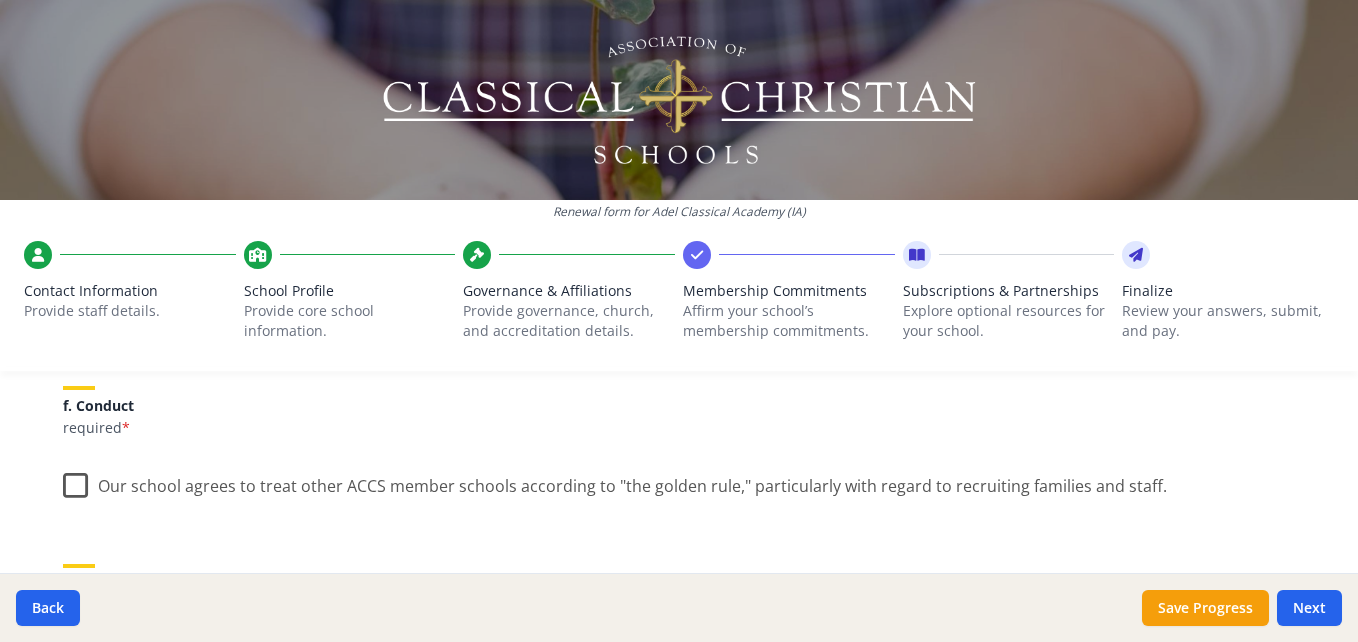 scroll, scrollTop: 1273, scrollLeft: 0, axis: vertical 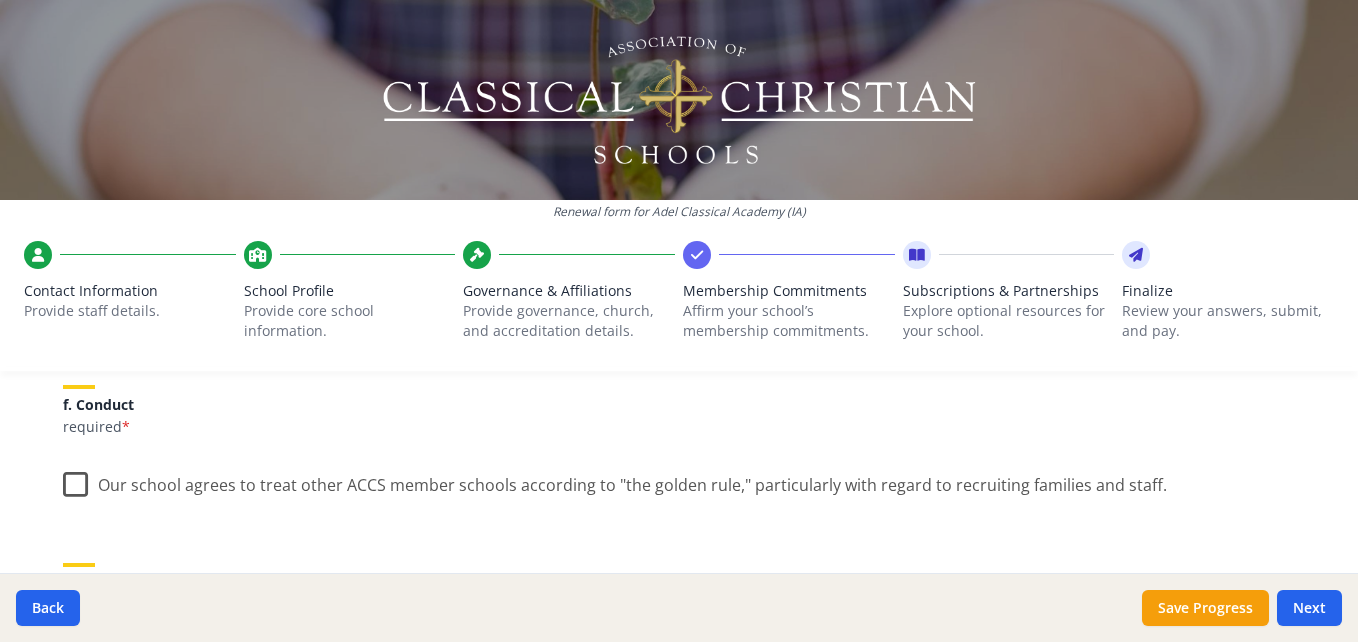 click on "Our school agrees to treat other ACCS member schools according to "the golden rule," particularly with regard to recruiting families and staff." at bounding box center [615, 480] 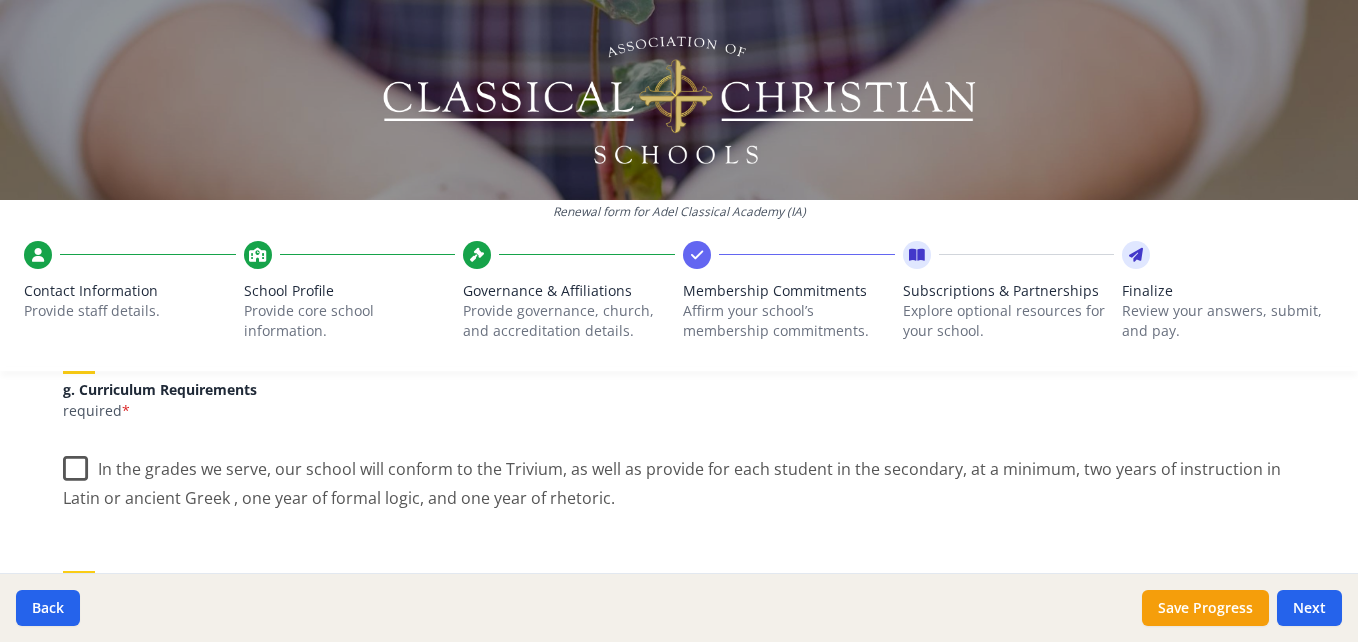 scroll, scrollTop: 1464, scrollLeft: 0, axis: vertical 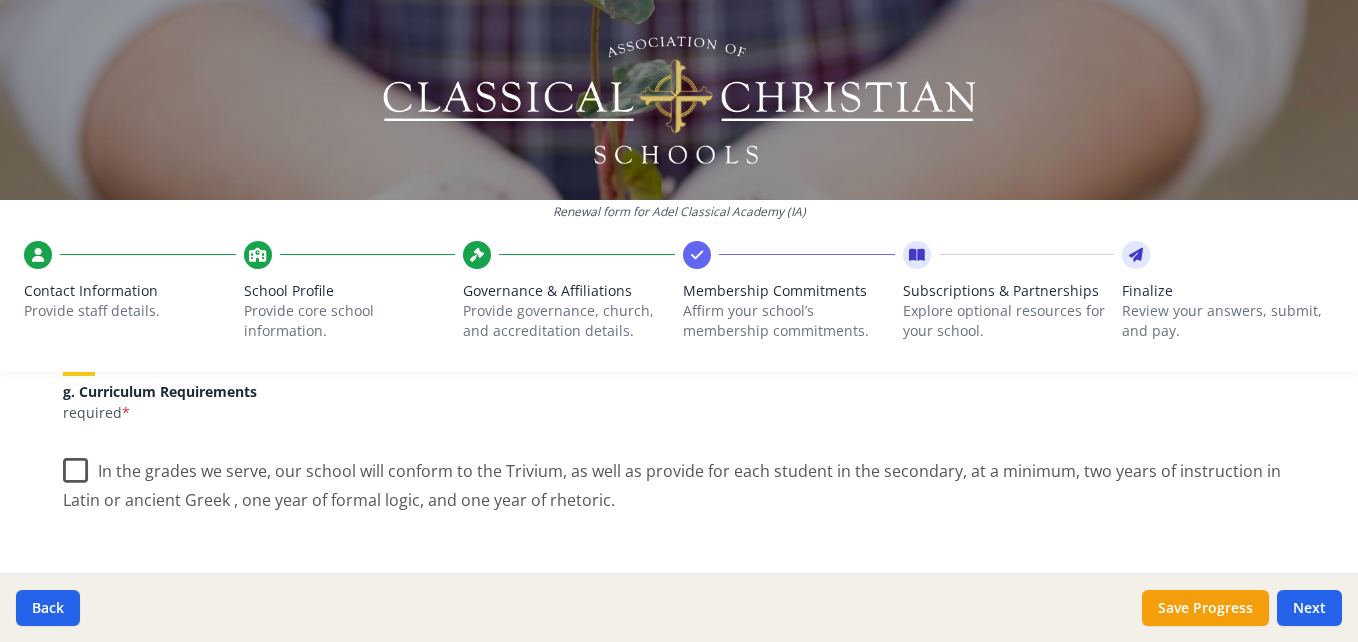 click on "In the grades we serve, our school will conform to the Trivium, as well as provide for each student in the secondary, at a minimum, two years of instruction in Latin or ancient Greek , one year of formal logic, and one year of rhetoric." at bounding box center (679, 478) 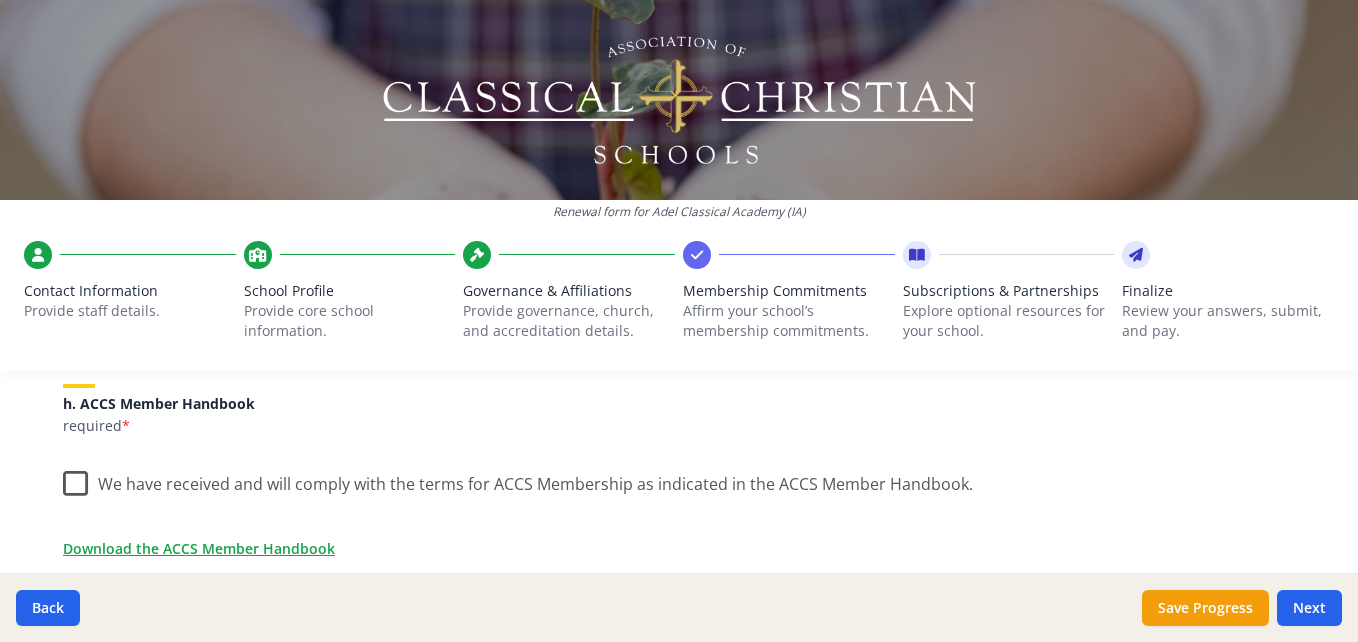 scroll, scrollTop: 1654, scrollLeft: 0, axis: vertical 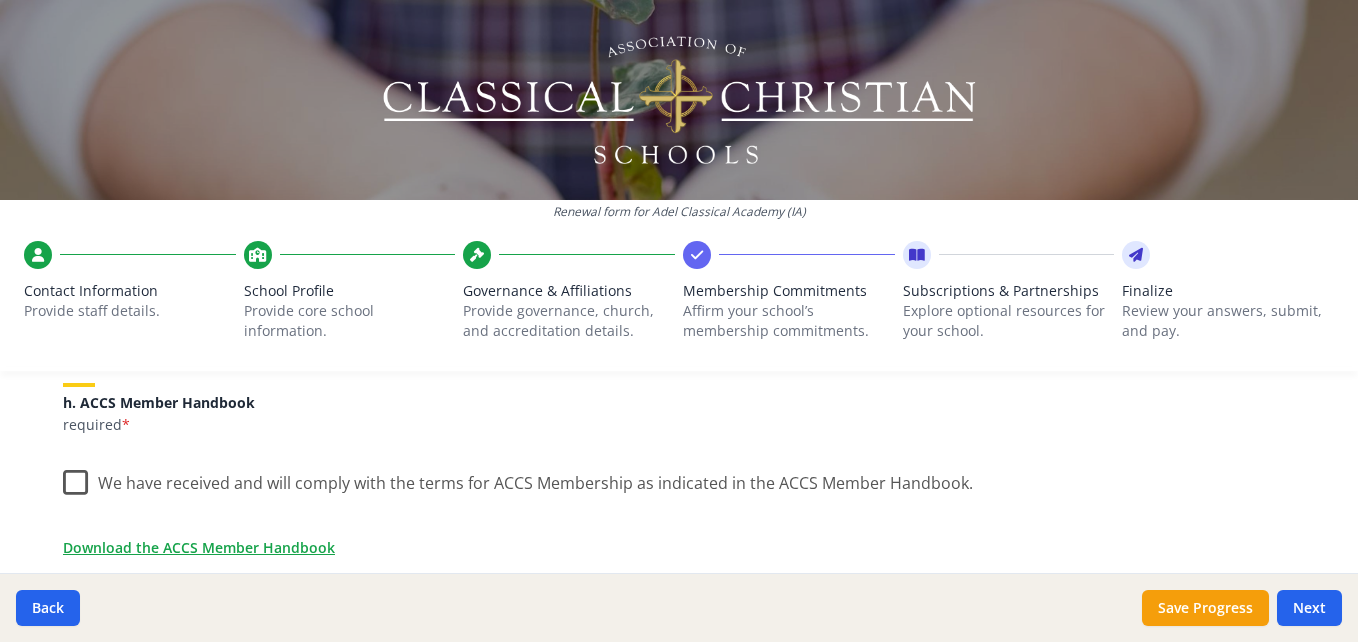click on "We have received and will comply with the terms for ACCS Membership as indicated in the ACCS Member Handbook." at bounding box center (518, 478) 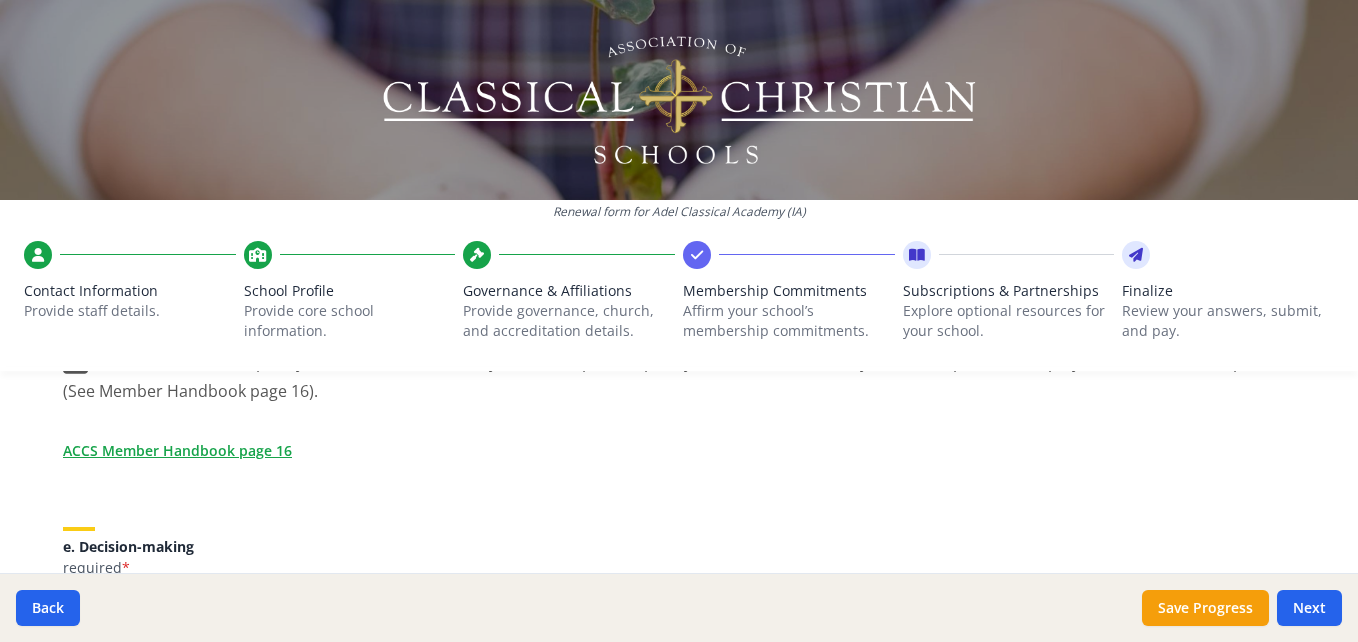 scroll, scrollTop: 953, scrollLeft: 0, axis: vertical 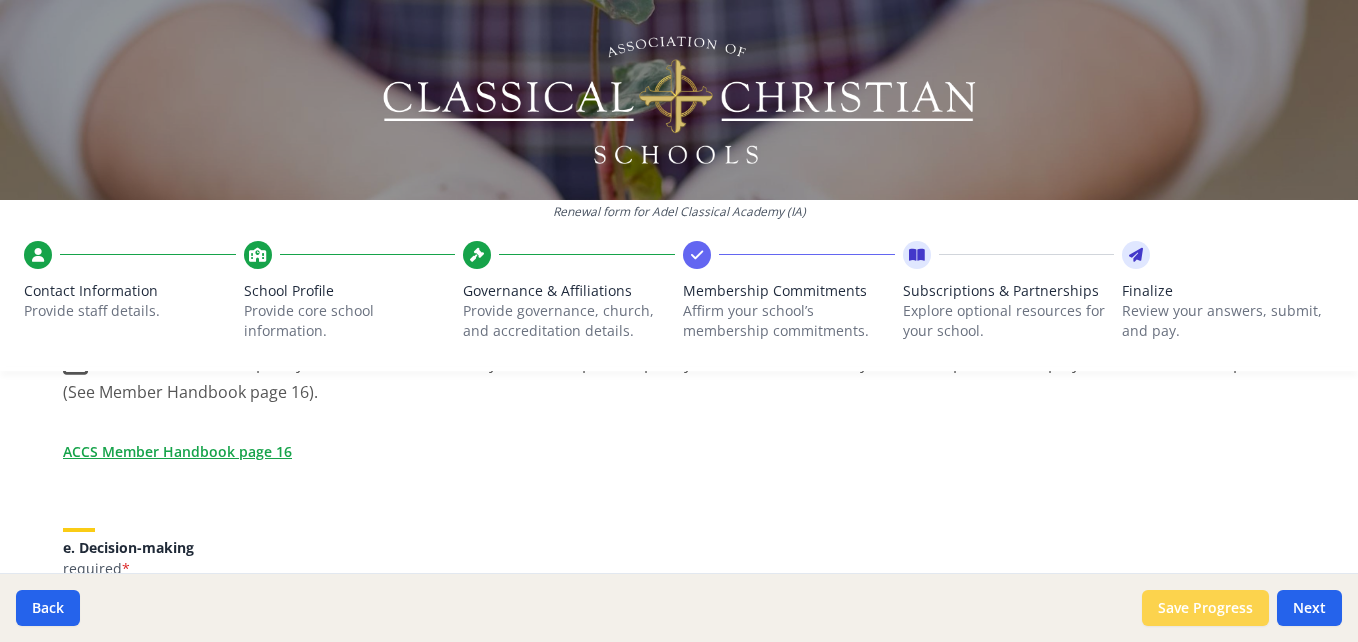 click on "Save Progress" at bounding box center (1205, 608) 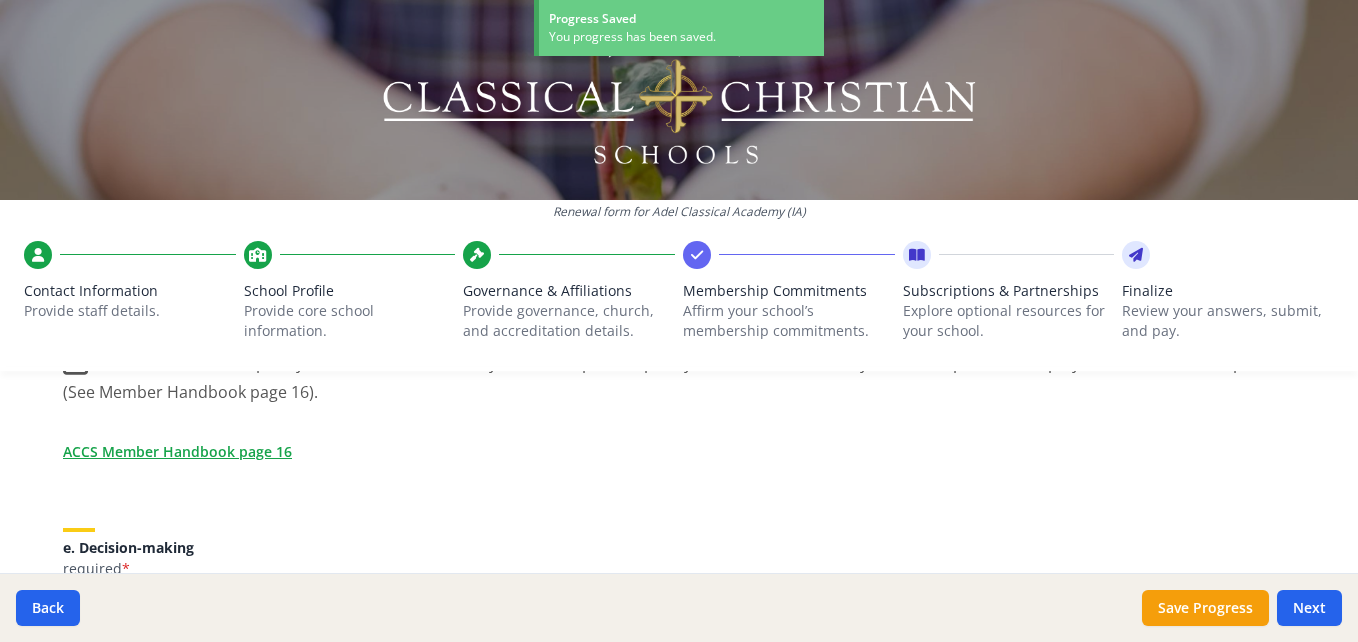 click on "School Profile" at bounding box center [350, 291] 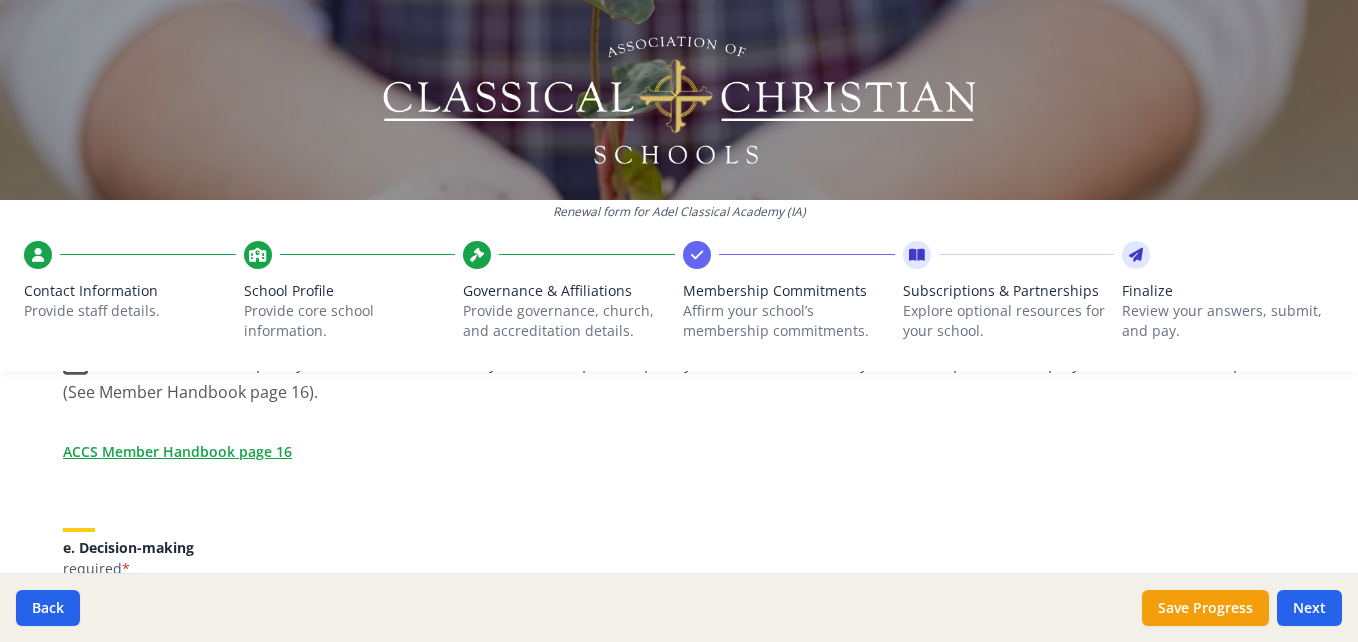 click on "Contact Information" at bounding box center (130, 291) 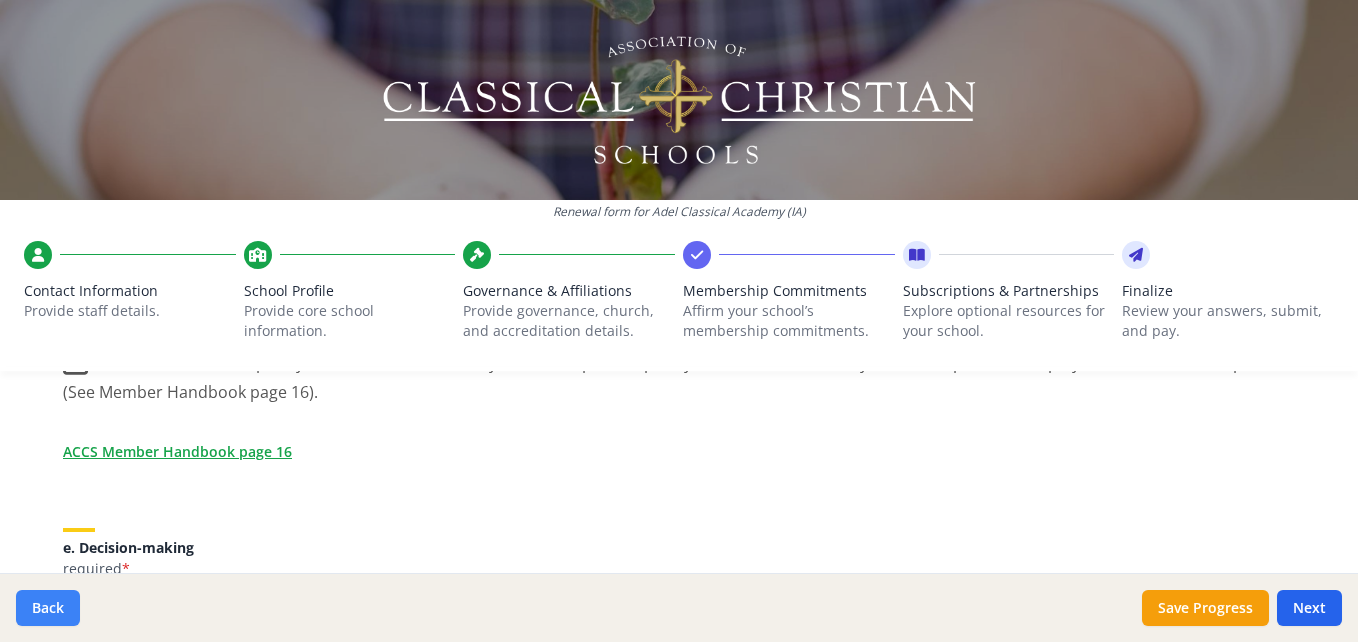 click on "Back" at bounding box center [48, 608] 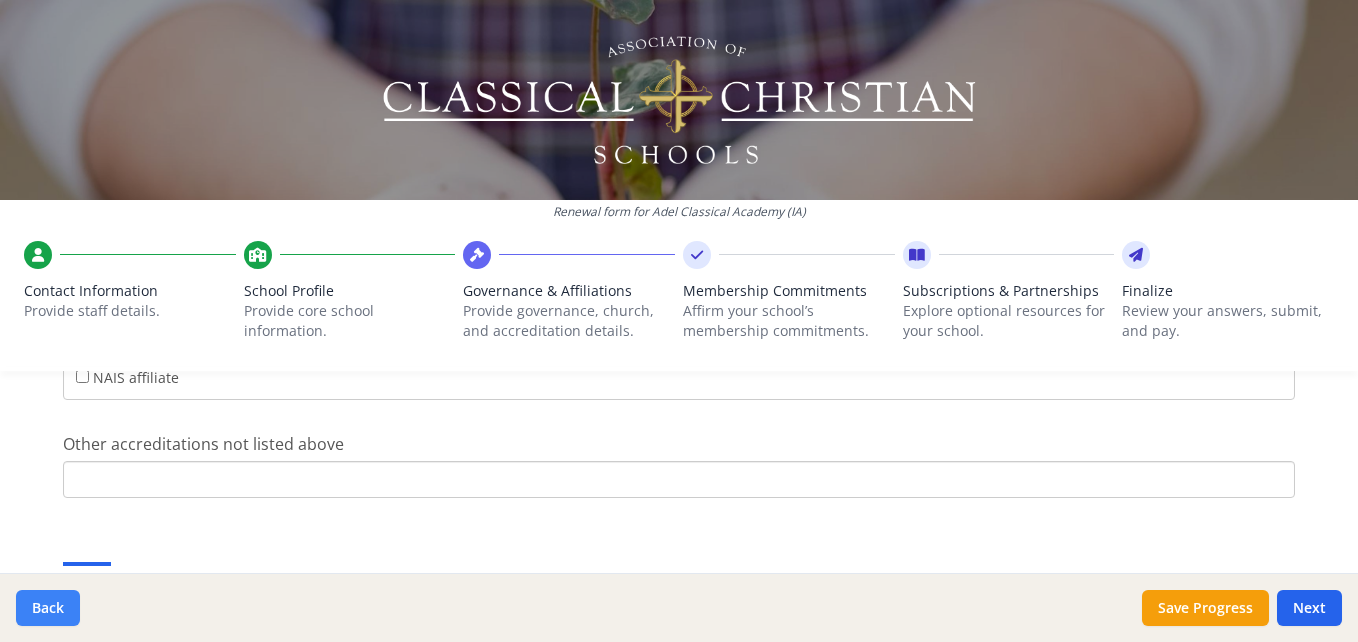 click on "Back" at bounding box center (48, 608) 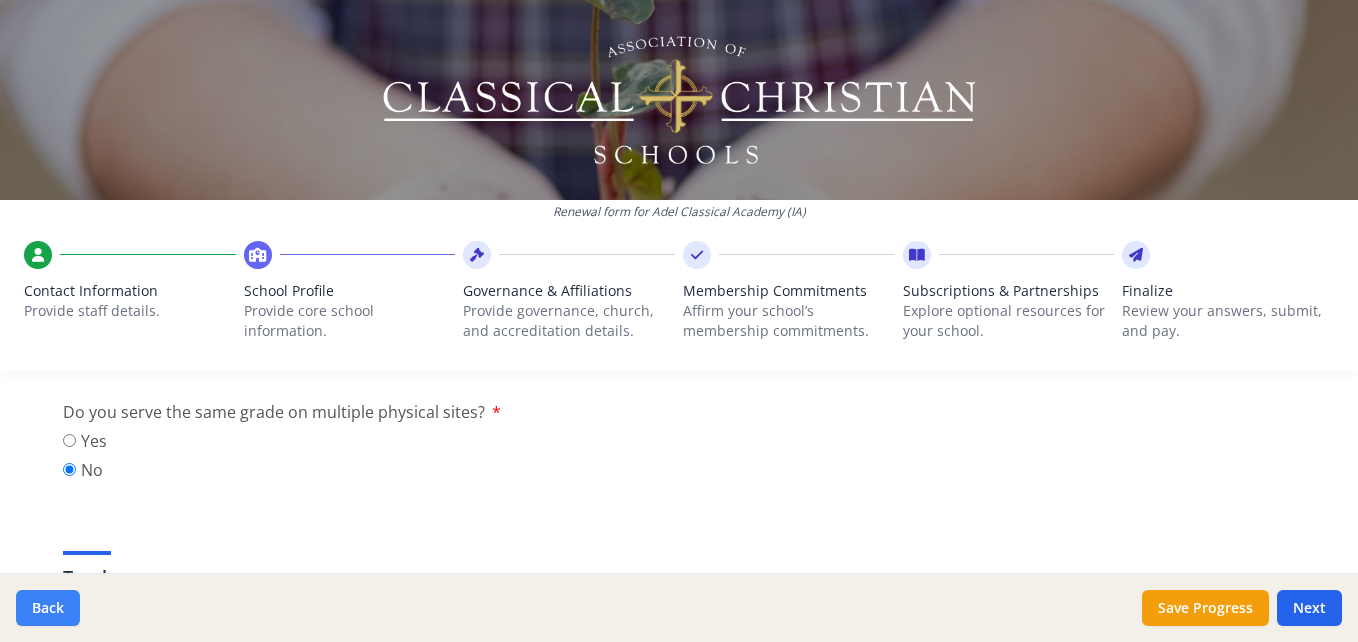 click on "Back" at bounding box center (48, 608) 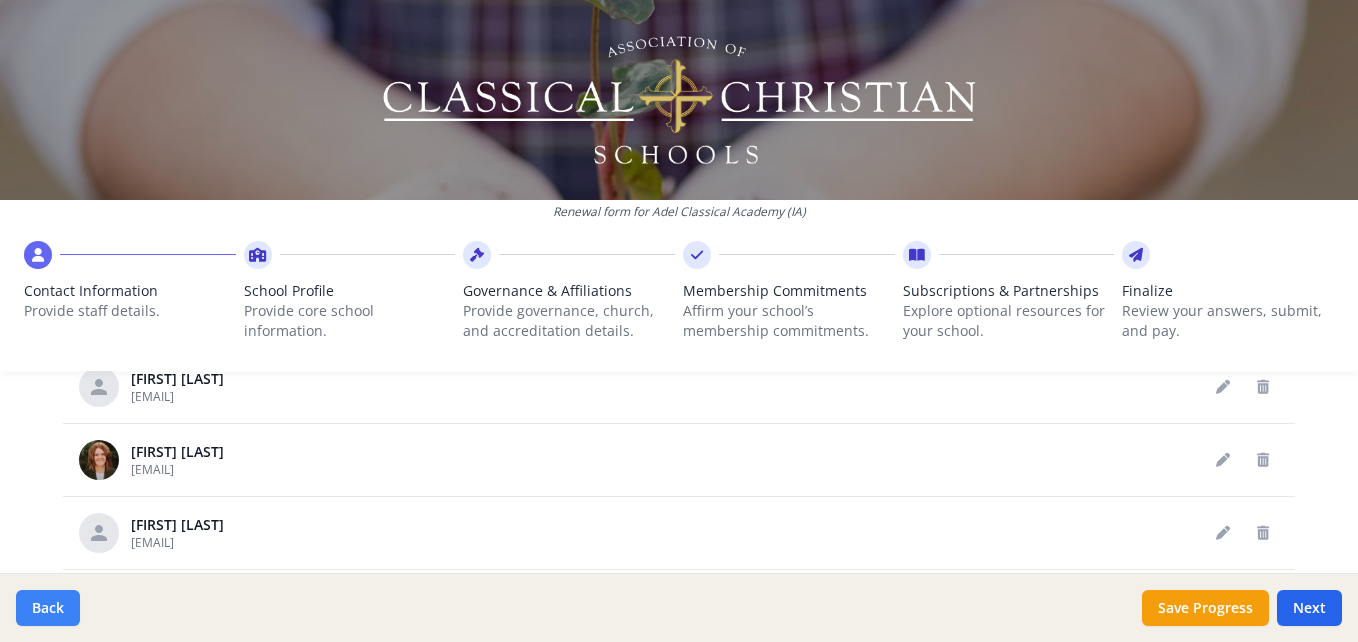 click on "Back" at bounding box center (48, 608) 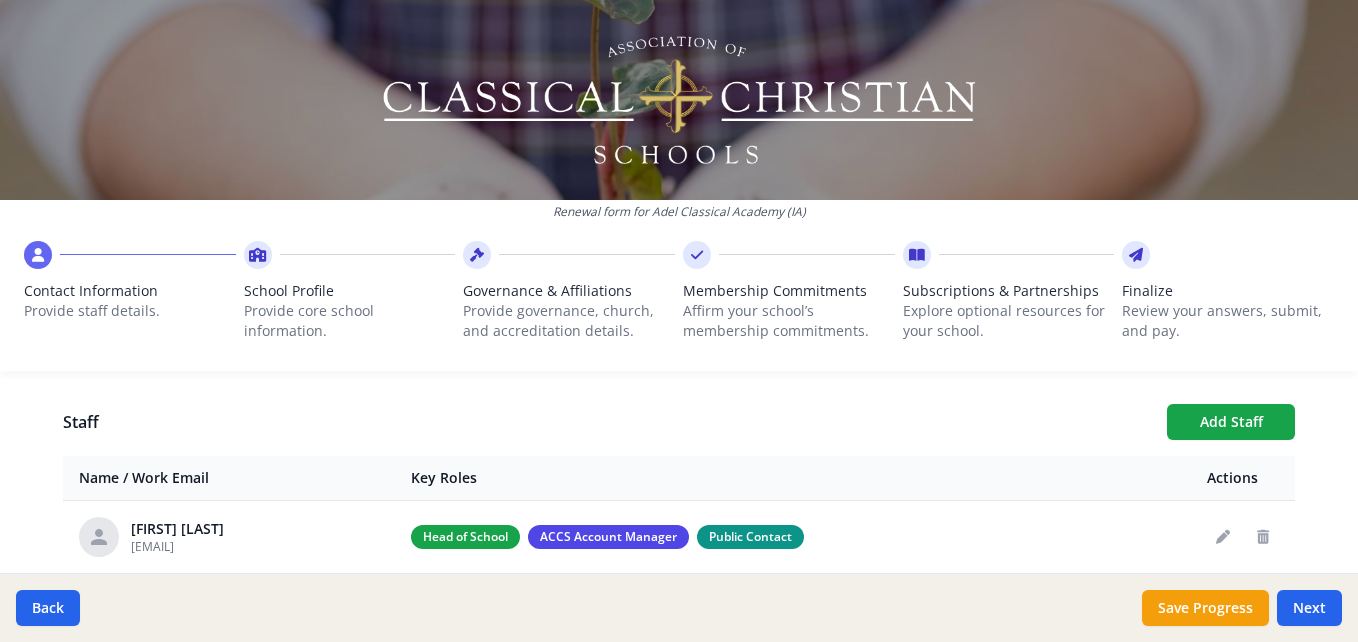 scroll, scrollTop: 655, scrollLeft: 0, axis: vertical 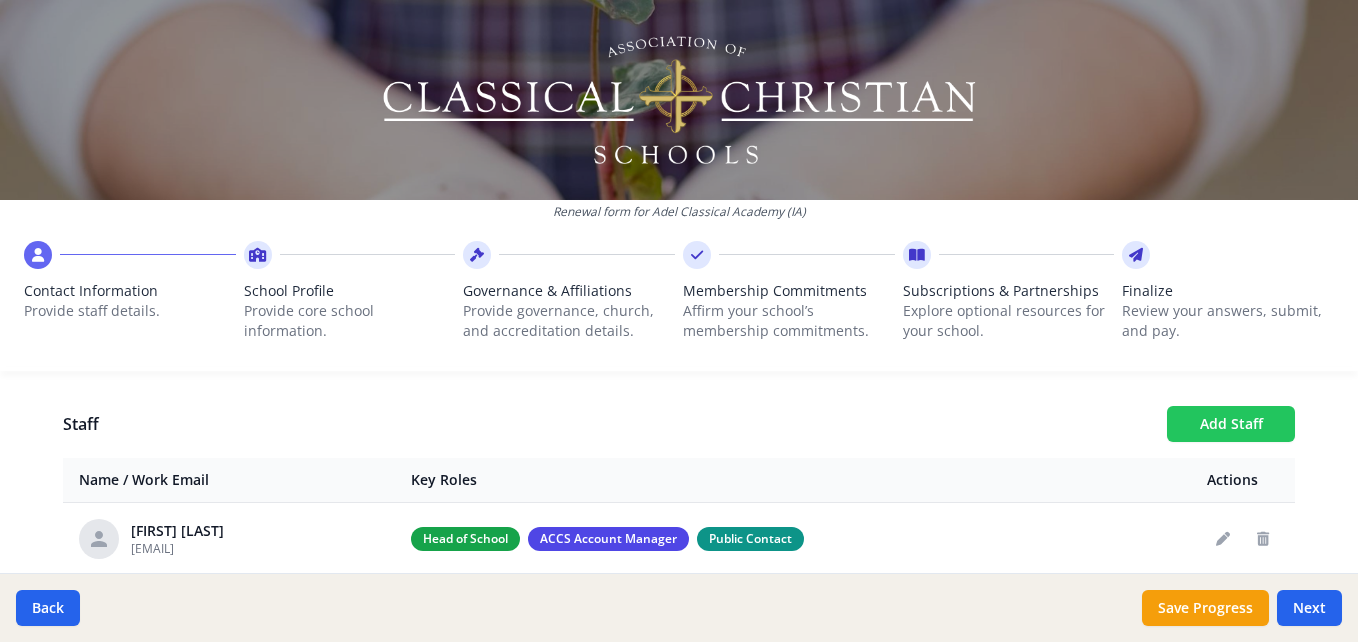click on "Add Staff" at bounding box center (1231, 424) 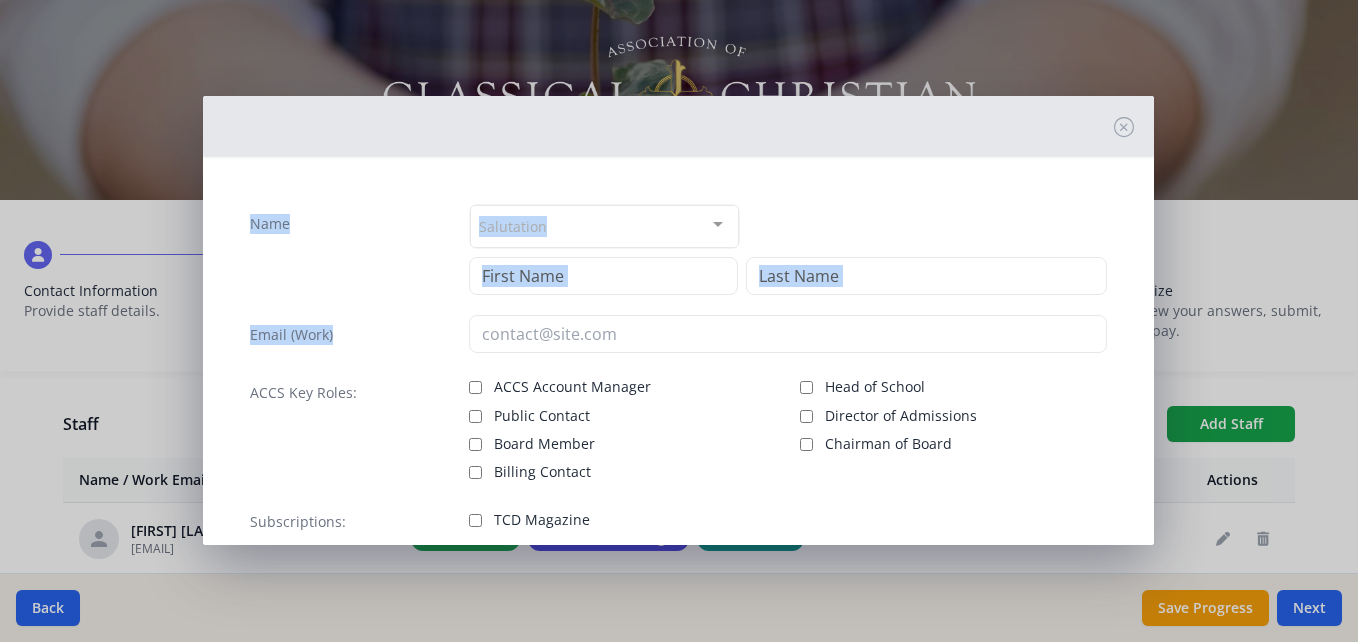 drag, startPoint x: 622, startPoint y: 313, endPoint x: 637, endPoint y: 141, distance: 172.65283 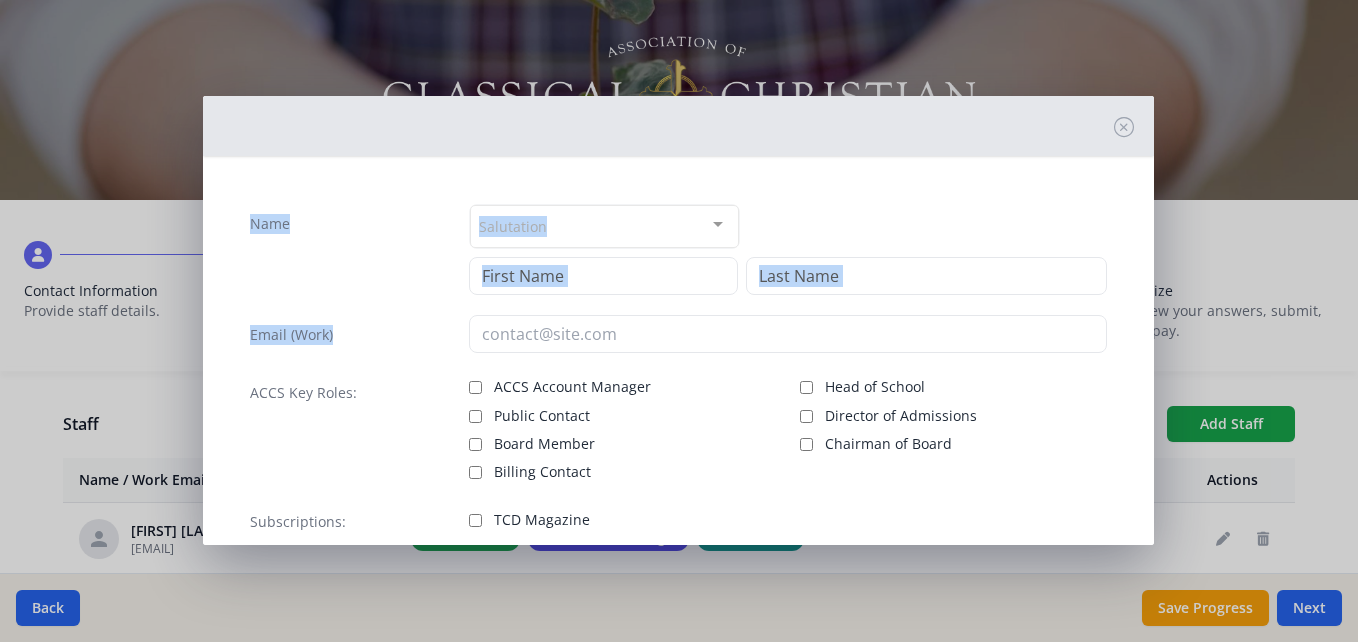 click on "Email (Work)" at bounding box center [349, 334] 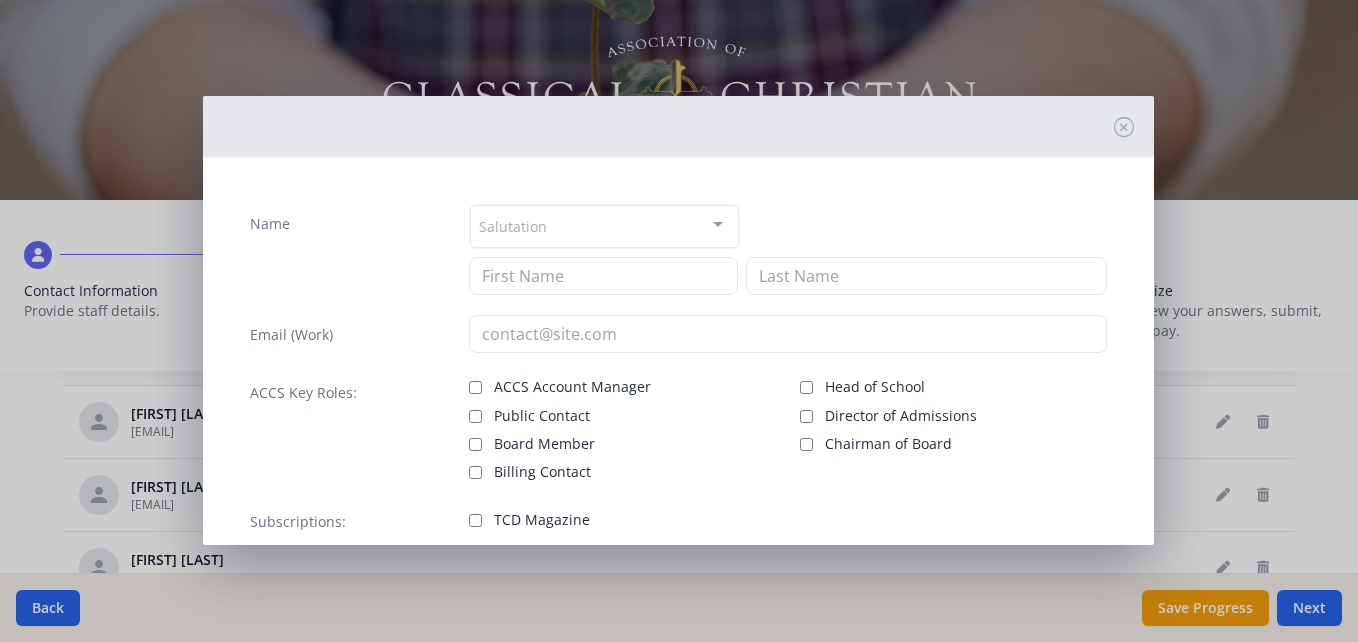 scroll, scrollTop: 776, scrollLeft: 0, axis: vertical 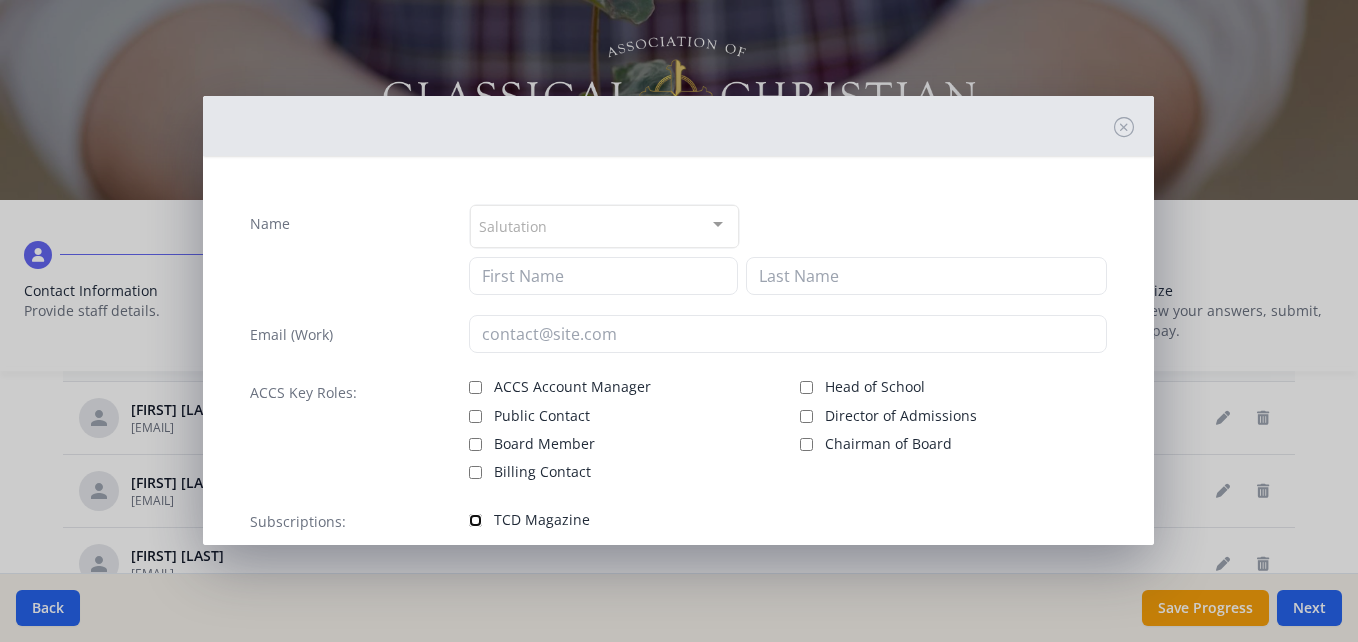 click on "TCD Magazine" at bounding box center (475, 520) 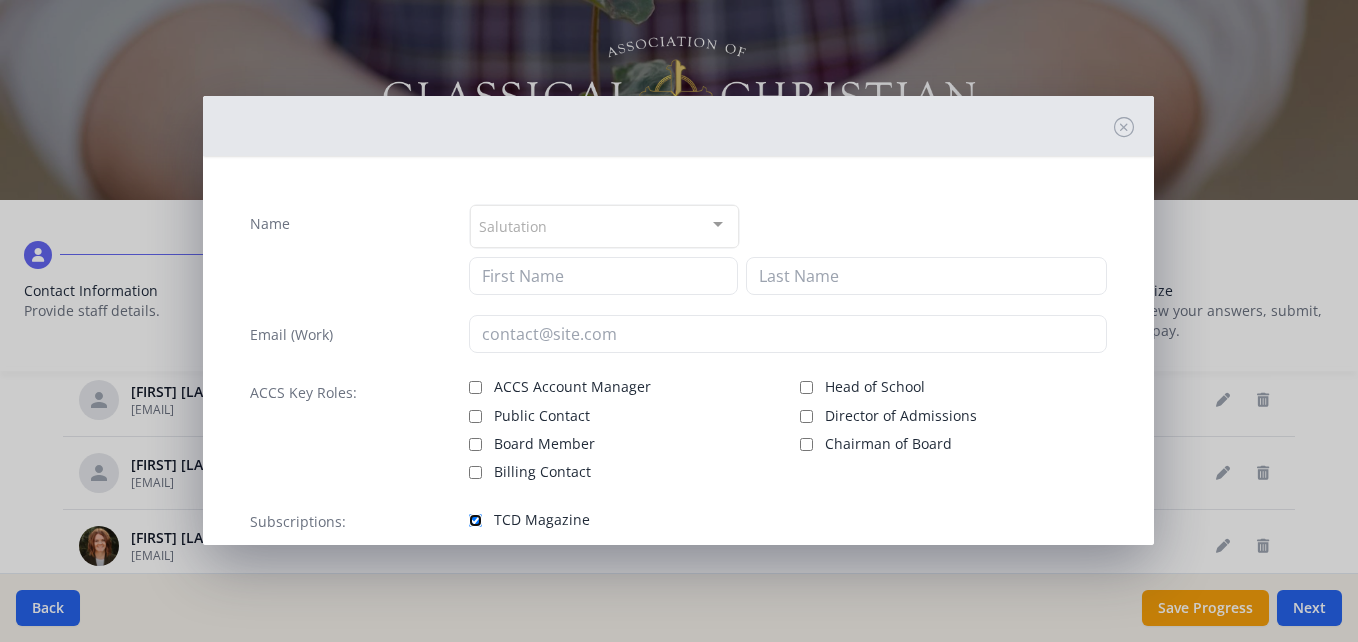 scroll, scrollTop: 866, scrollLeft: 0, axis: vertical 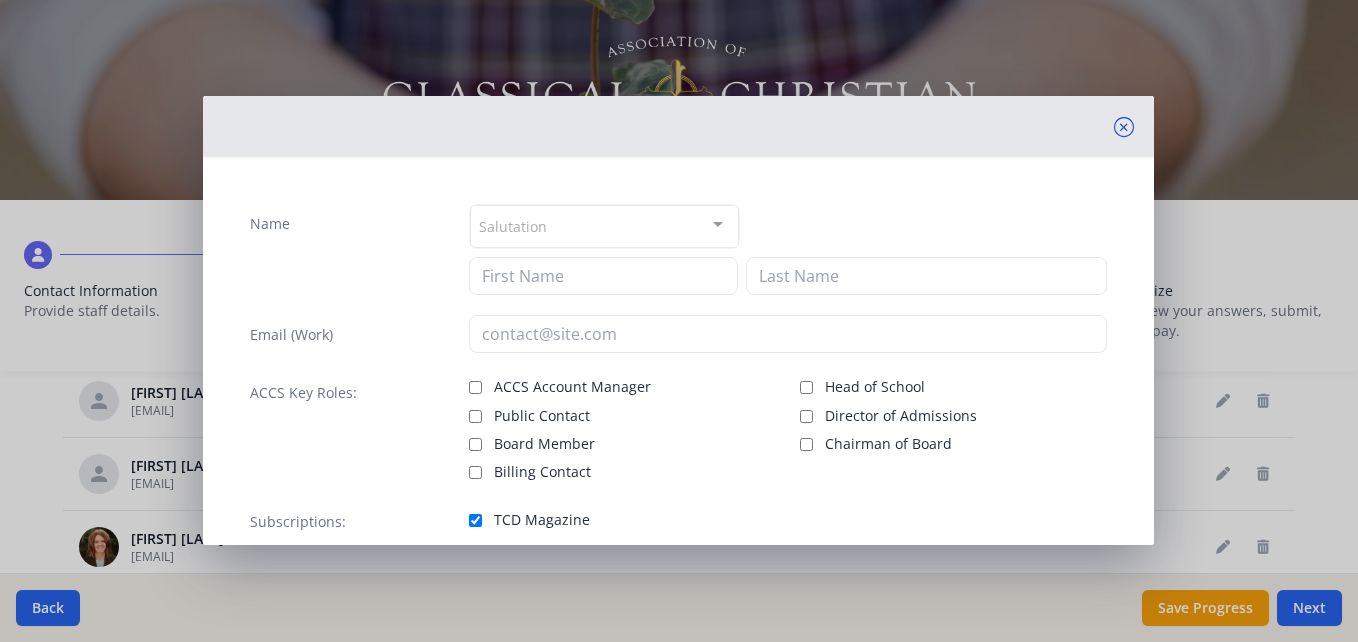click at bounding box center [1124, 127] 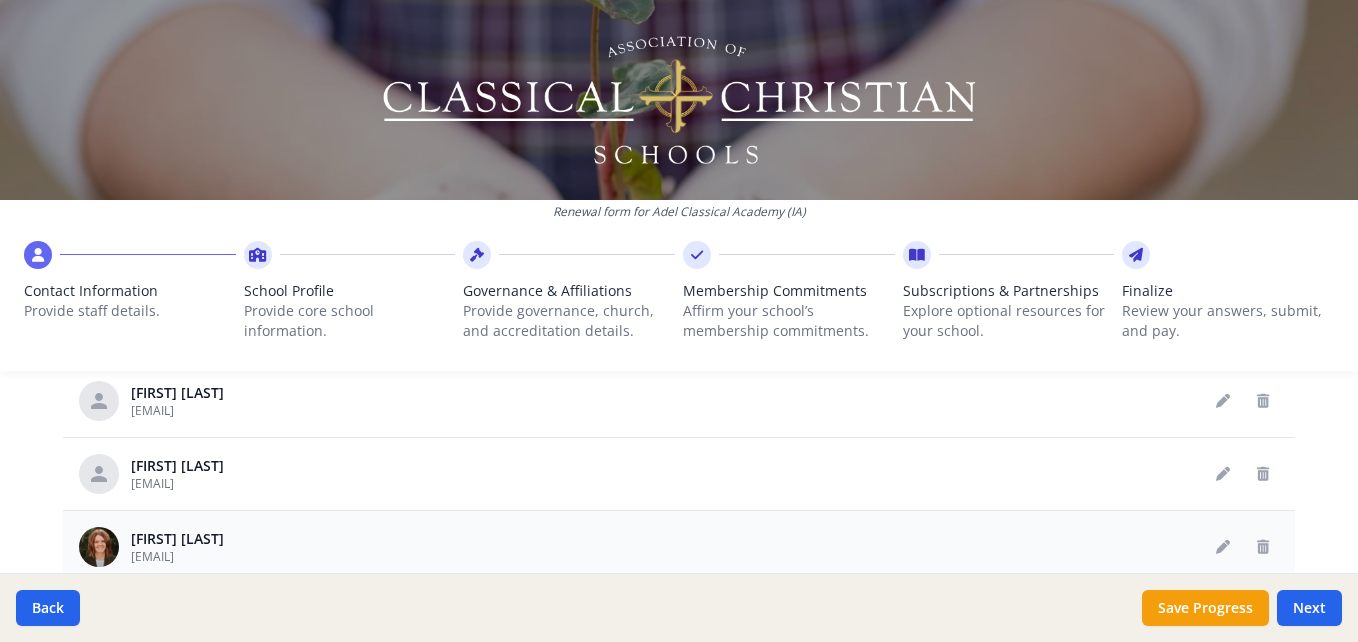 scroll, scrollTop: 1106, scrollLeft: 0, axis: vertical 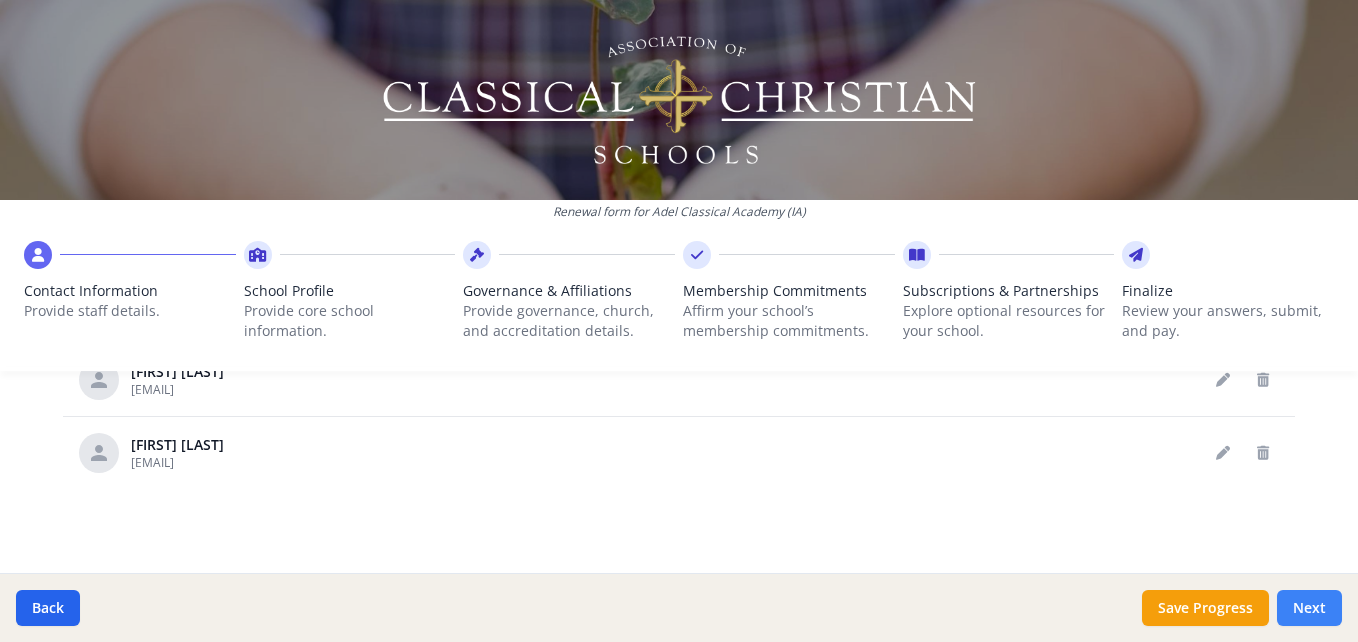 click on "Next" at bounding box center [1309, 608] 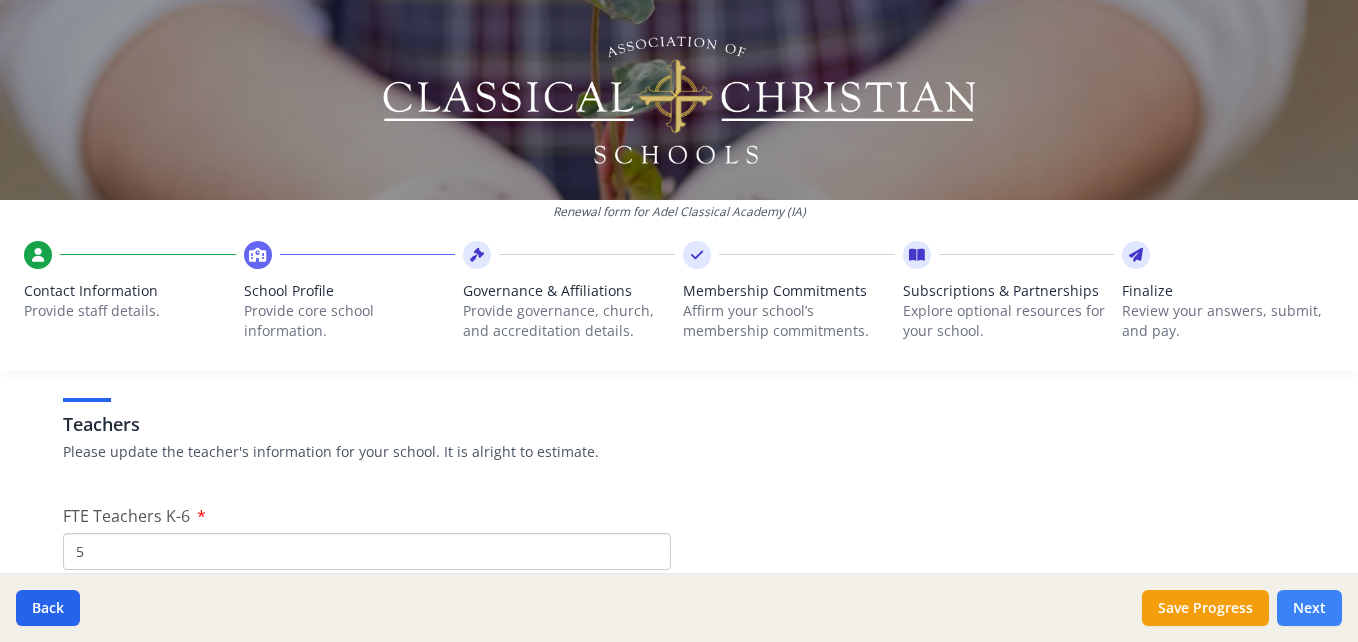 click on "Next" at bounding box center (1309, 608) 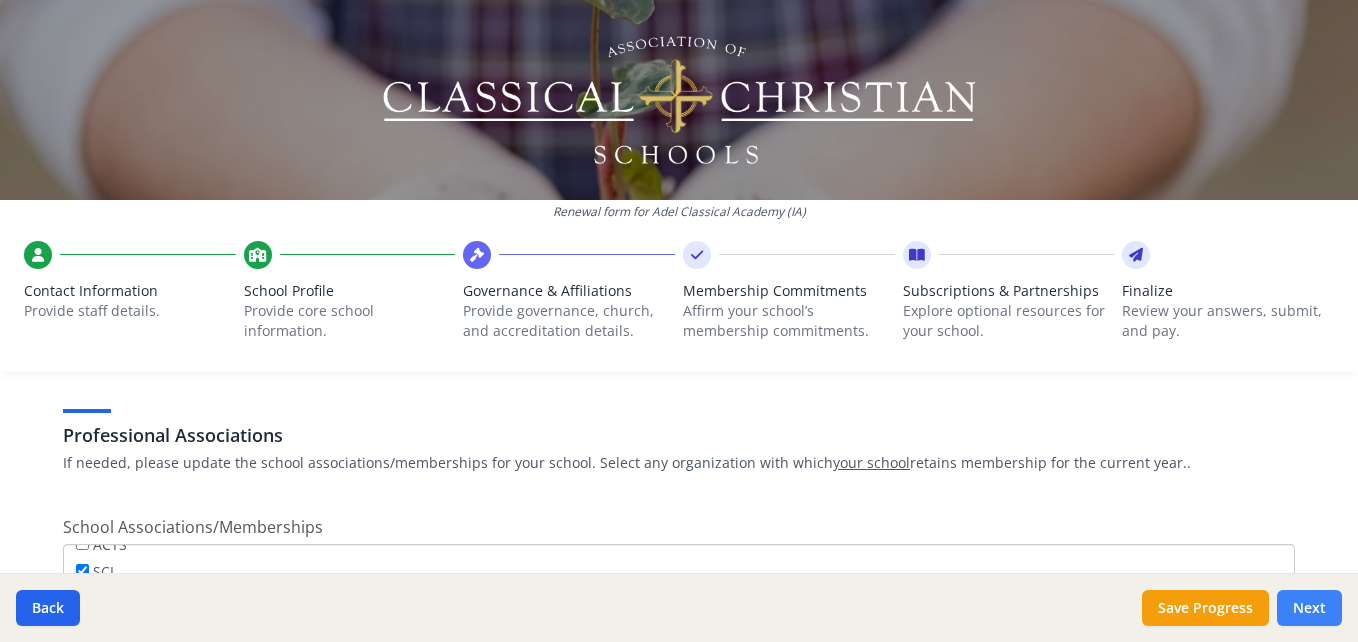 click on "Next" at bounding box center [1309, 608] 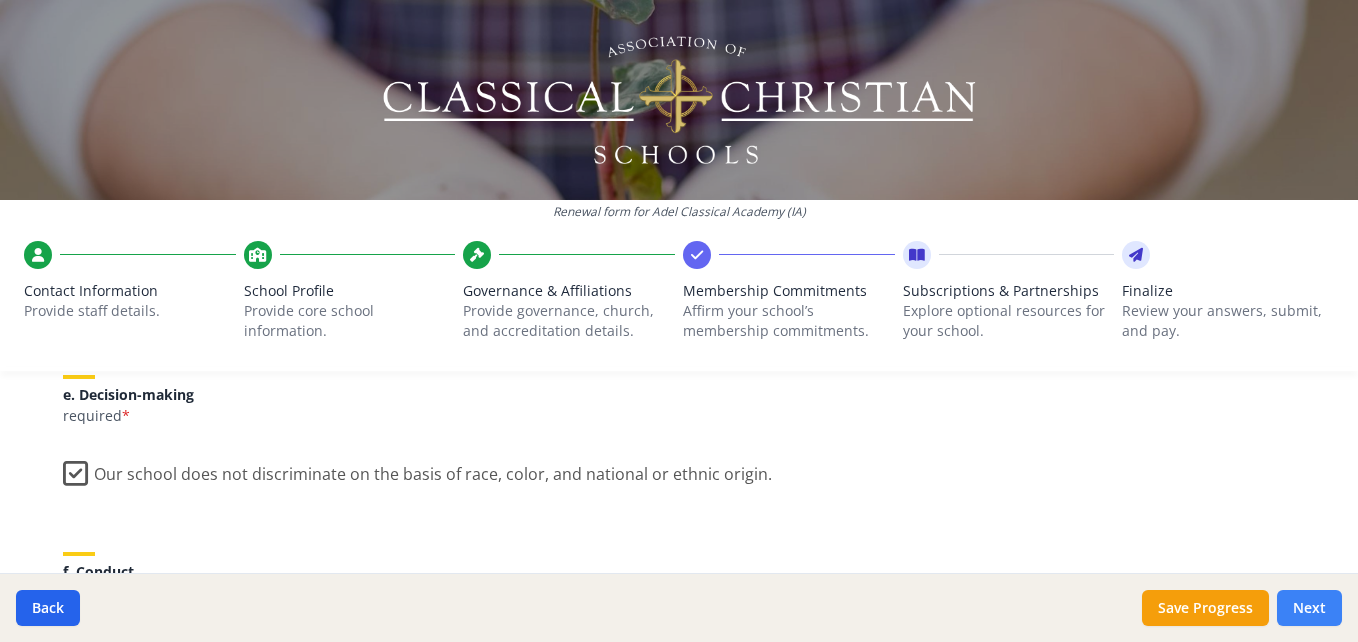click on "Next" at bounding box center [1309, 608] 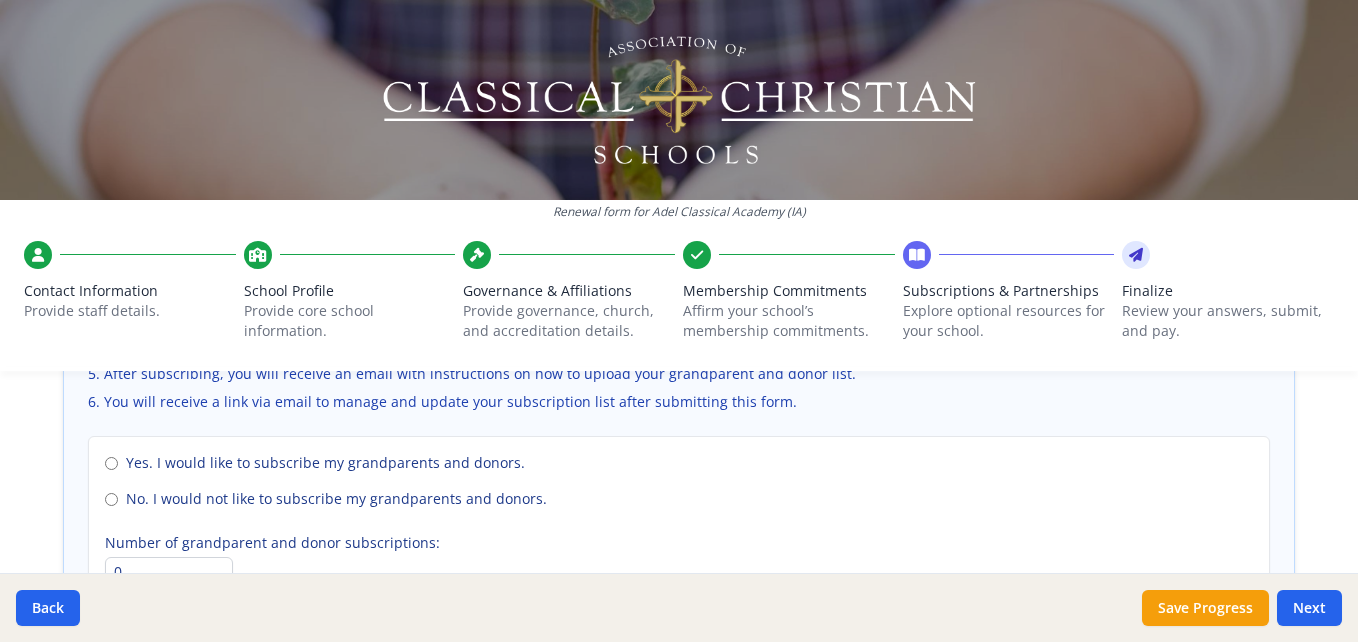 scroll, scrollTop: 1419, scrollLeft: 0, axis: vertical 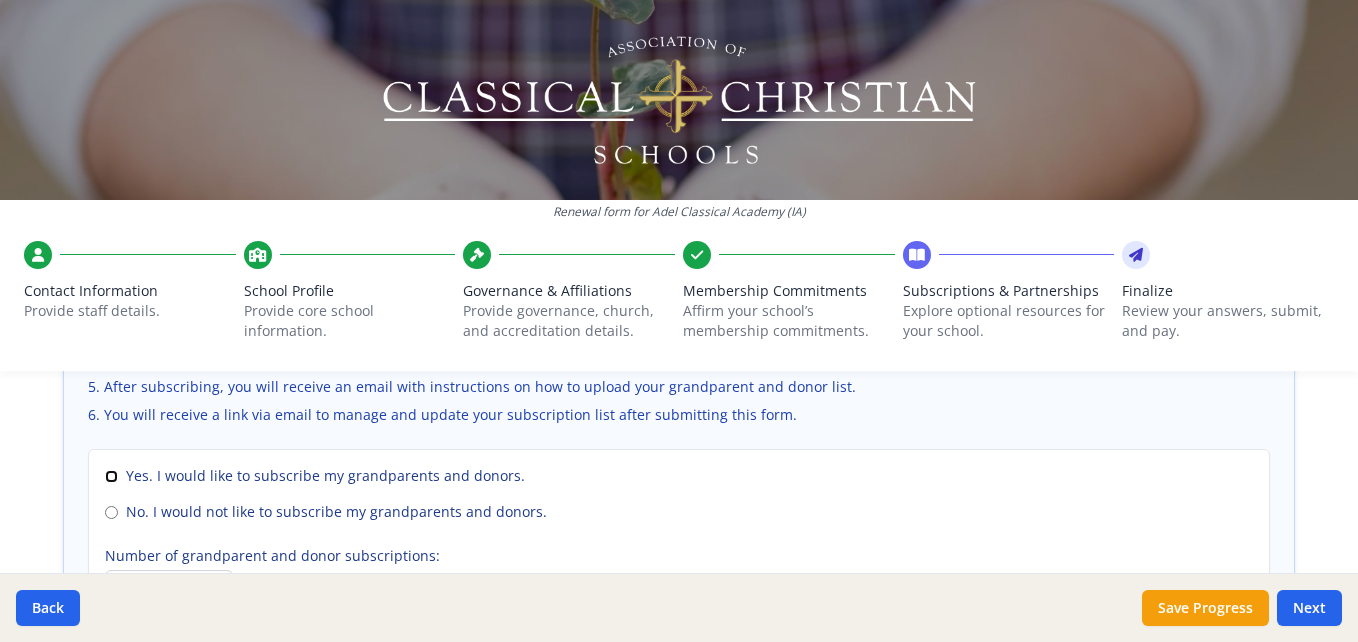 click on "Yes. I would like to subscribe my grandparents and donors." at bounding box center [111, 476] 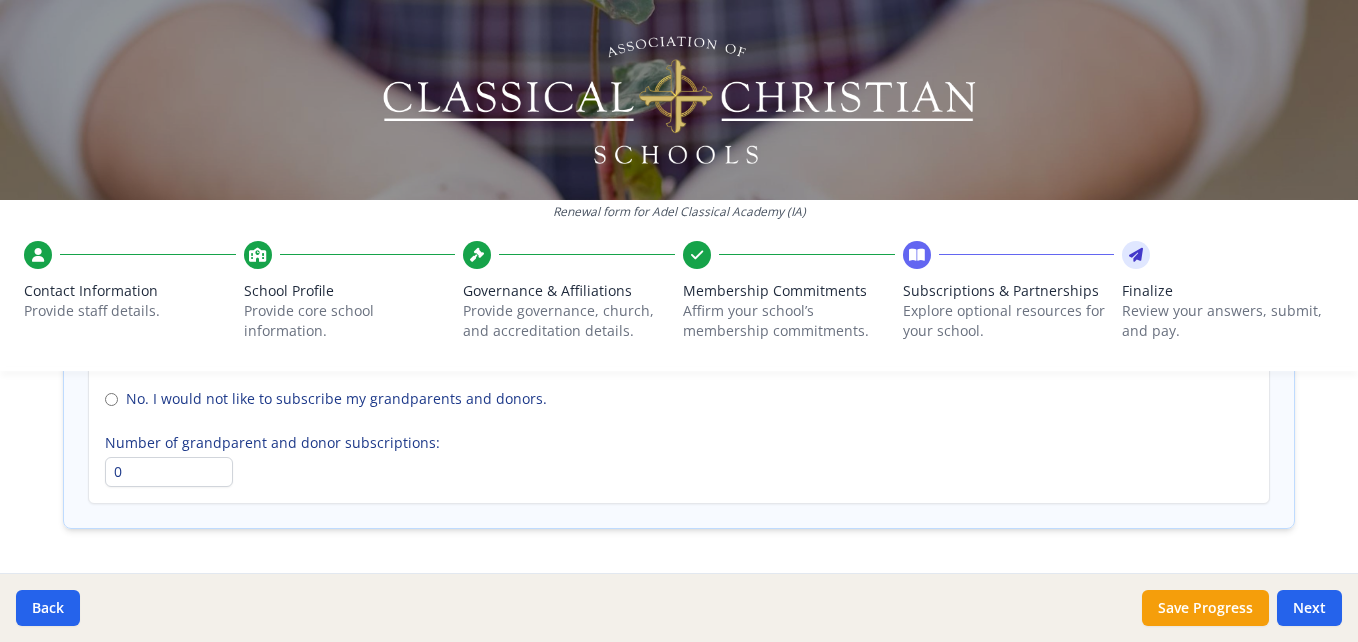scroll, scrollTop: 1533, scrollLeft: 0, axis: vertical 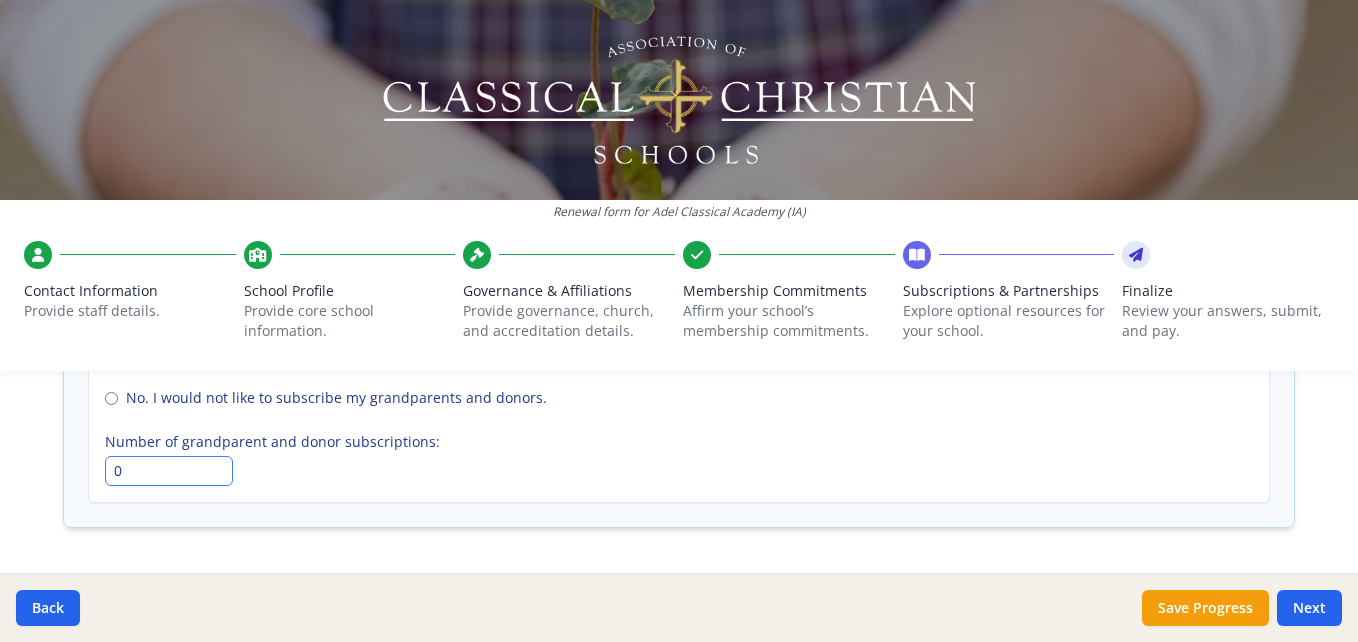 click on "0" at bounding box center [169, 471] 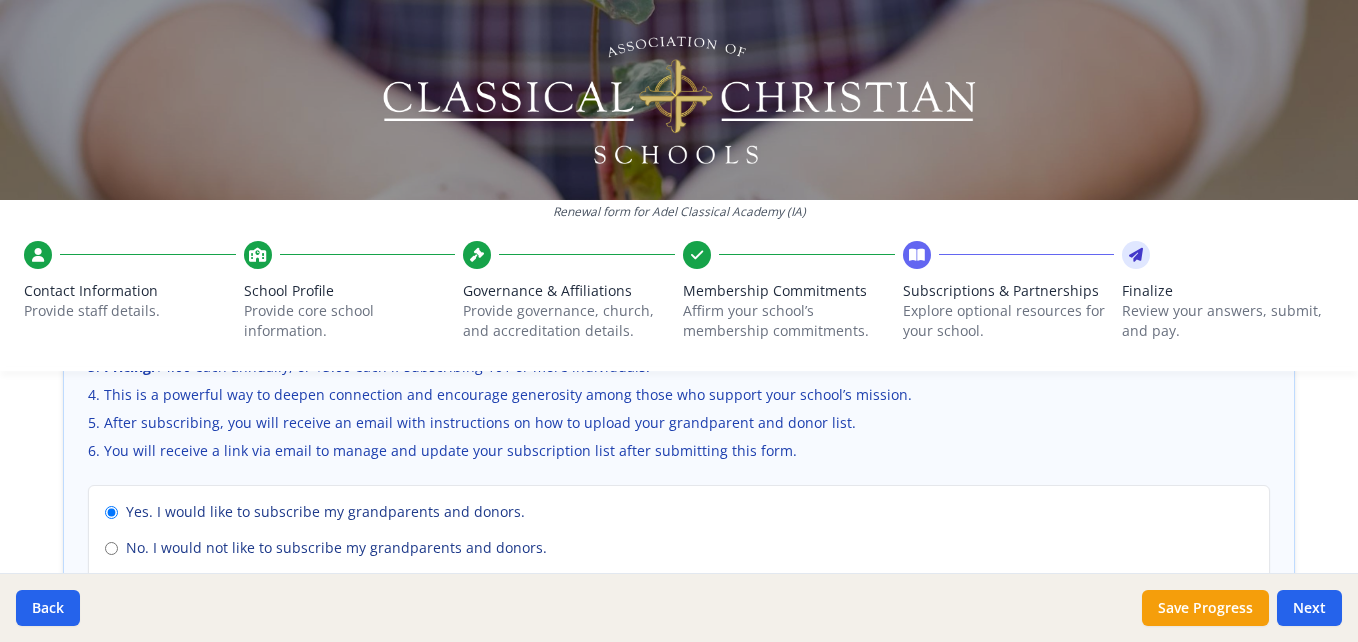 scroll, scrollTop: 1383, scrollLeft: 0, axis: vertical 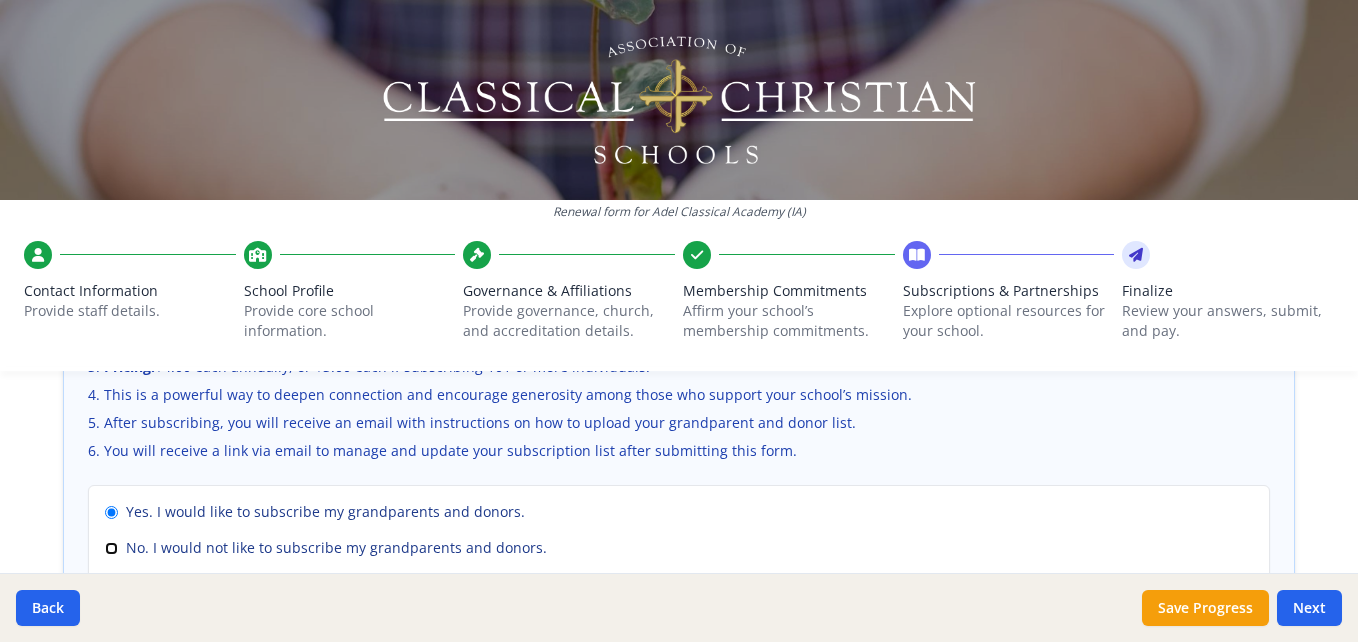 click on "No. I would not like to subscribe my grandparents and donors." at bounding box center [111, 548] 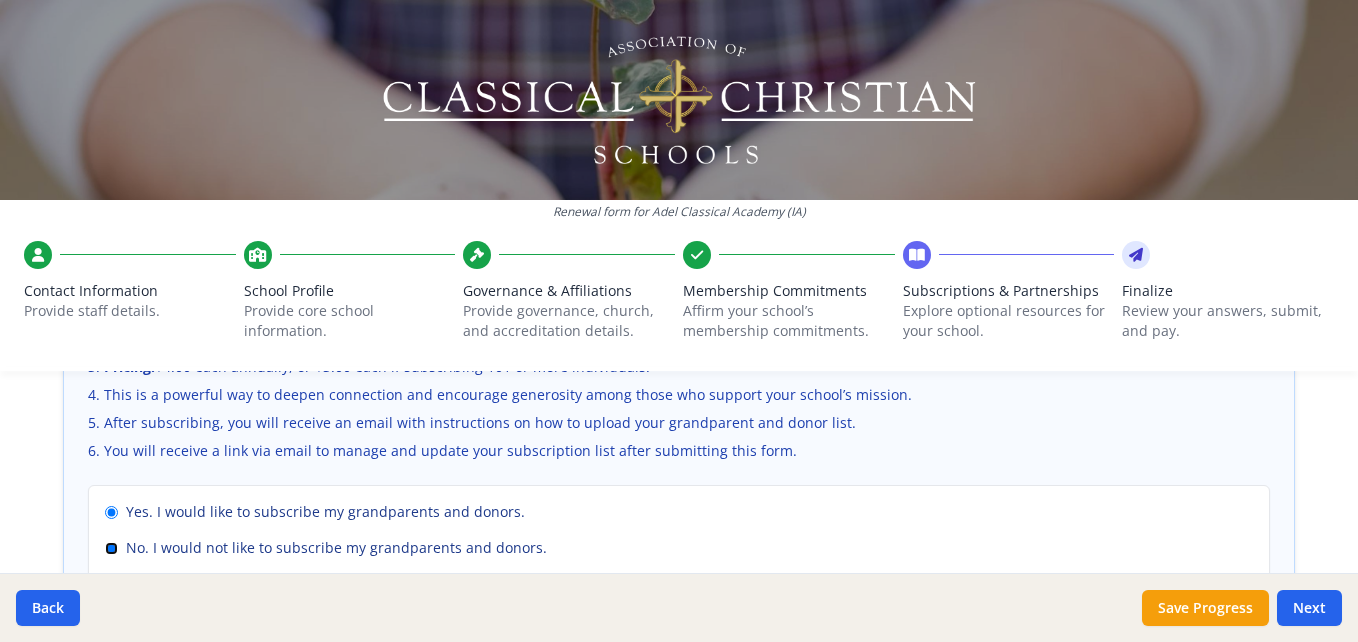radio on "false" 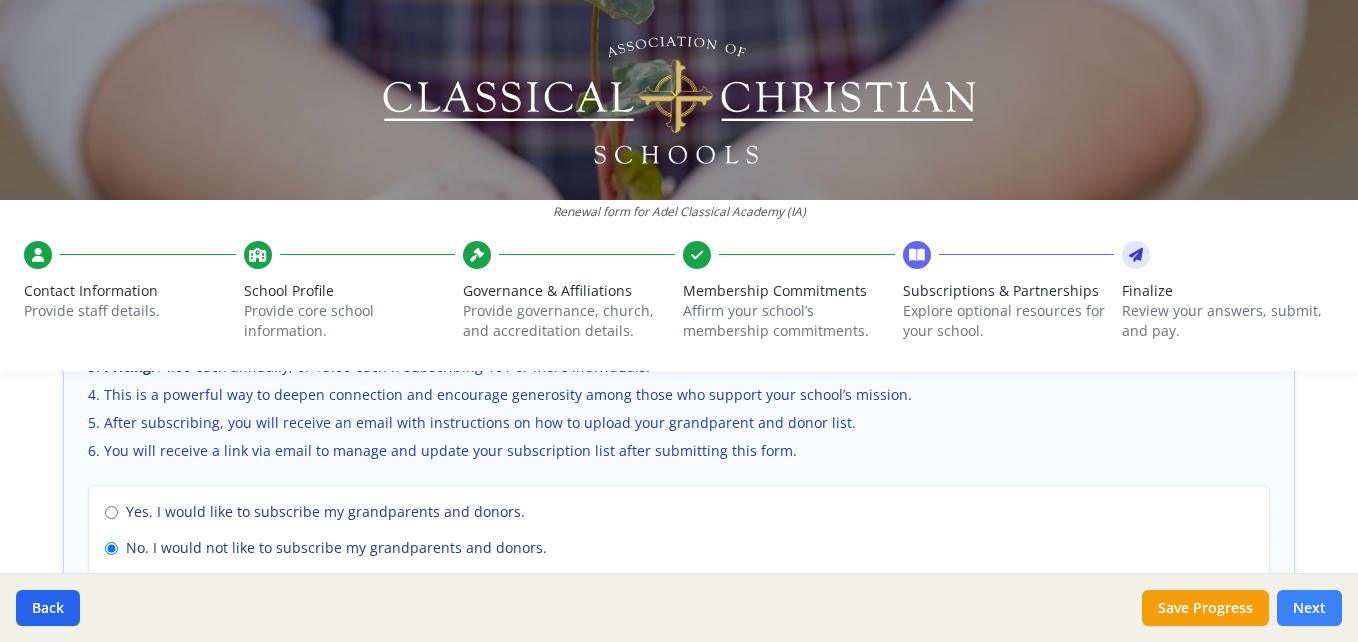 click on "Next" at bounding box center [1309, 608] 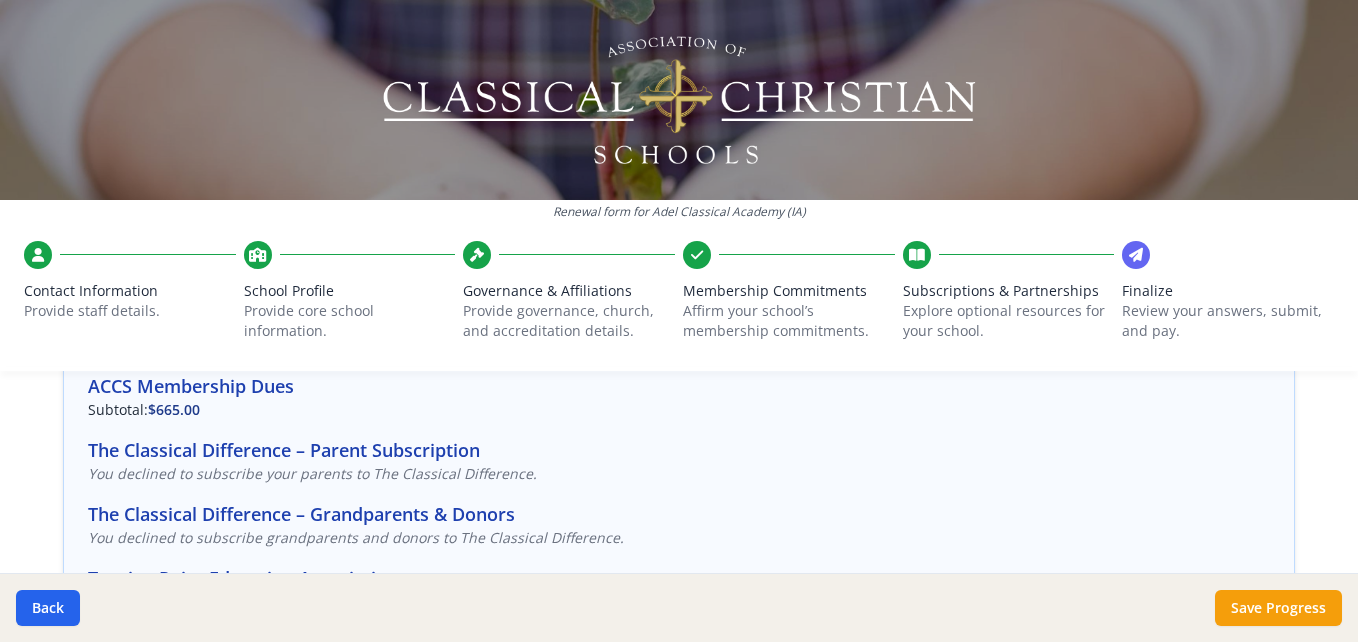 scroll, scrollTop: 137, scrollLeft: 0, axis: vertical 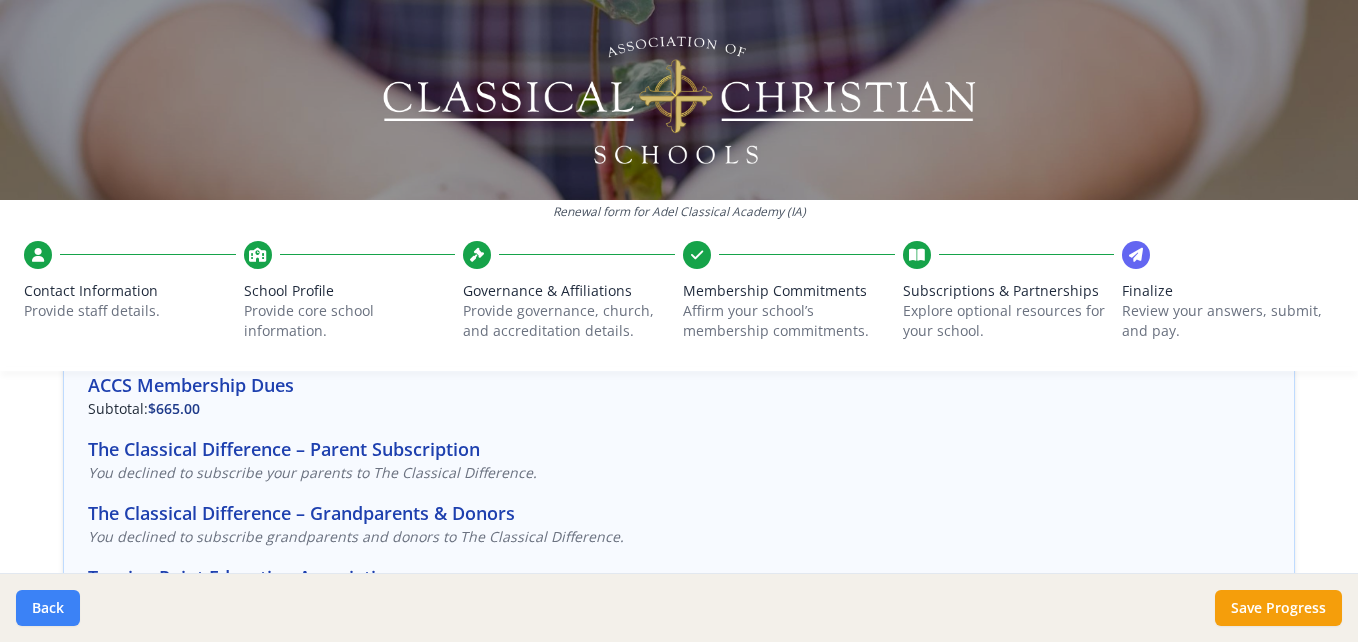 click on "Back" at bounding box center [48, 608] 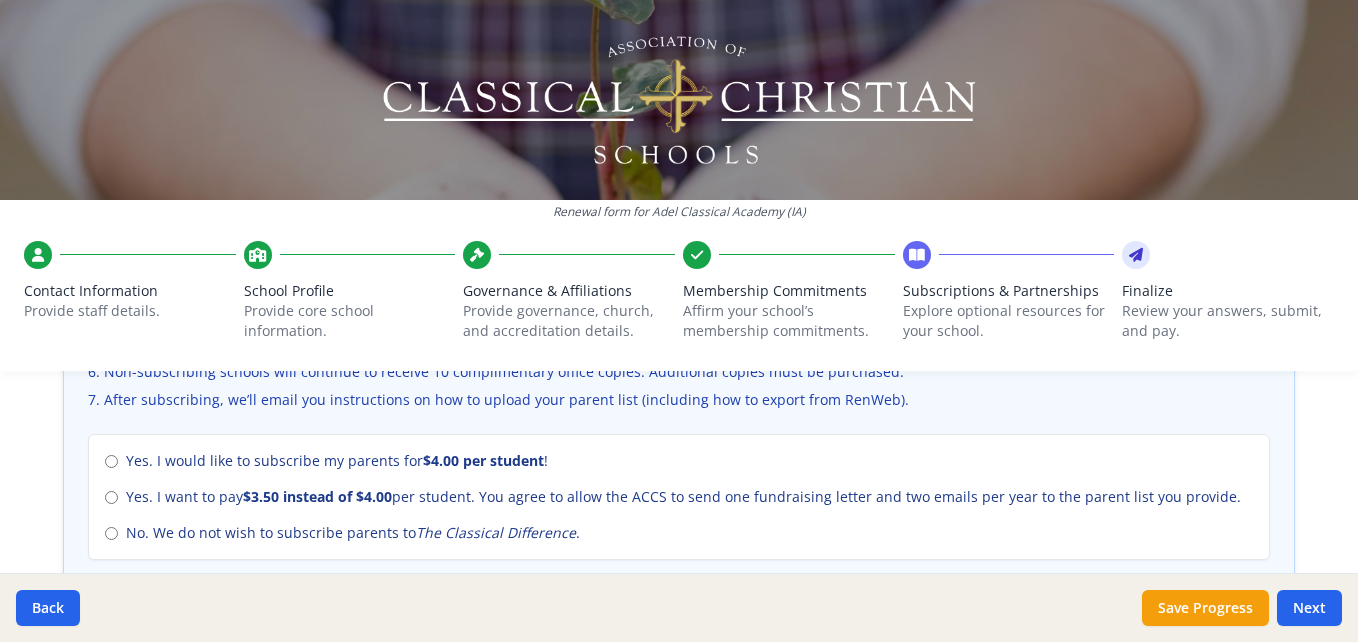 scroll, scrollTop: 834, scrollLeft: 0, axis: vertical 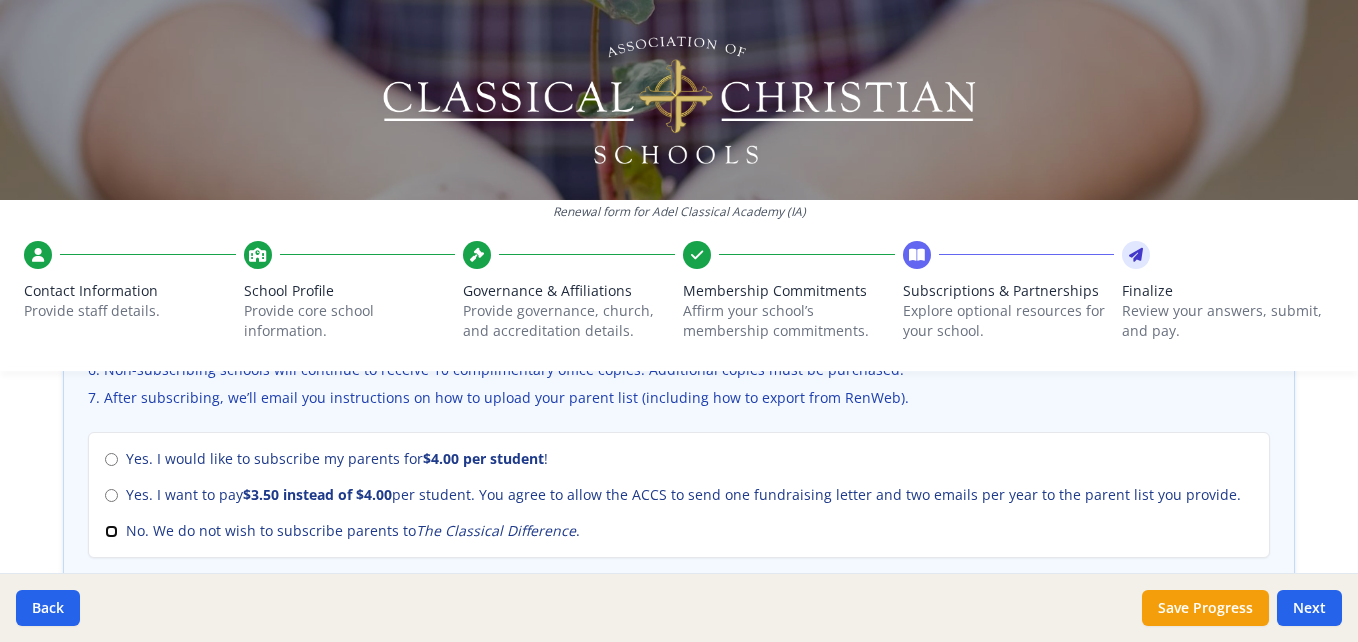 click on "No. We do not wish to subscribe parents to  The Classical Difference ." at bounding box center (111, 531) 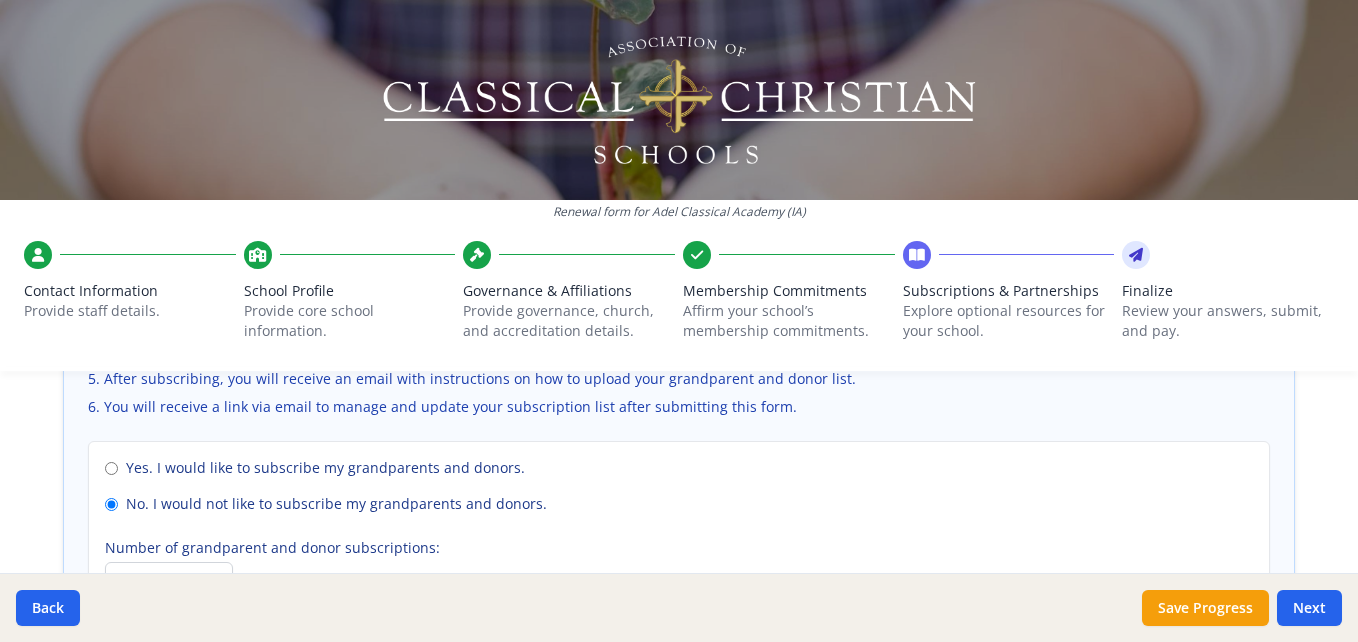 scroll, scrollTop: 1428, scrollLeft: 0, axis: vertical 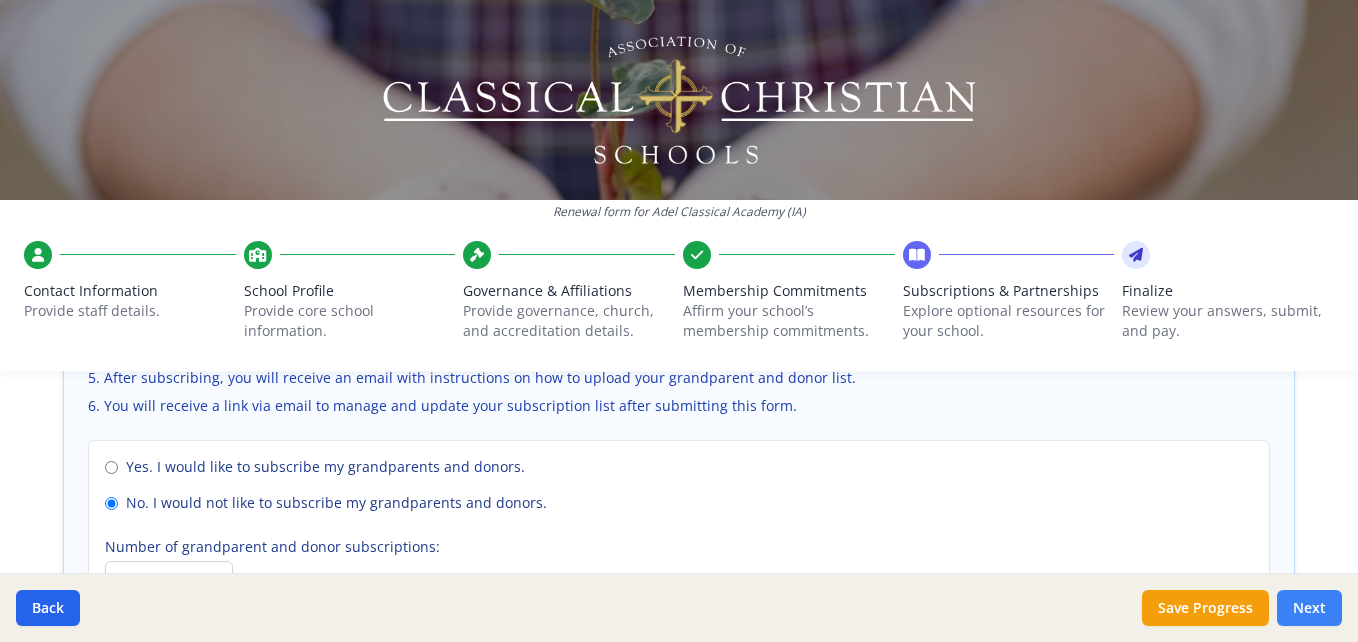 click on "Next" at bounding box center (1309, 608) 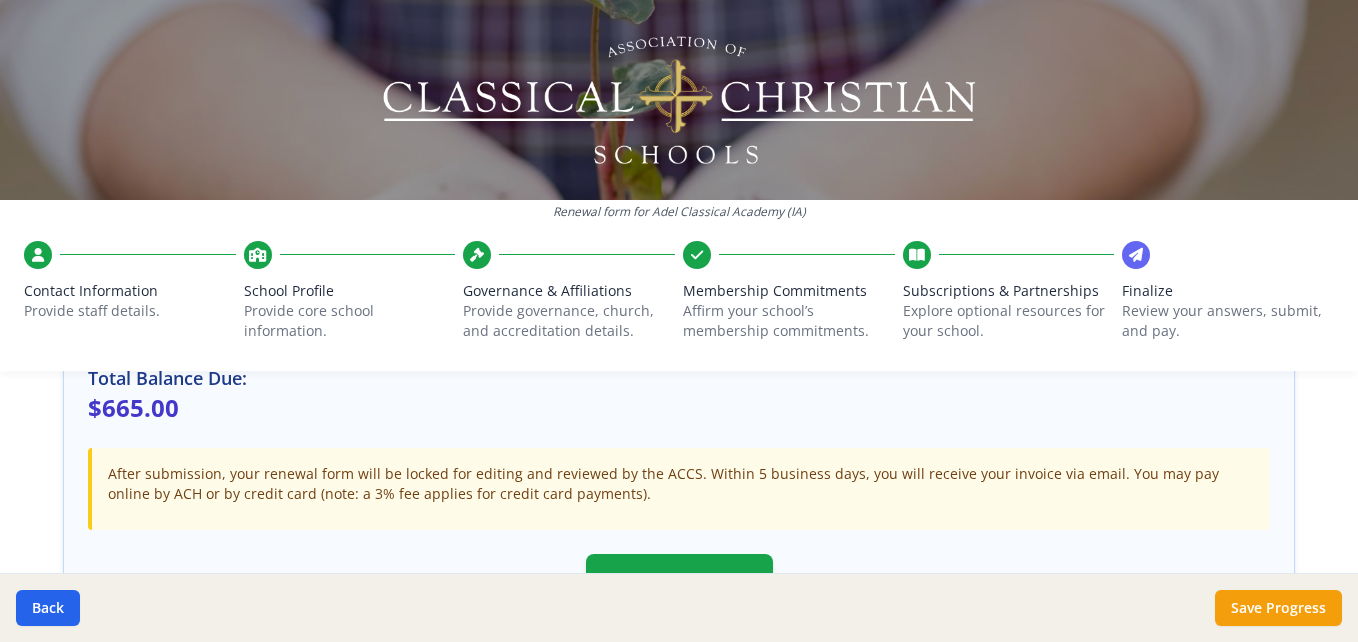scroll, scrollTop: 440, scrollLeft: 0, axis: vertical 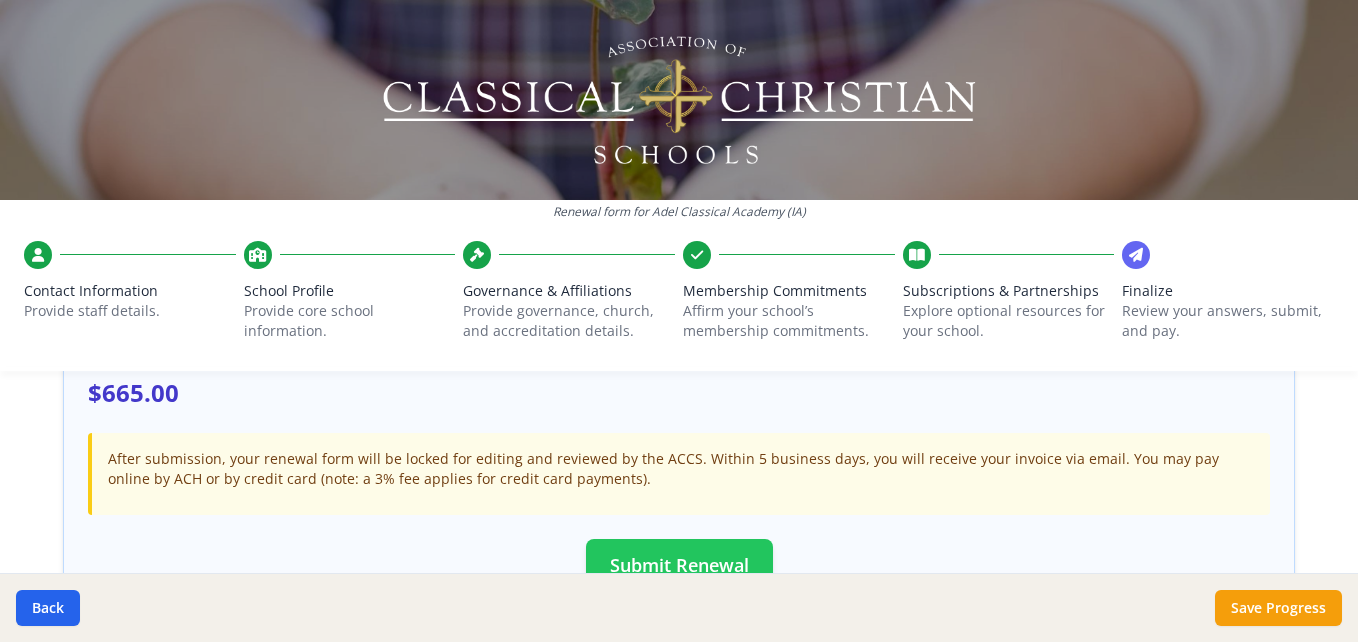 click on "Submit Renewal" at bounding box center [679, 565] 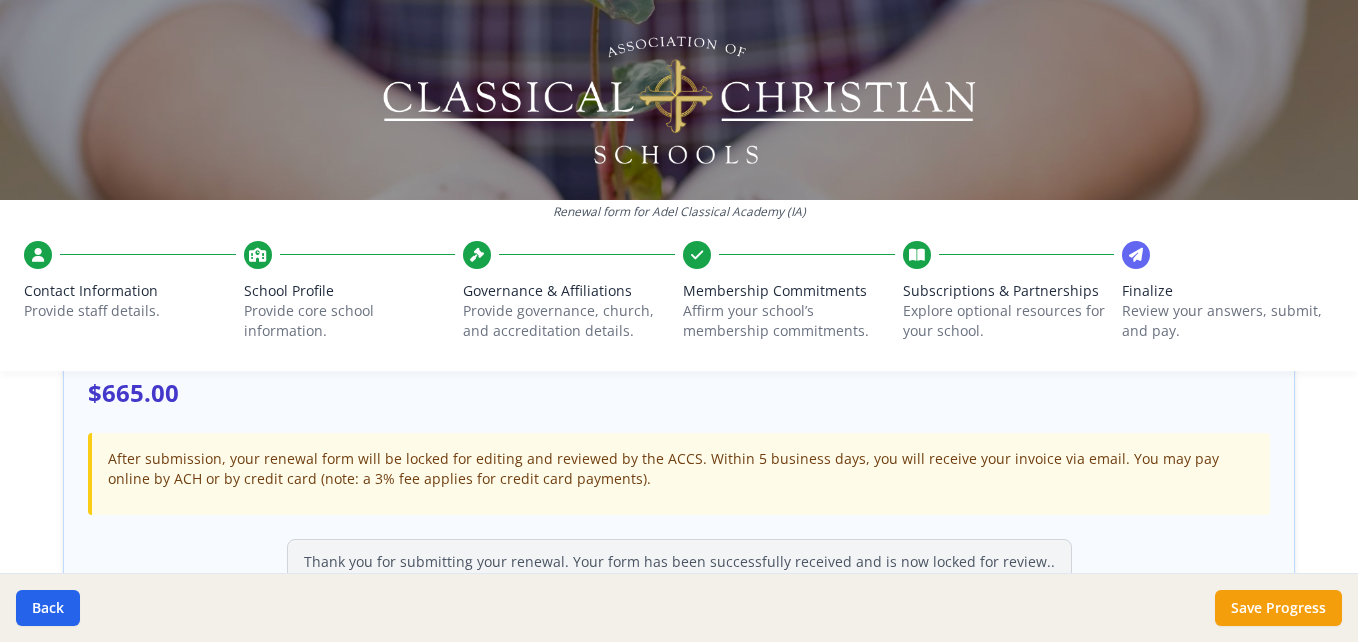 scroll, scrollTop: 585, scrollLeft: 0, axis: vertical 